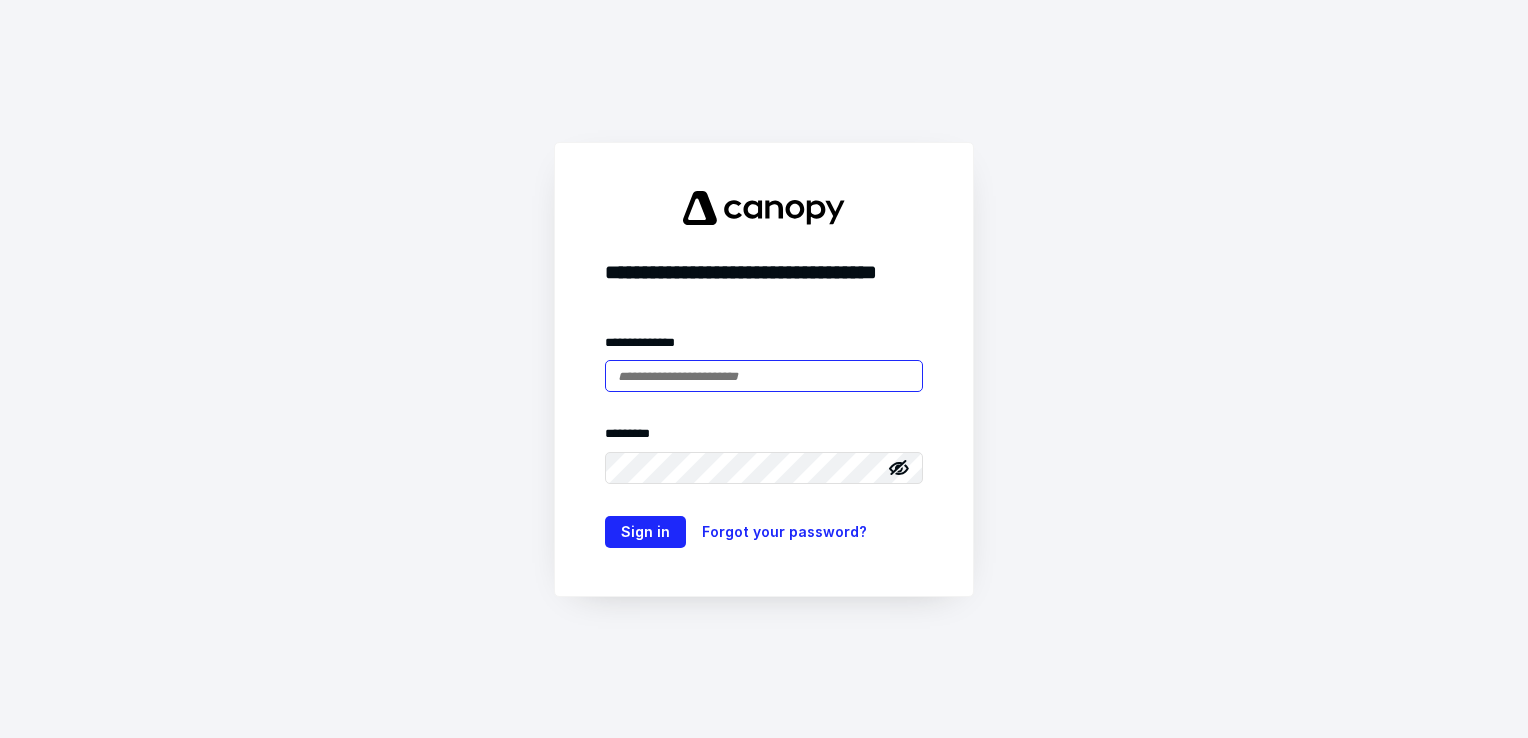 scroll, scrollTop: 0, scrollLeft: 0, axis: both 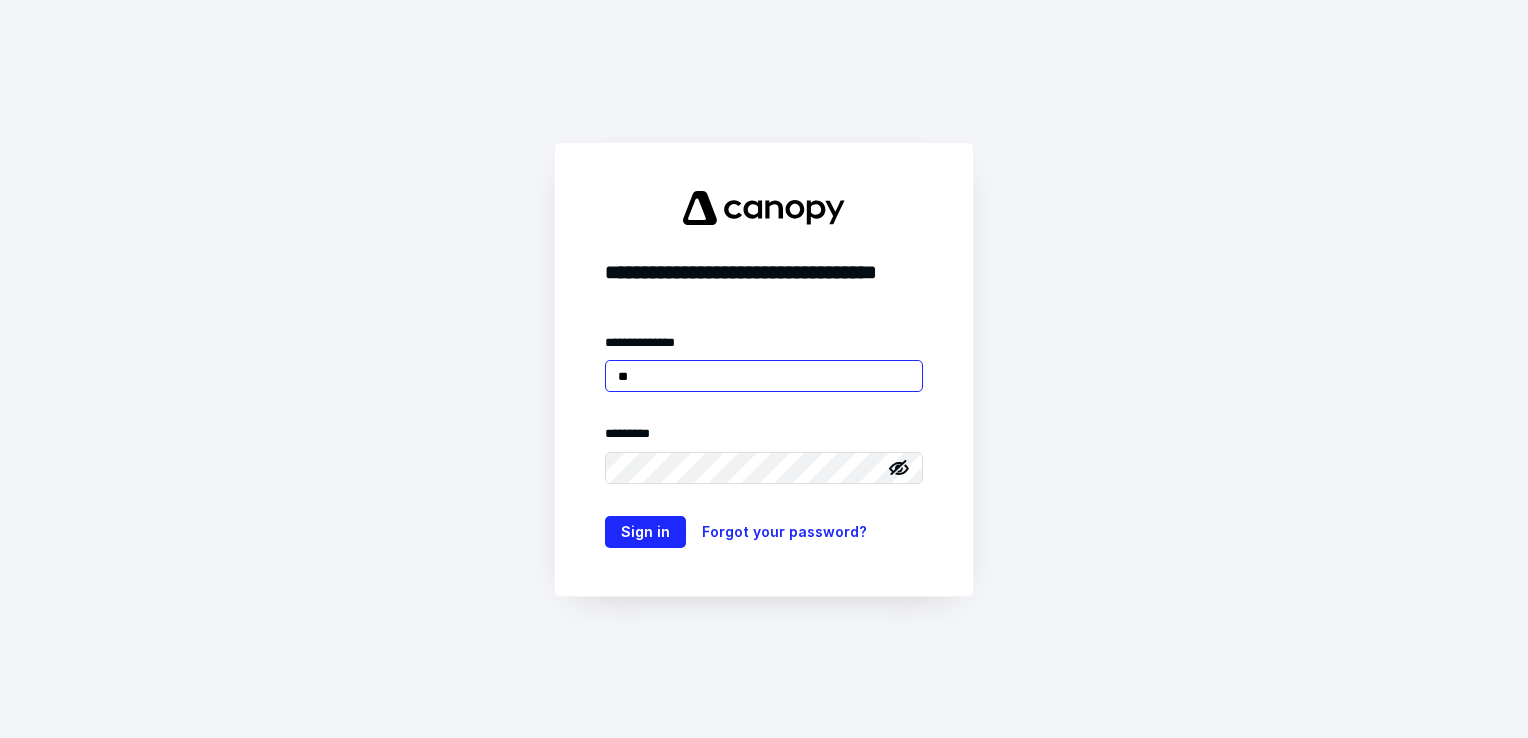 type on "**********" 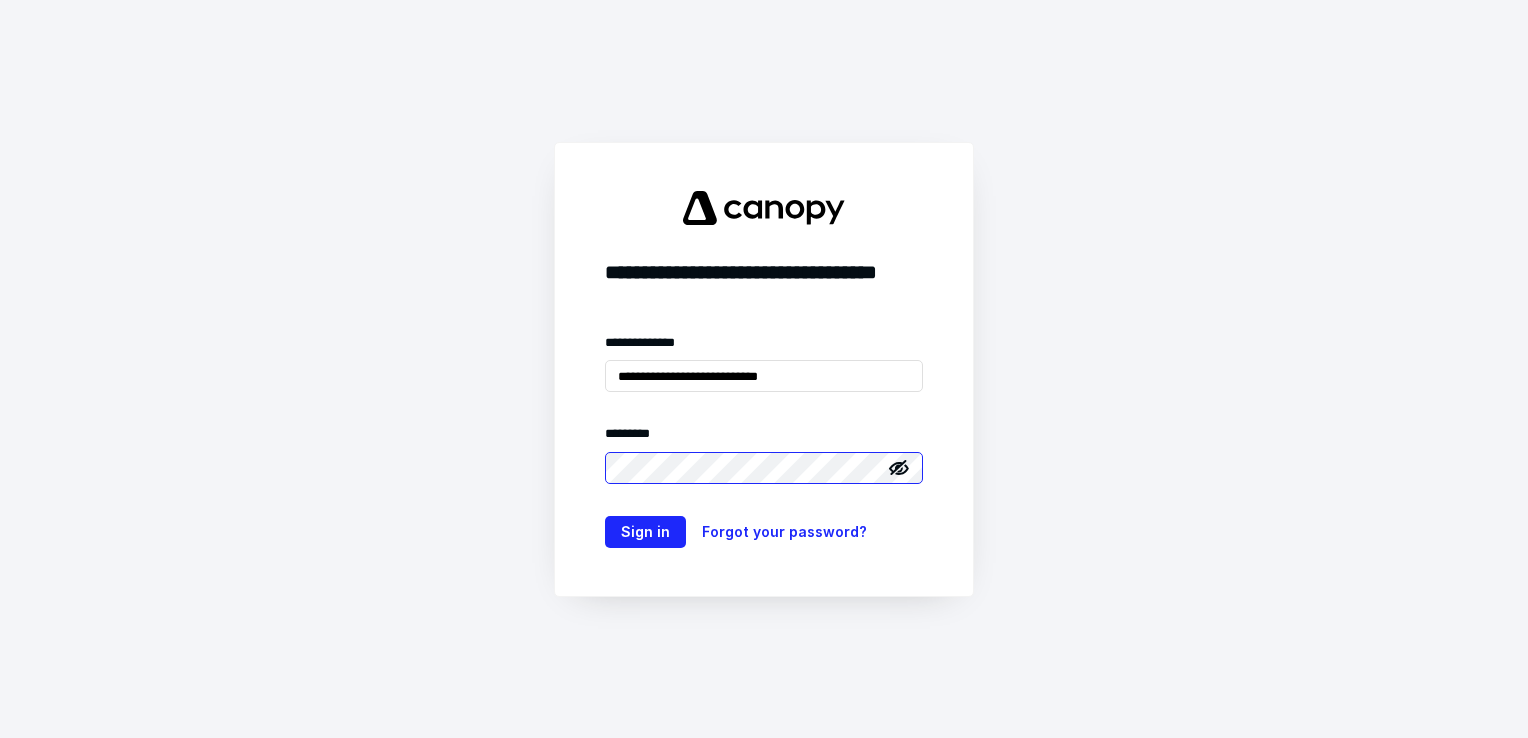 click on "Sign in" at bounding box center [645, 532] 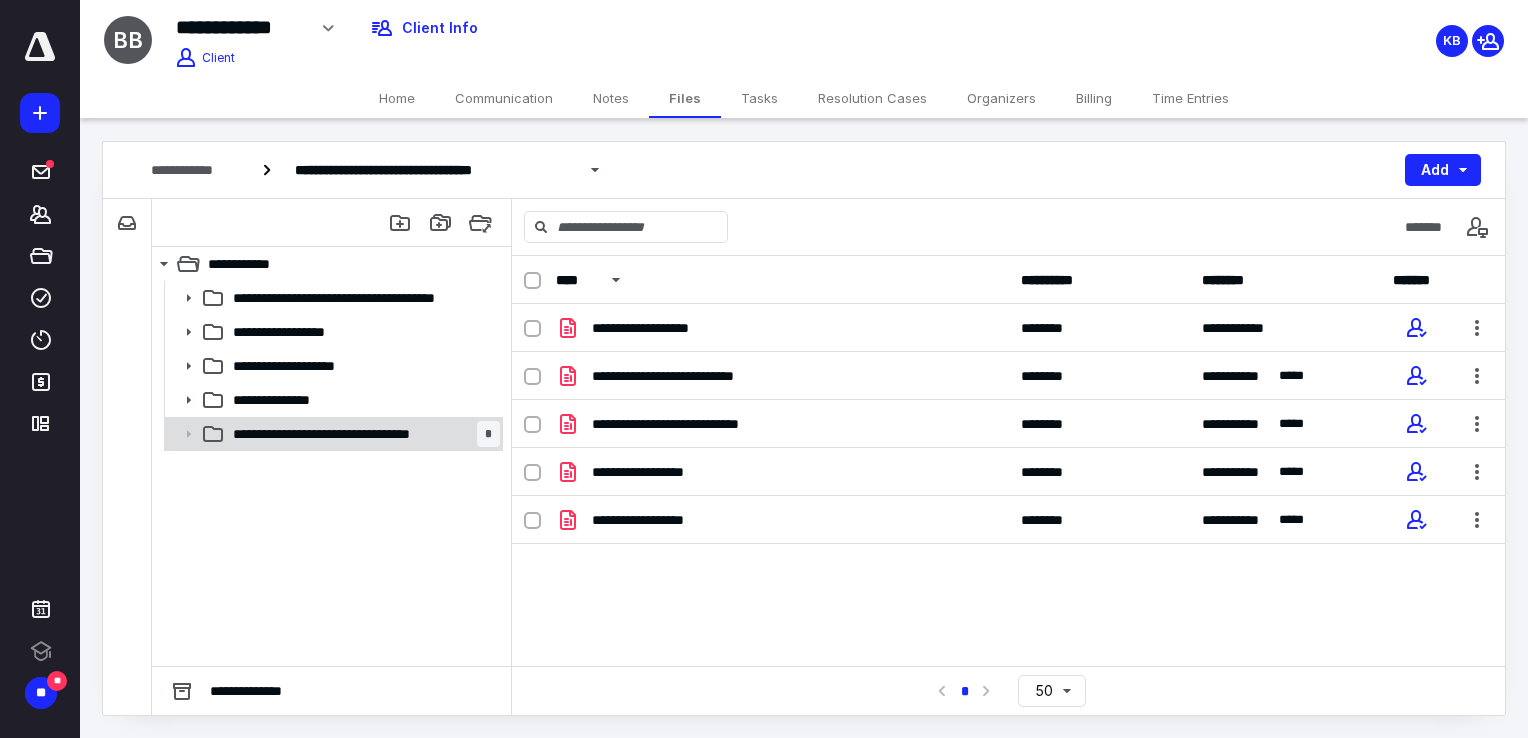 scroll, scrollTop: 0, scrollLeft: 0, axis: both 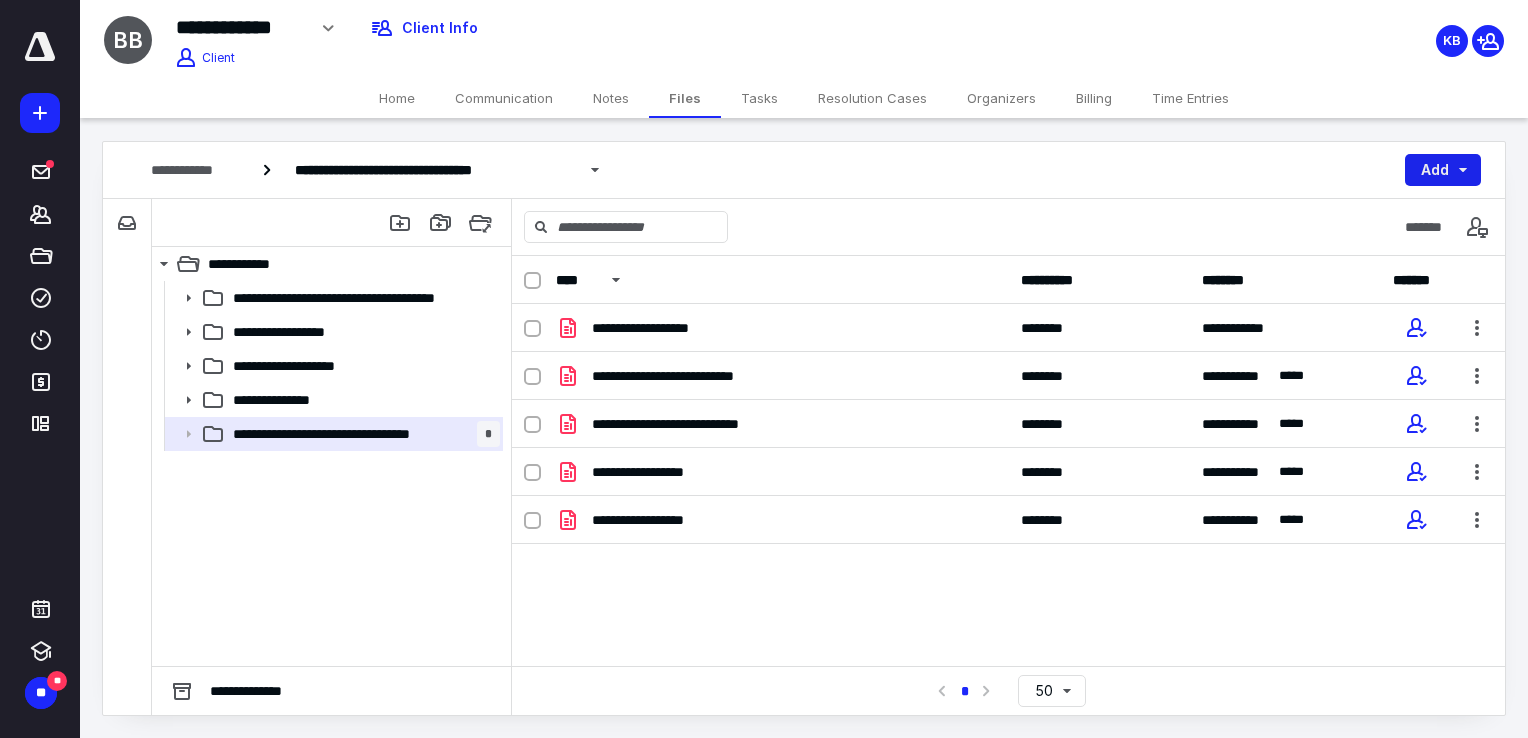 click on "Add" at bounding box center (1443, 170) 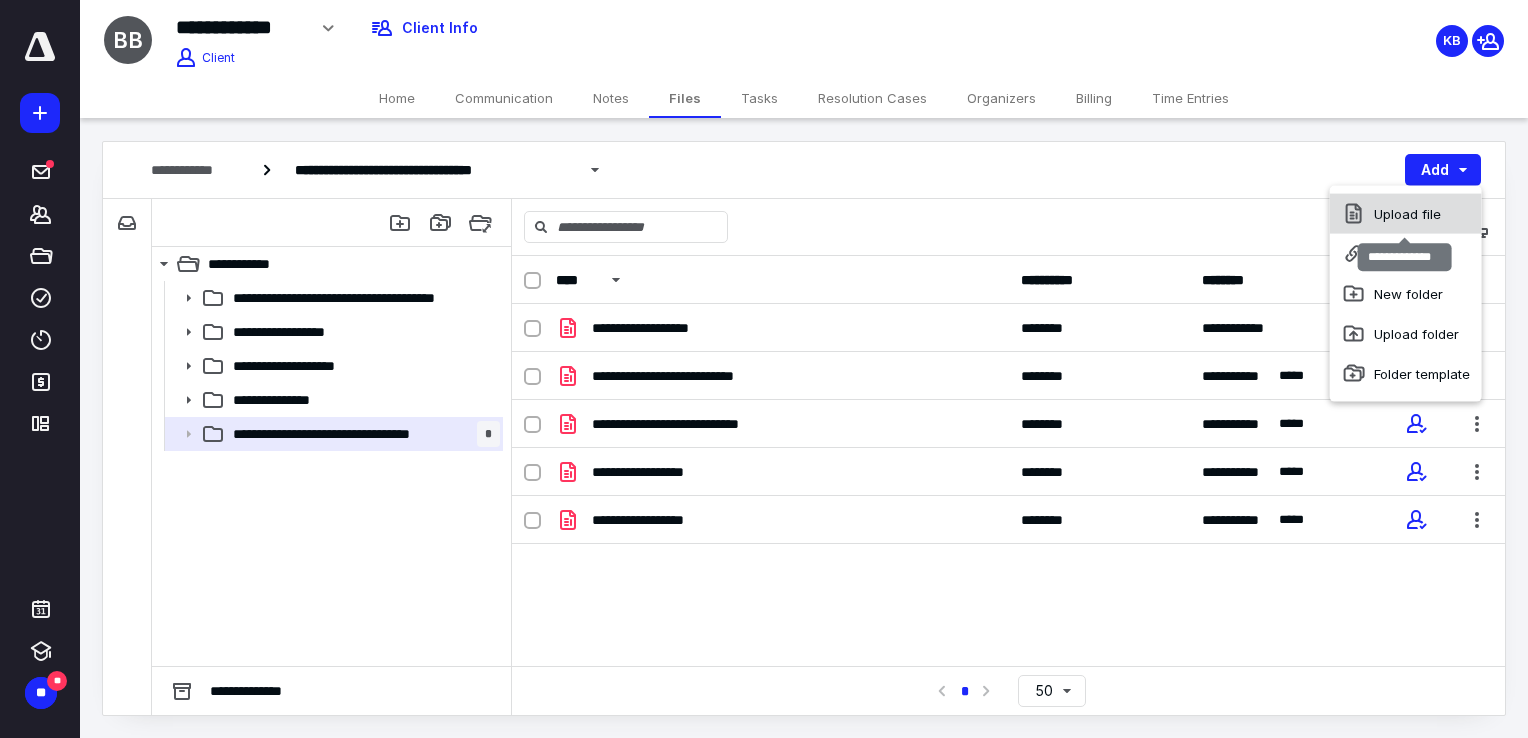 click on "Upload file" at bounding box center (1406, 214) 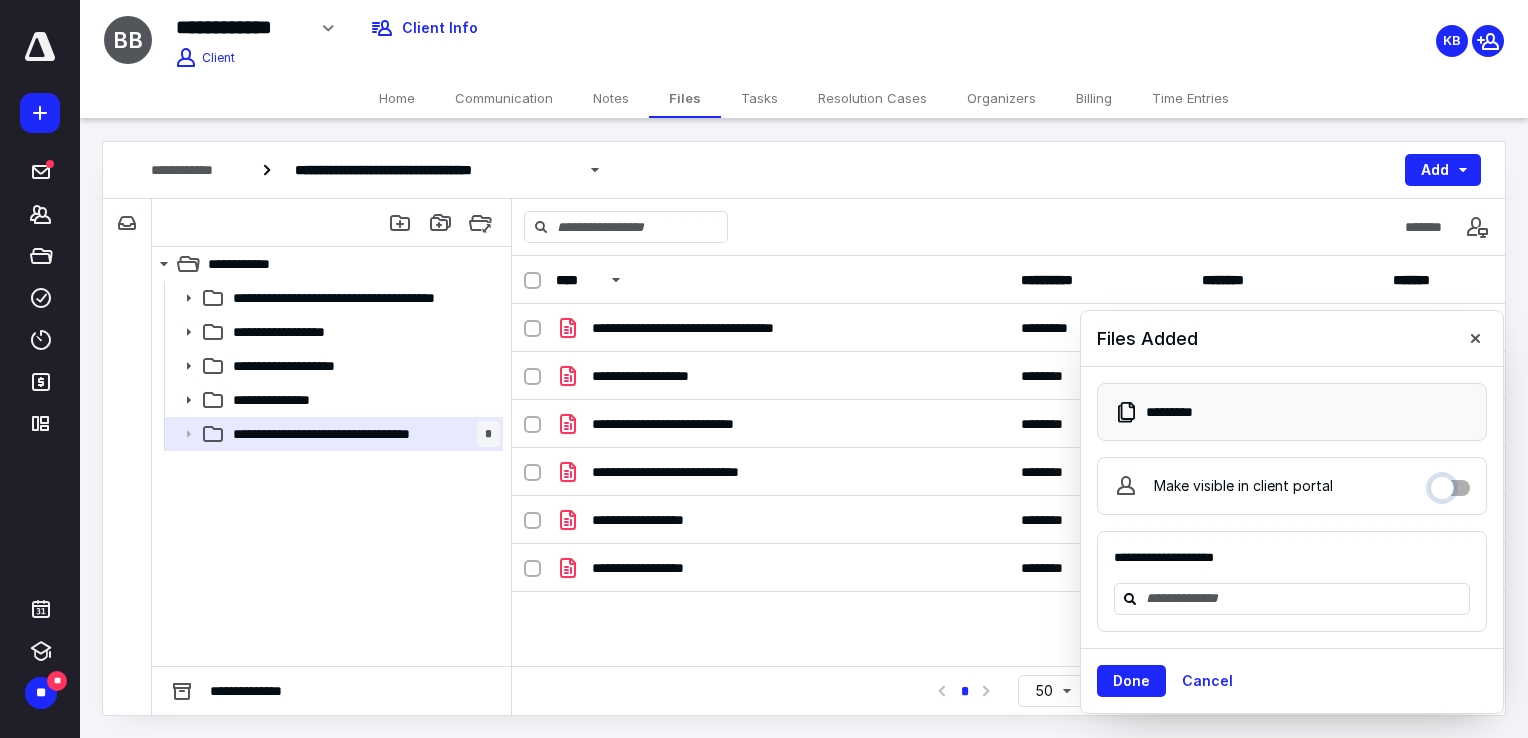 click on "Make visible in client portal" at bounding box center (1450, 483) 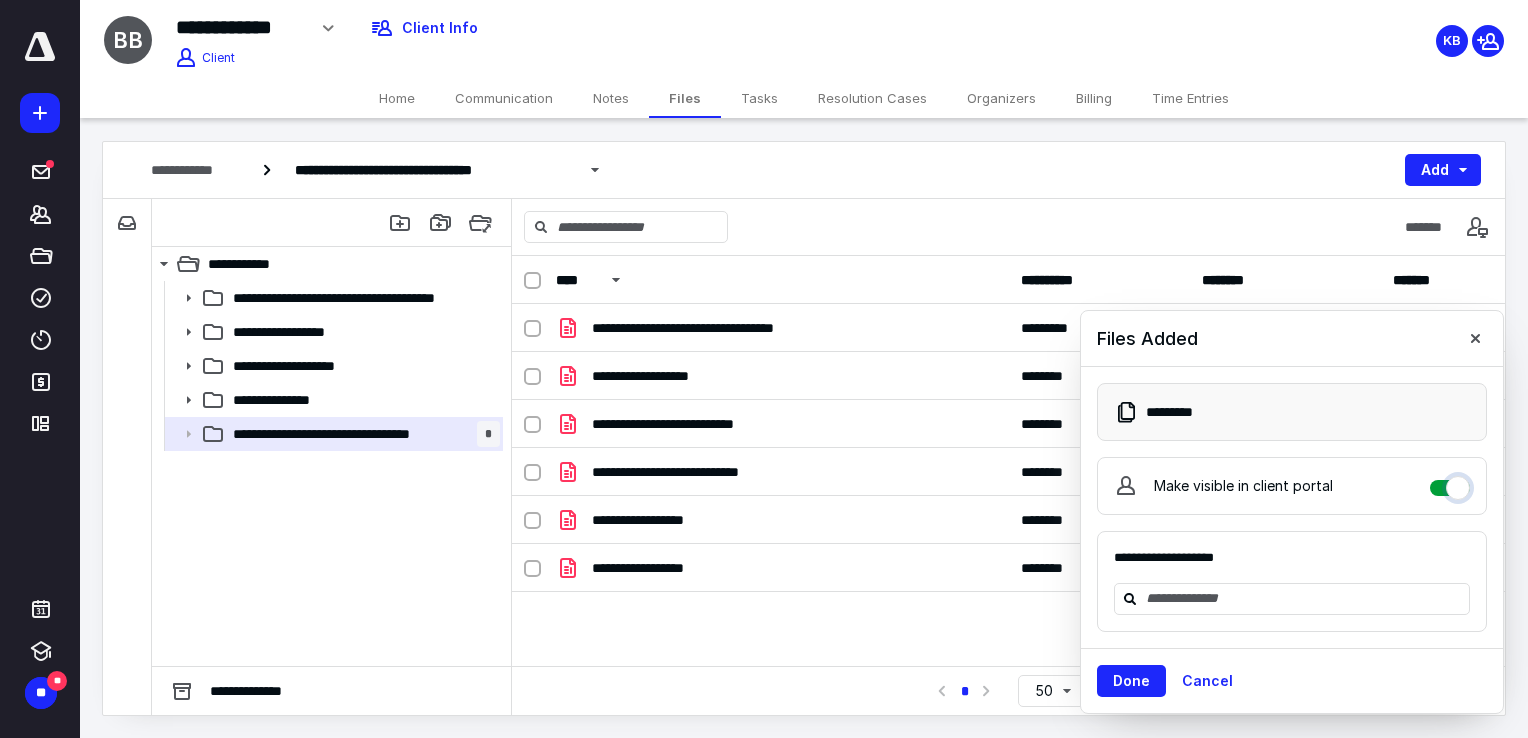 checkbox on "****" 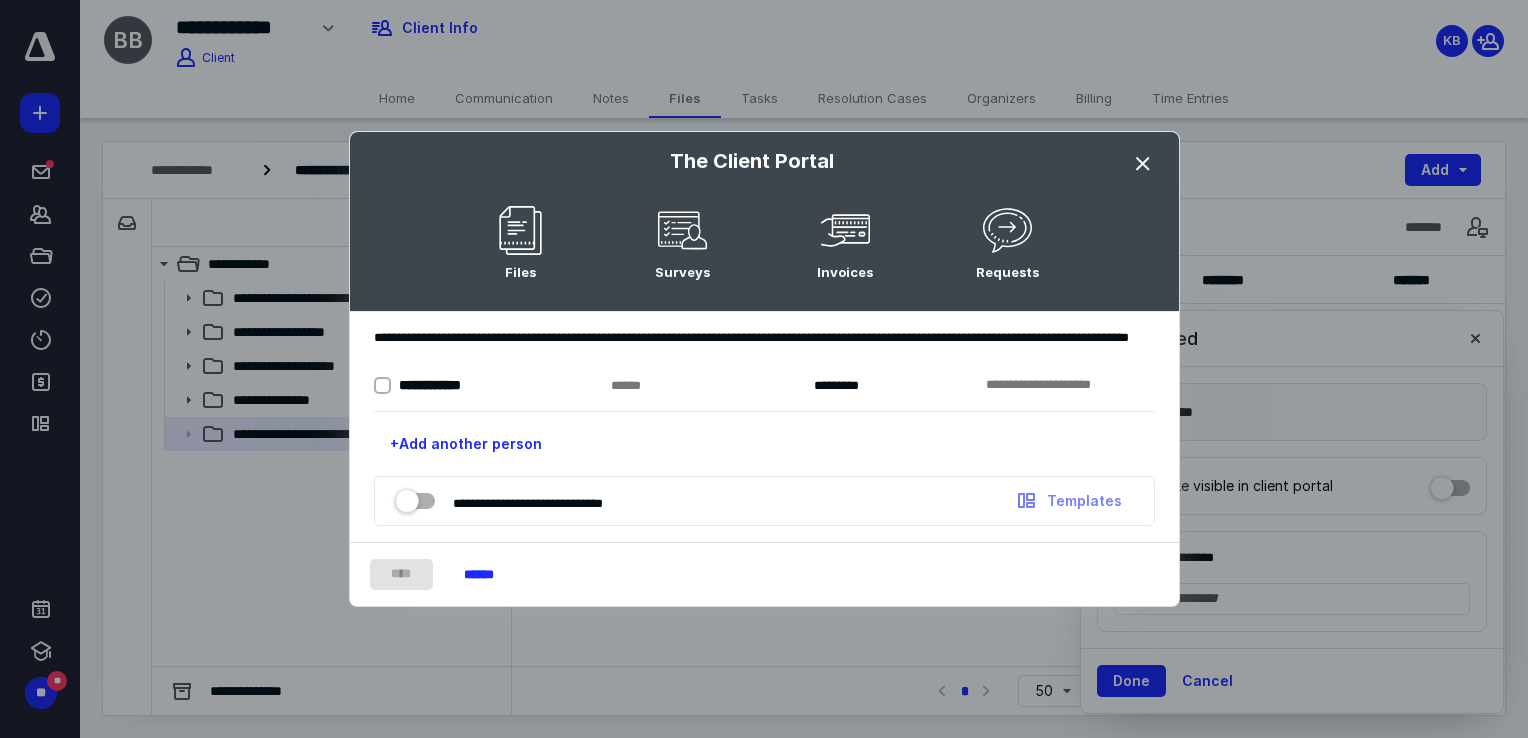 click at bounding box center (1143, 164) 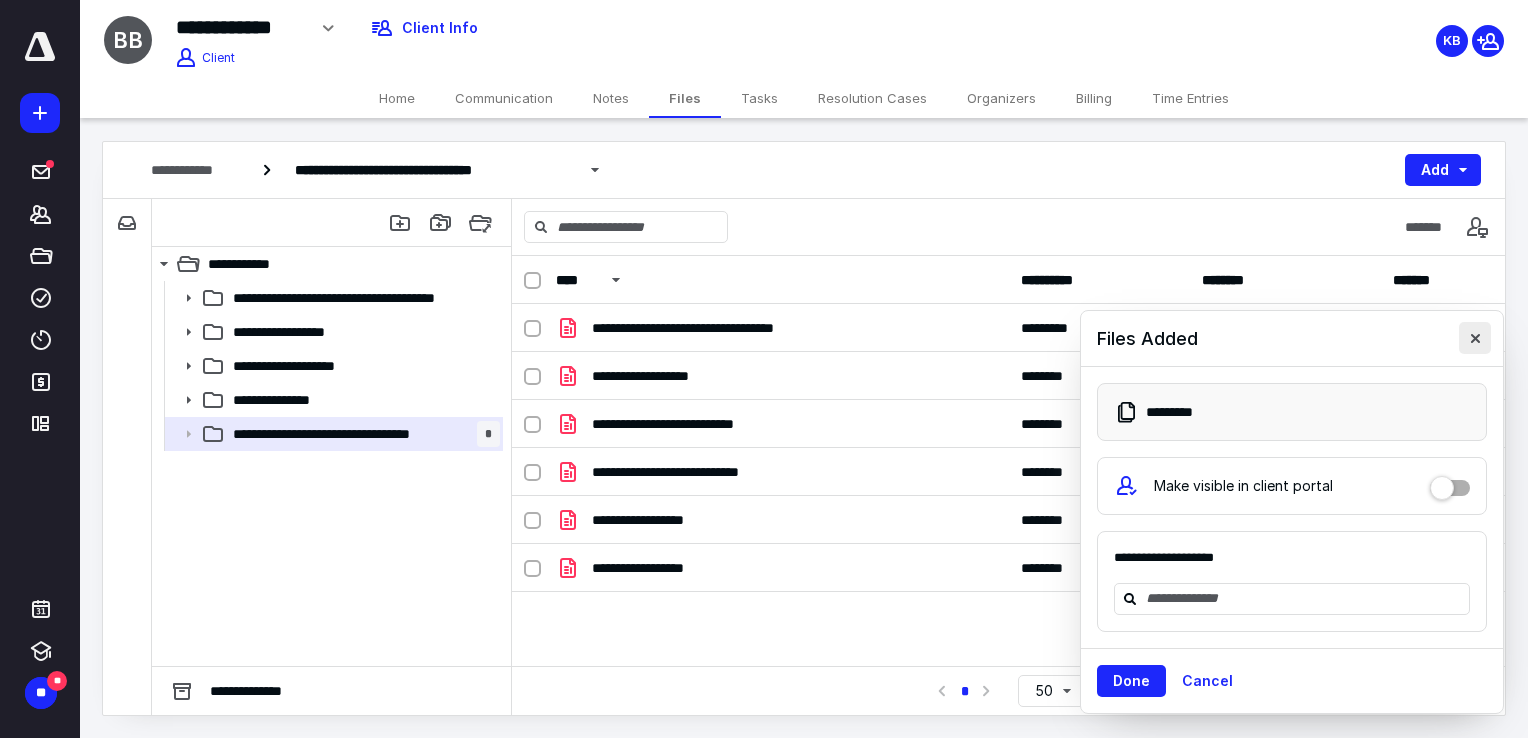 click at bounding box center (1475, 338) 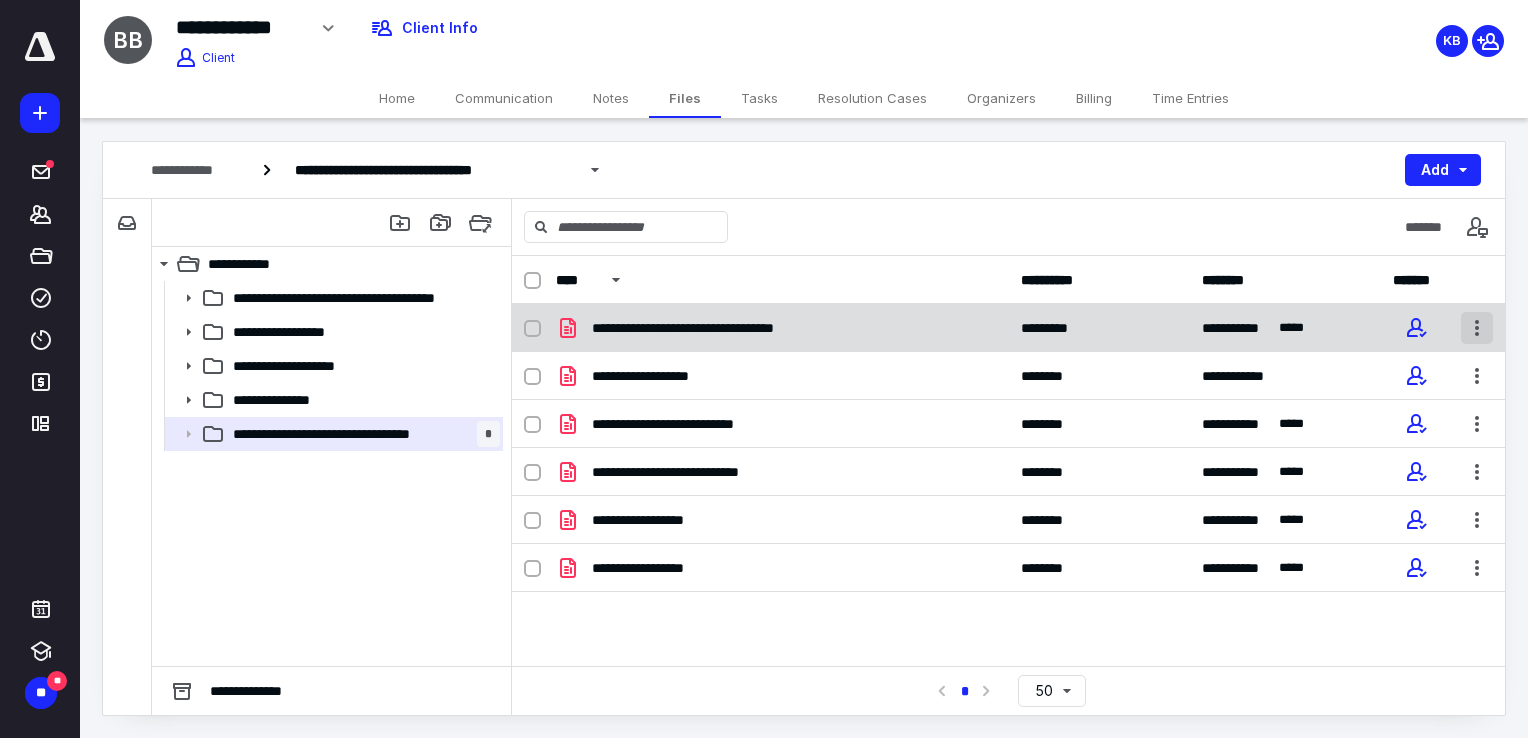 click at bounding box center (1477, 328) 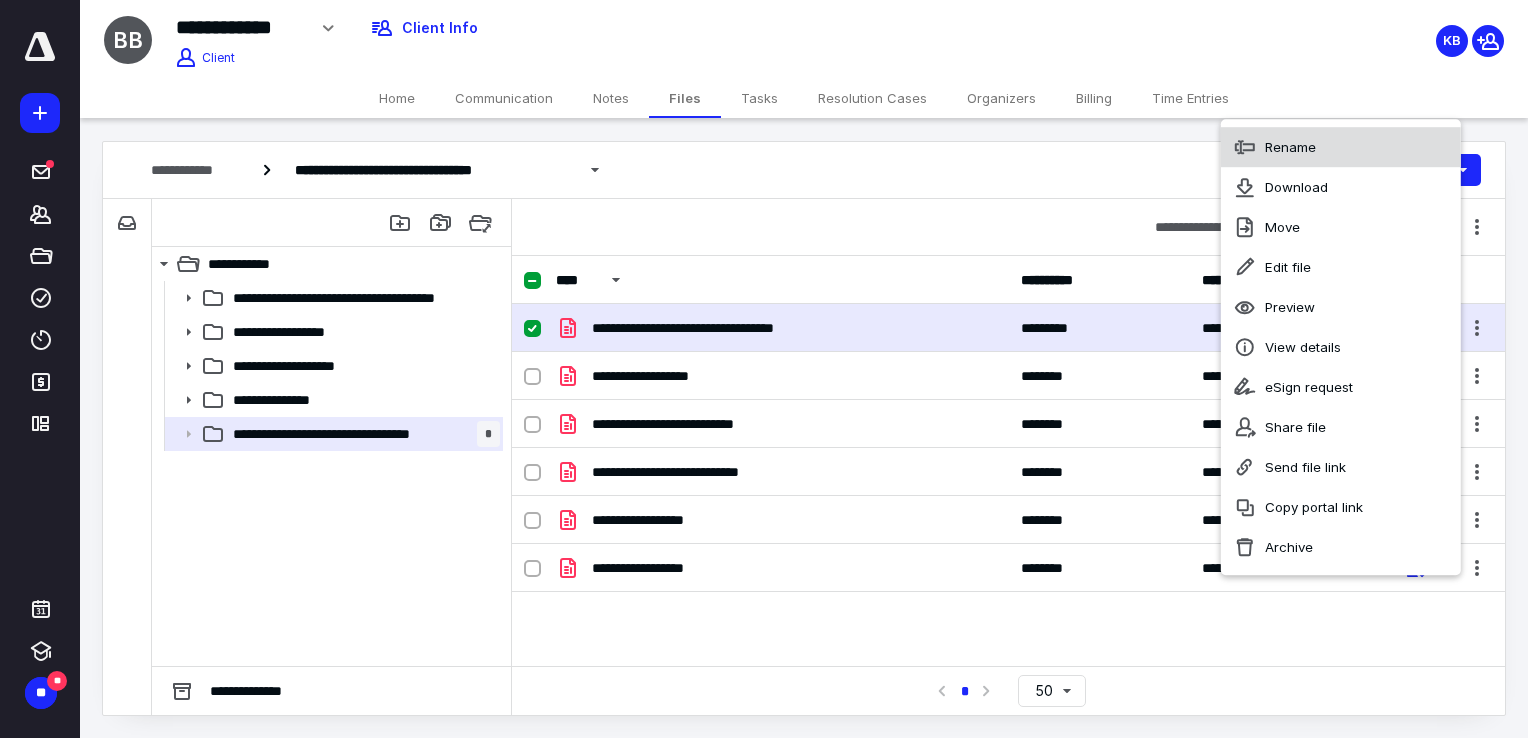 click on "Rename" at bounding box center (1290, 147) 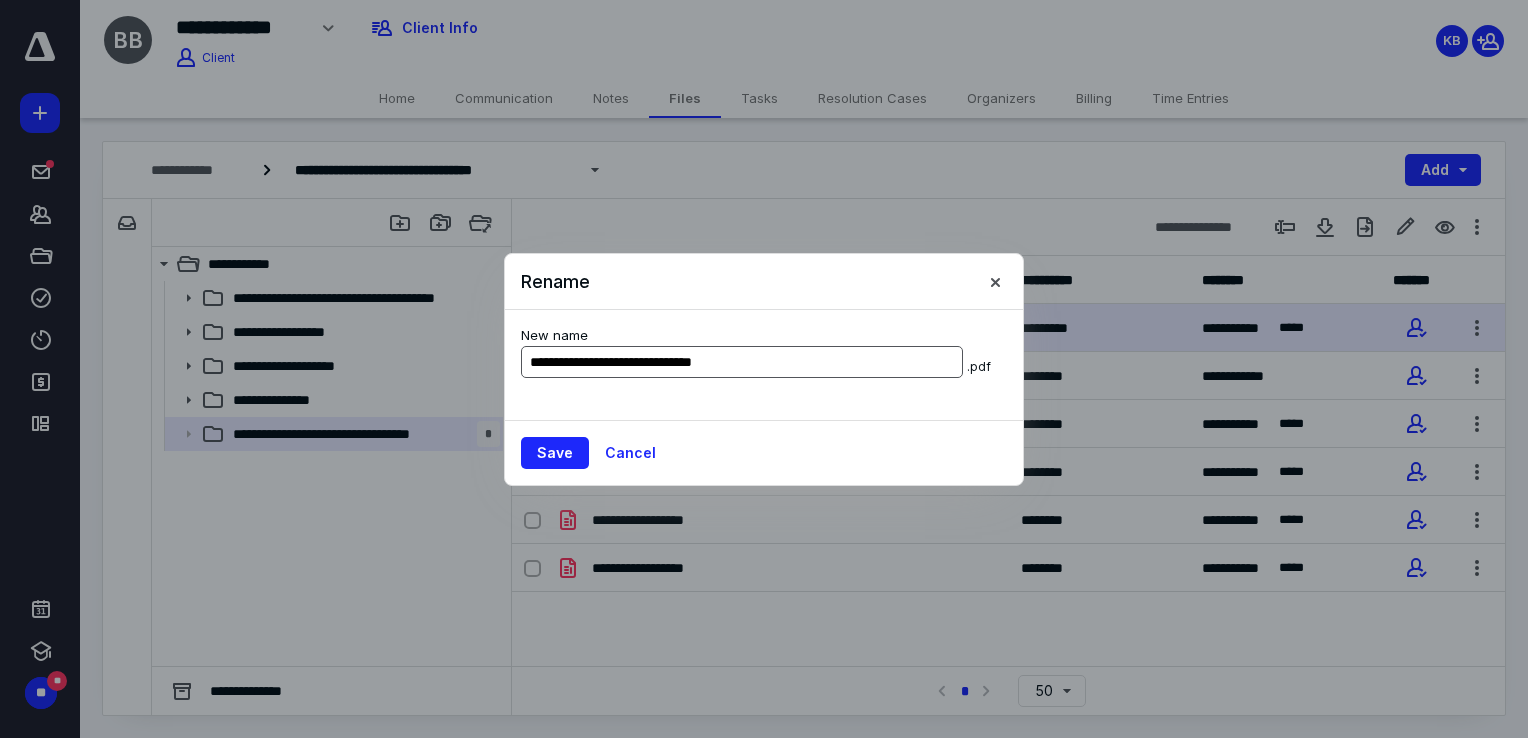 click on "**********" at bounding box center (742, 362) 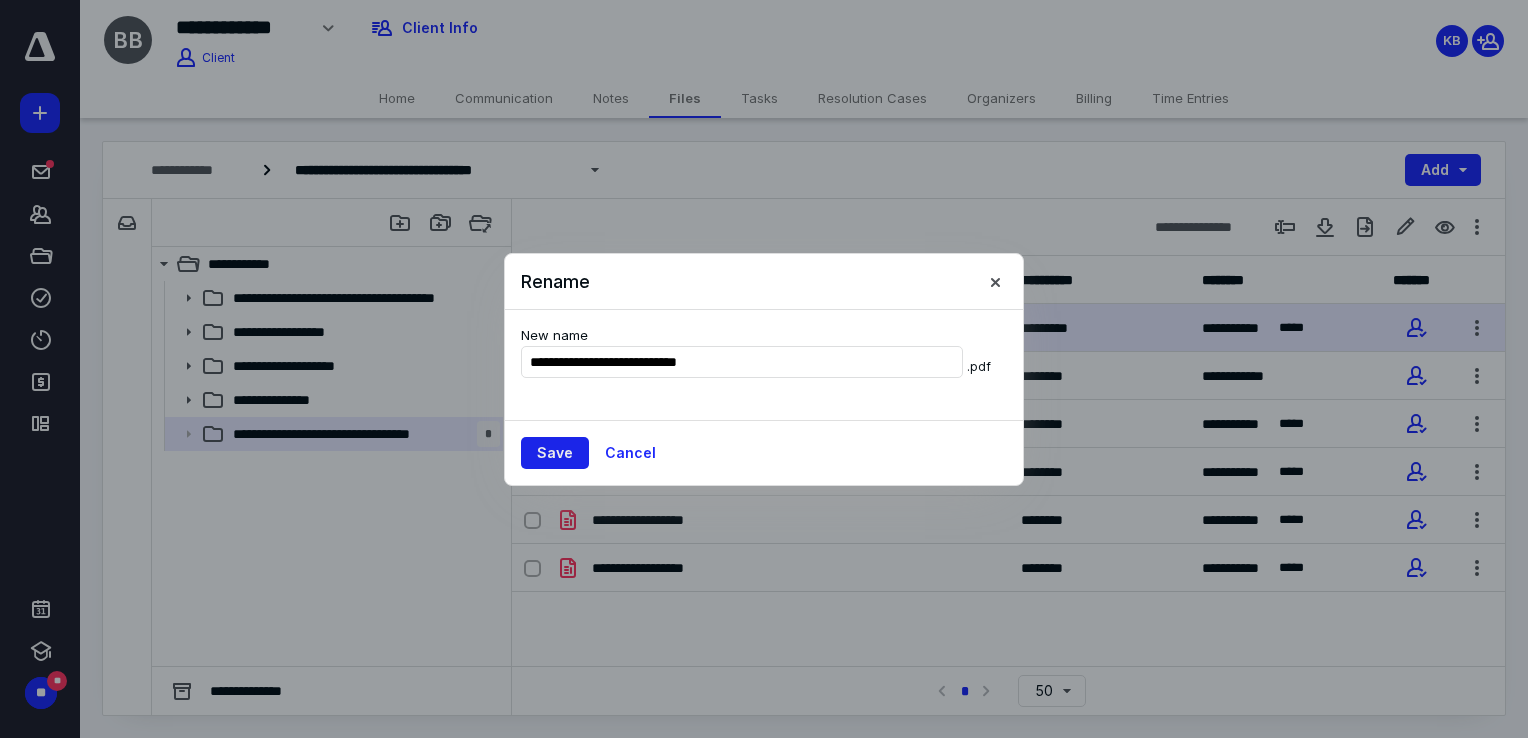 type on "**********" 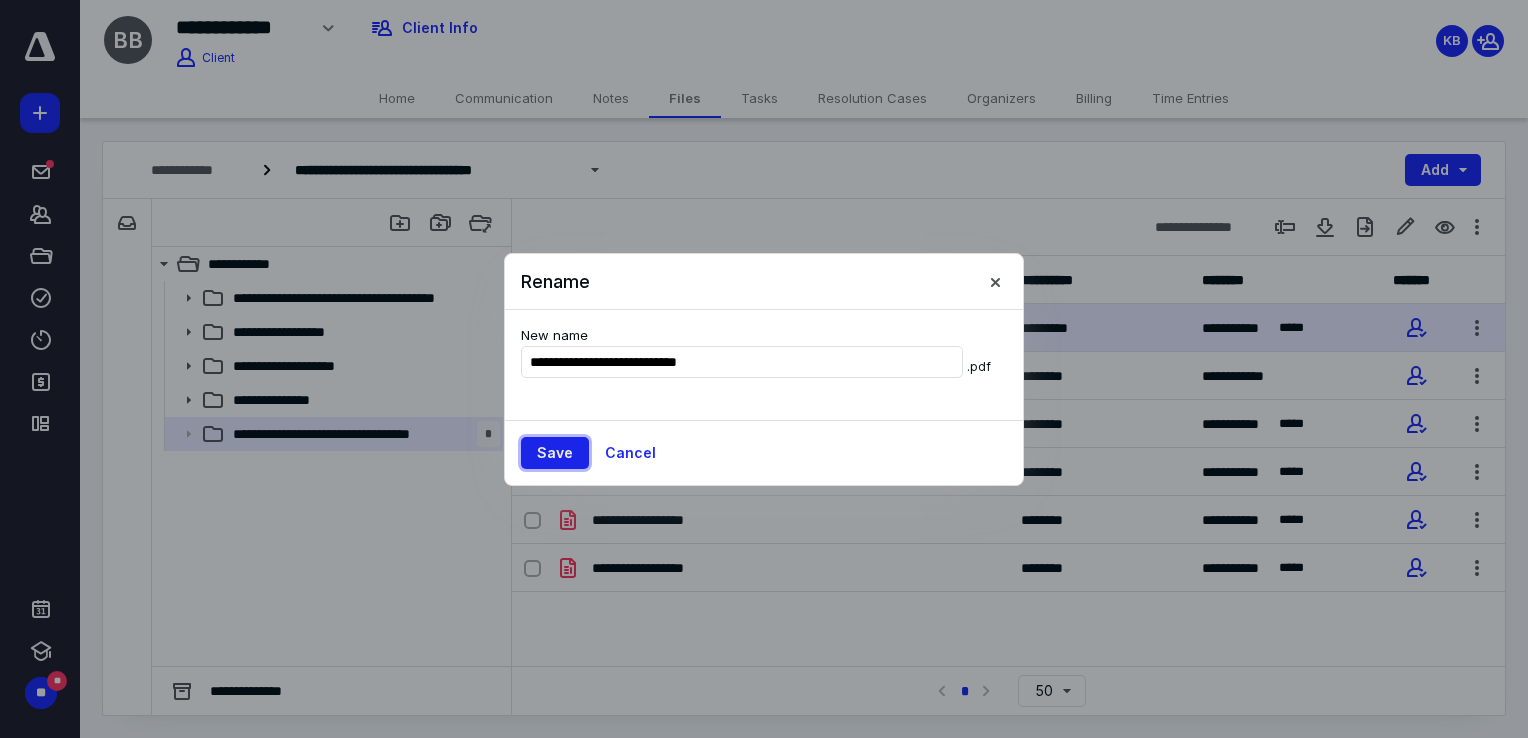 click on "Save" at bounding box center [555, 453] 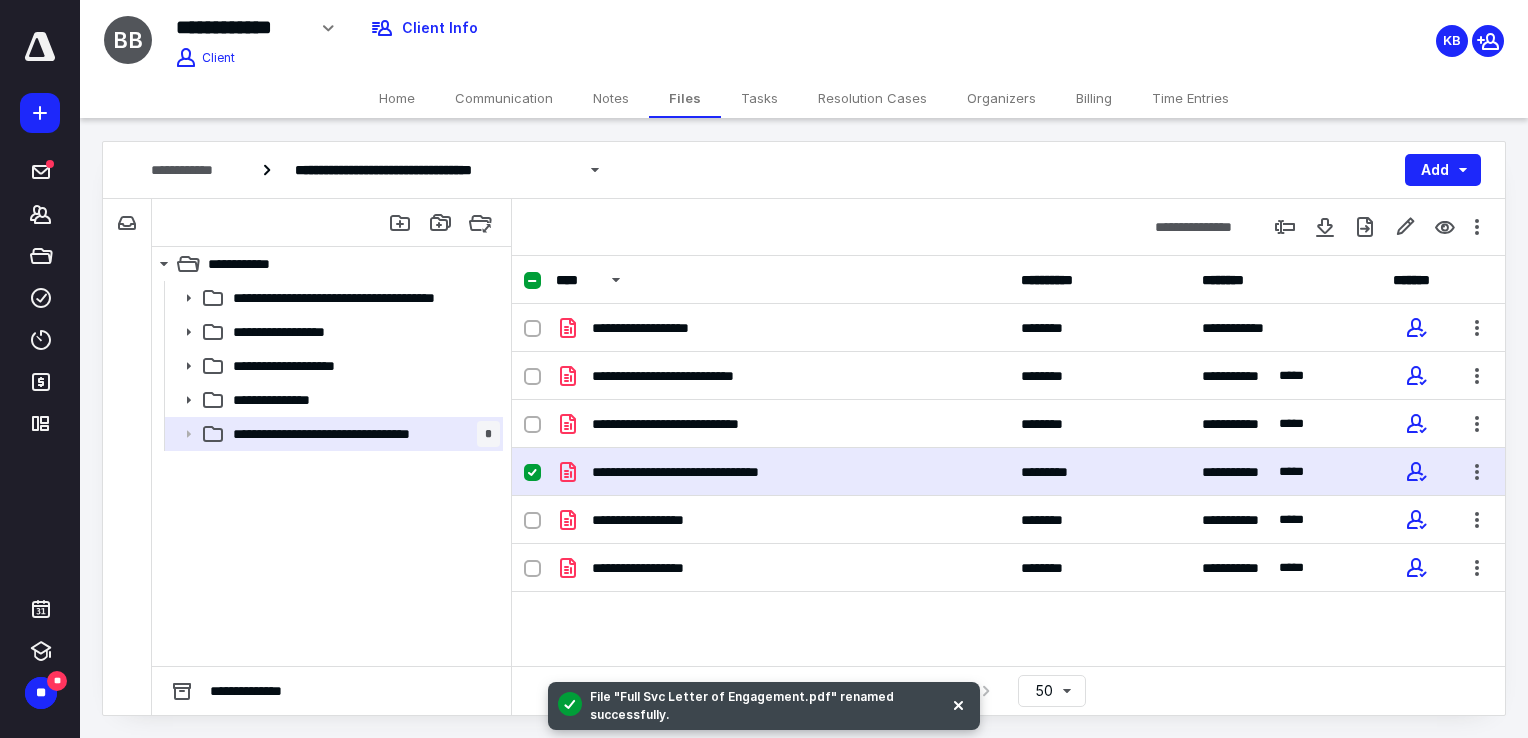 click on "**********" at bounding box center (331, 473) 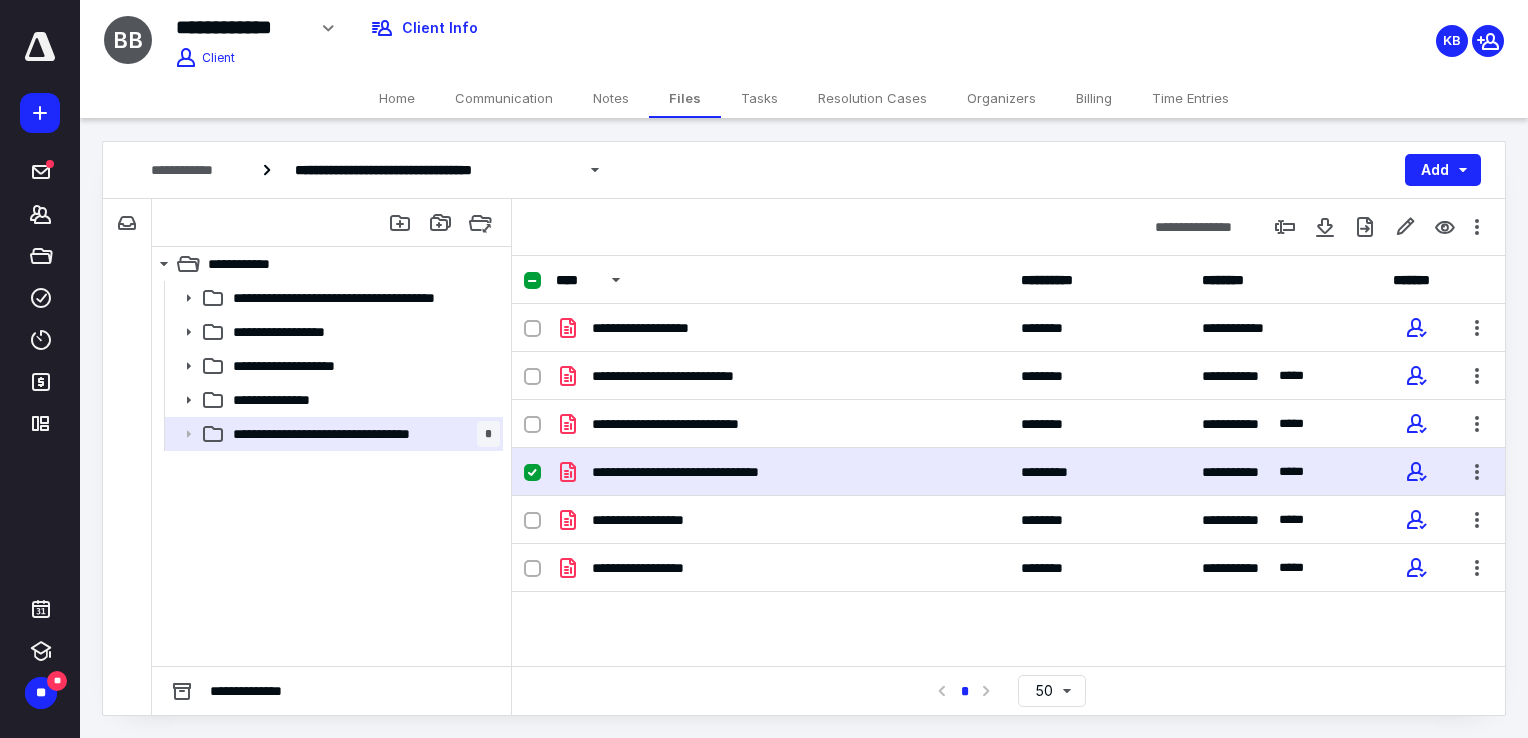 click on "Home" at bounding box center [397, 98] 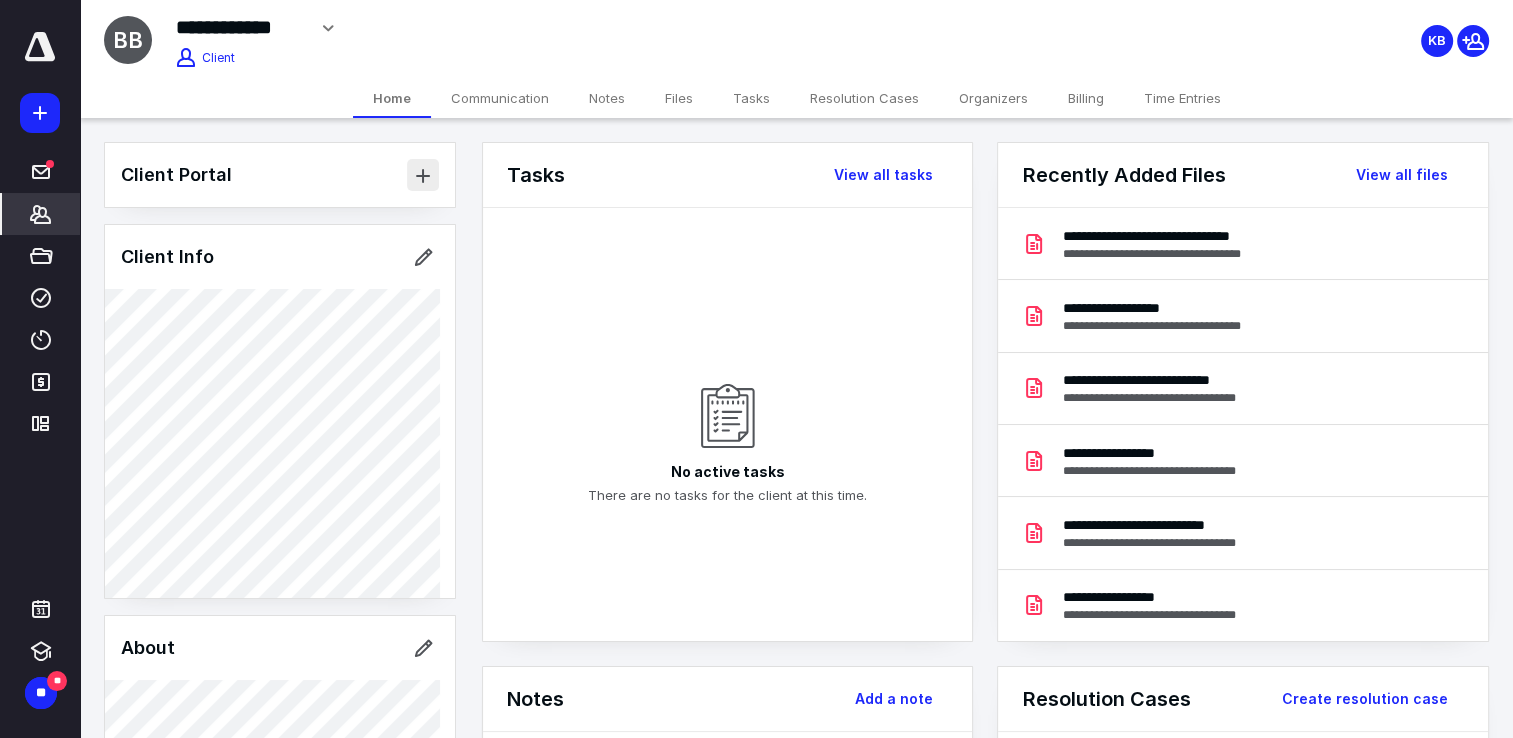 click at bounding box center [423, 175] 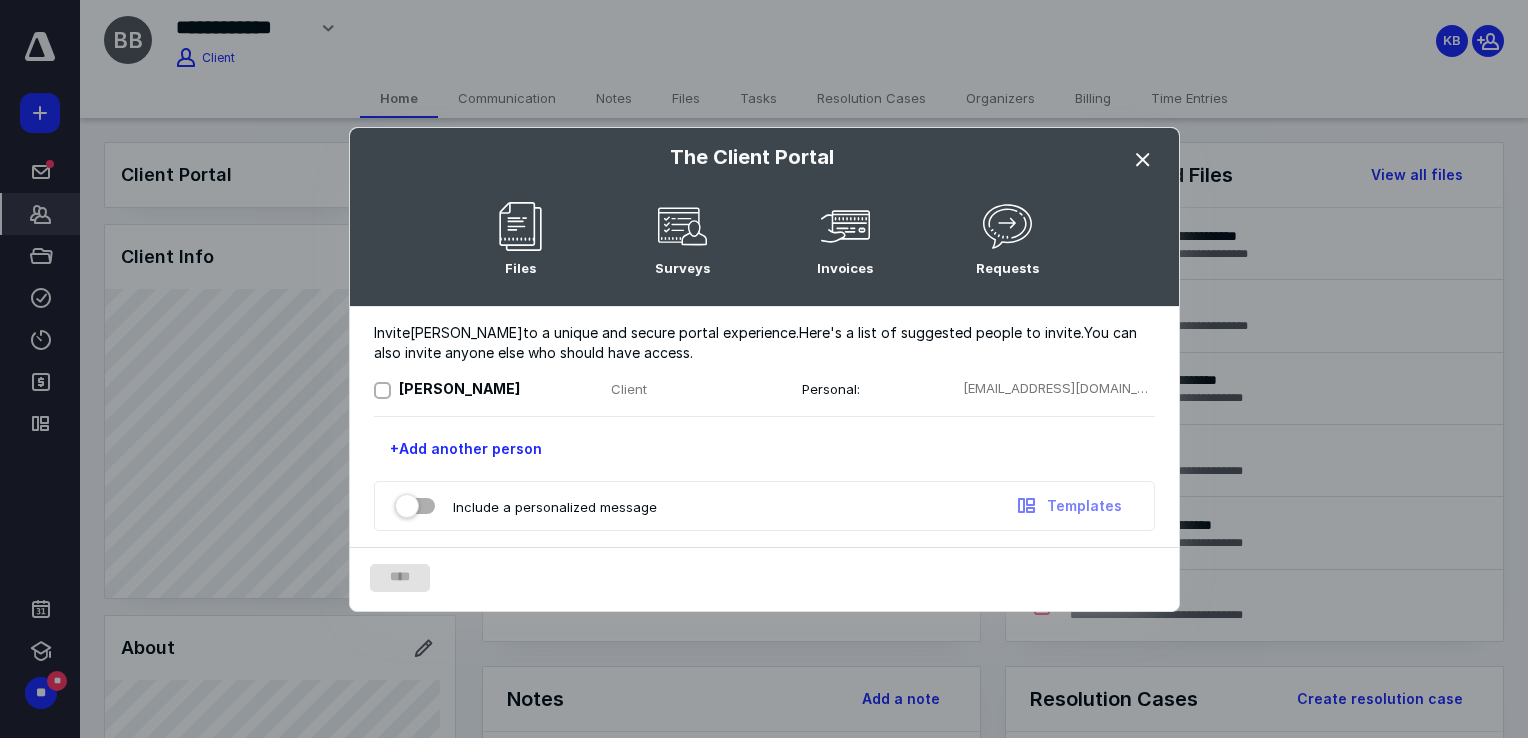 click 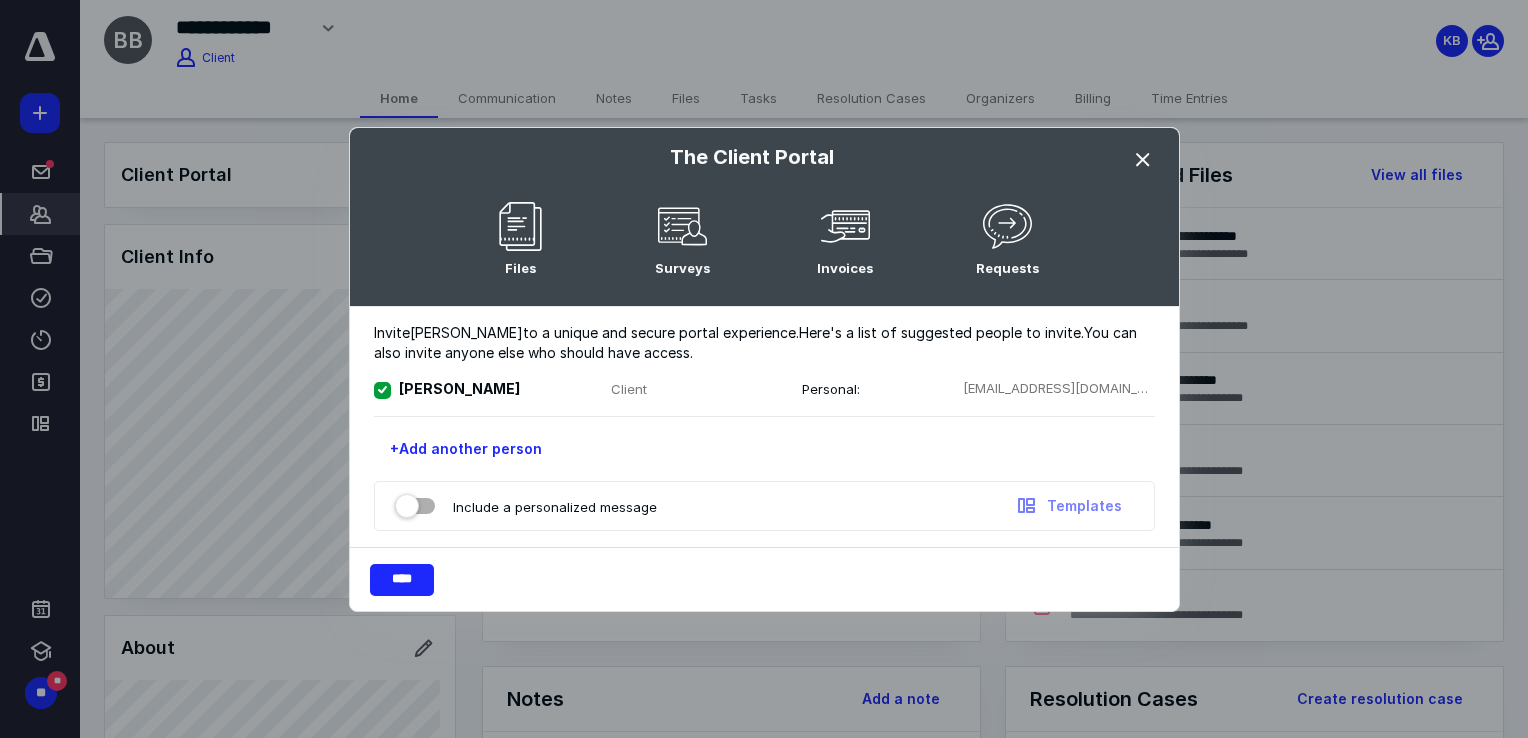 click at bounding box center [415, 502] 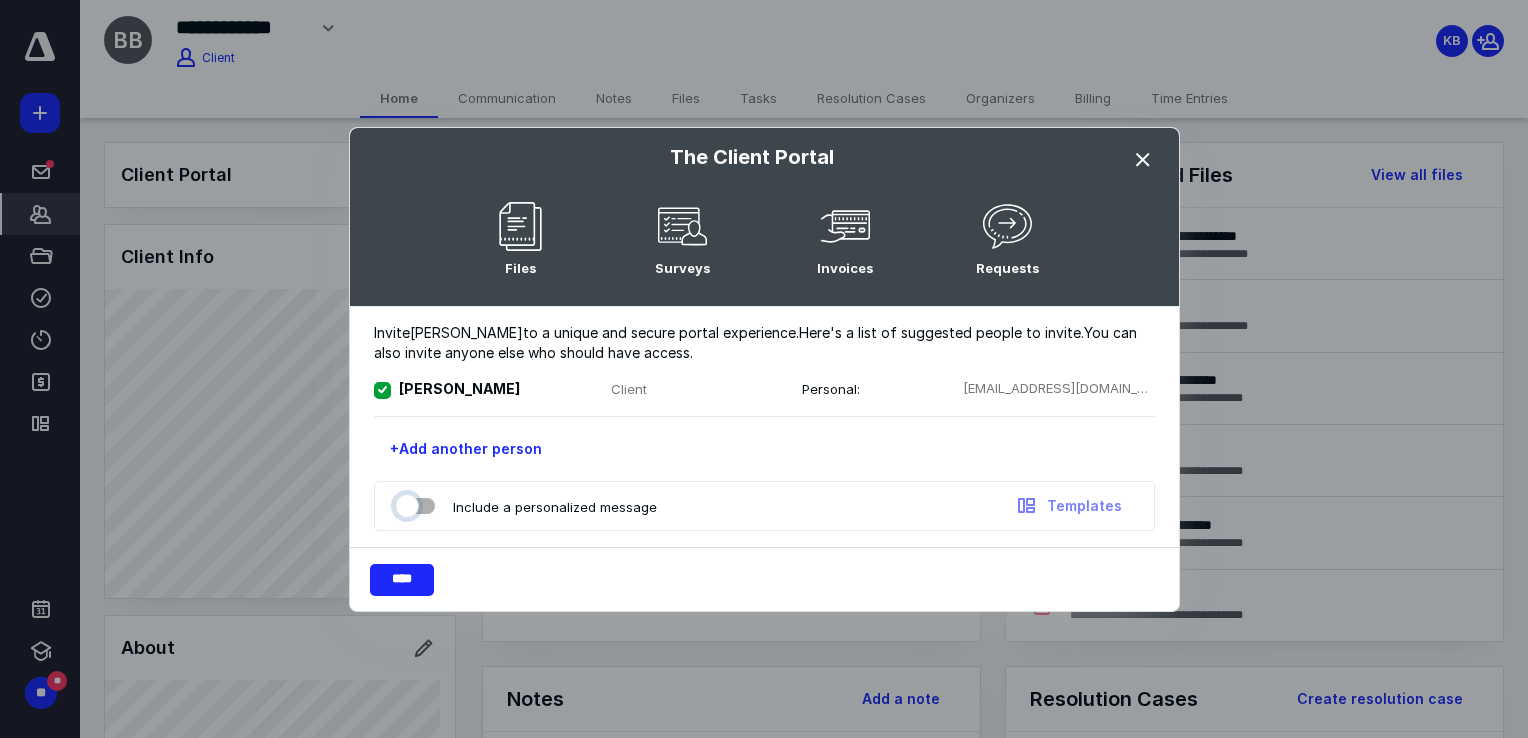 click at bounding box center (405, 503) 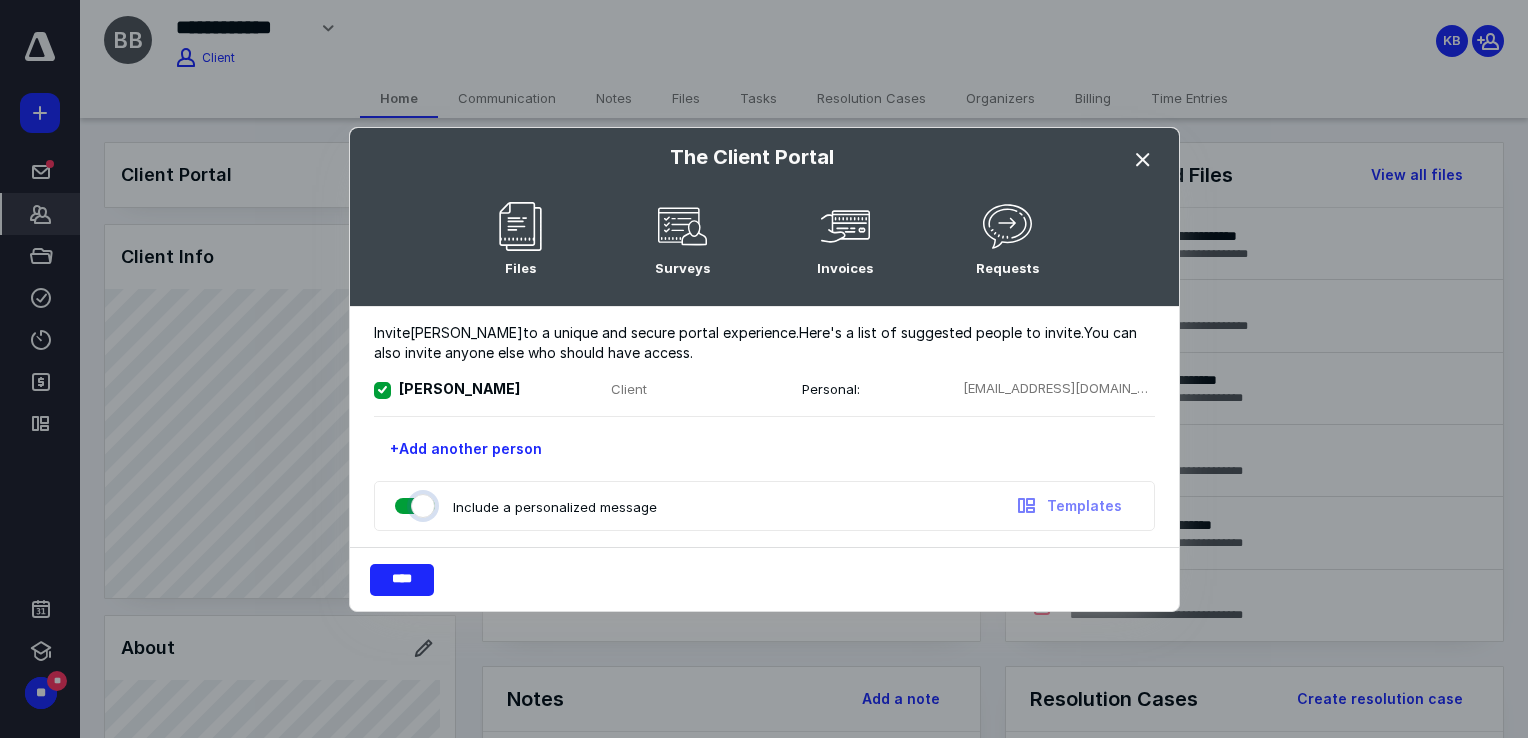 checkbox on "true" 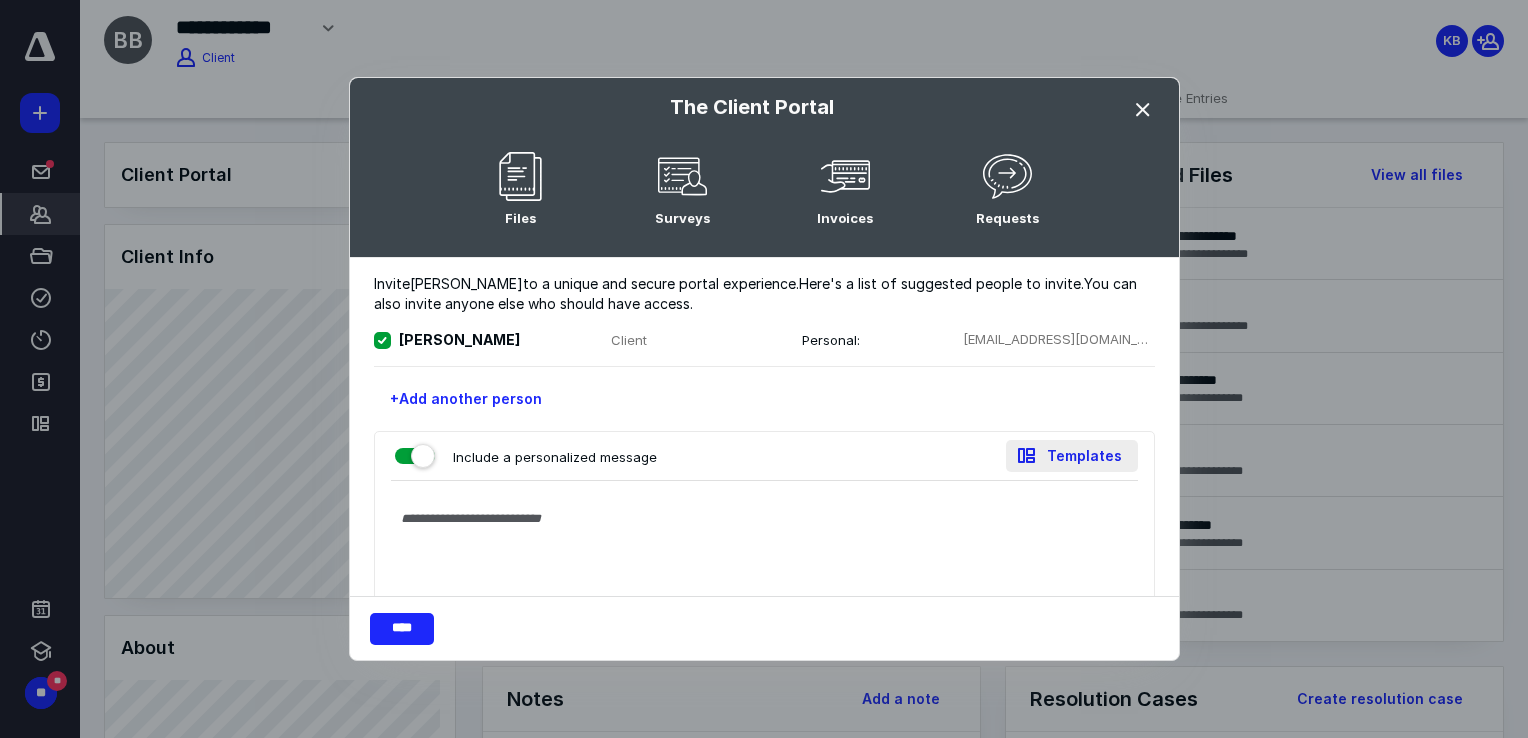click on "Templates" at bounding box center (1072, 456) 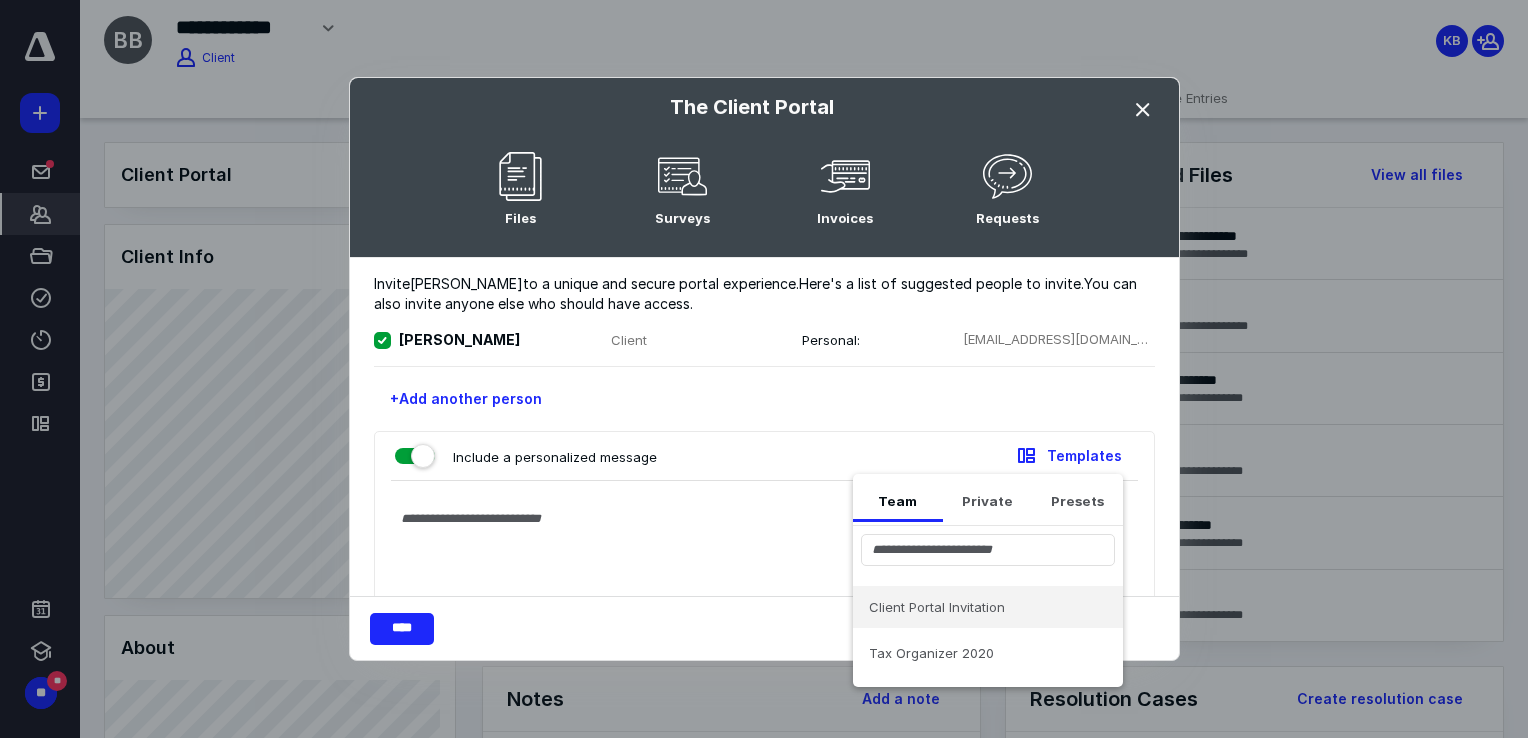 click on "Client Portal Invitation" at bounding box center [976, 607] 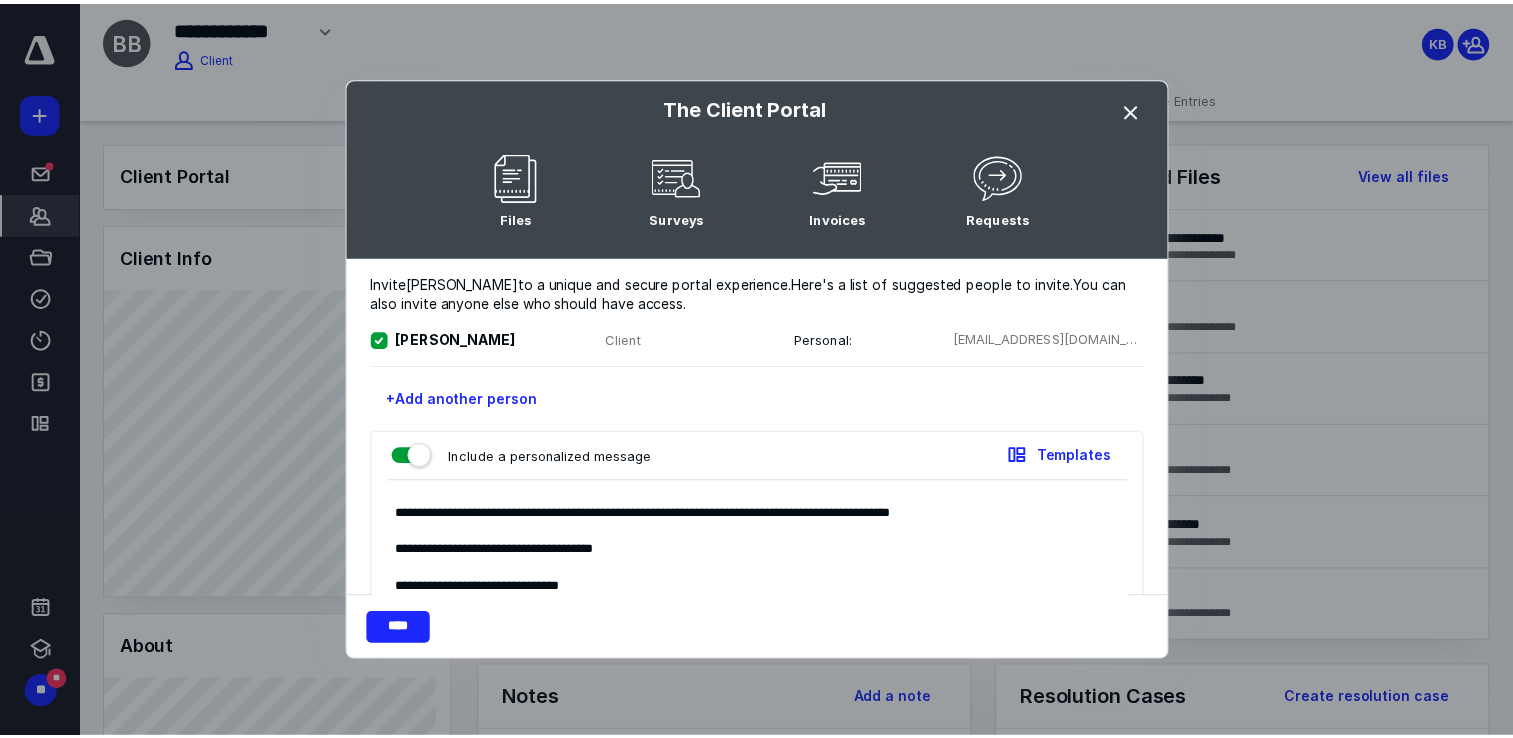 scroll, scrollTop: 153, scrollLeft: 0, axis: vertical 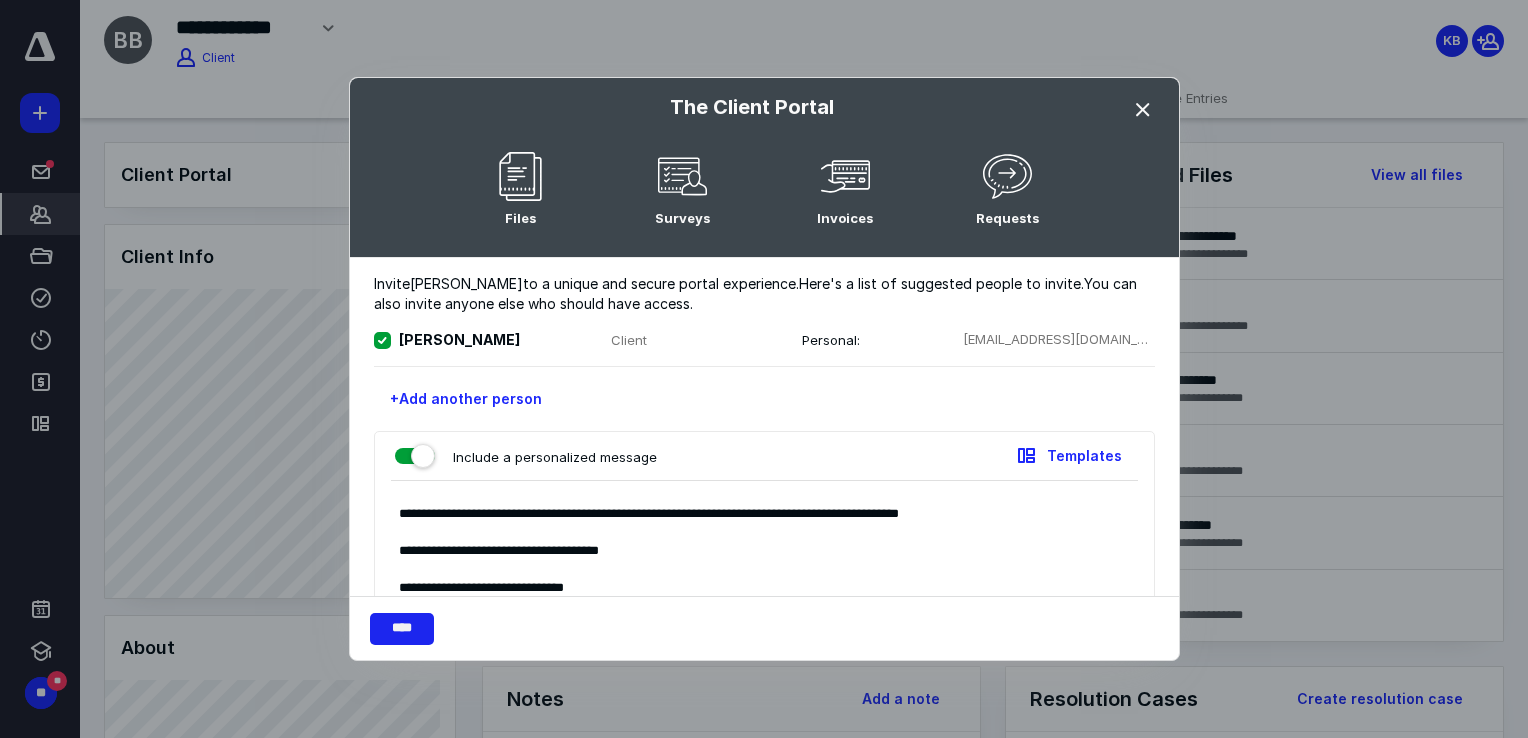 click on "****" at bounding box center (402, 629) 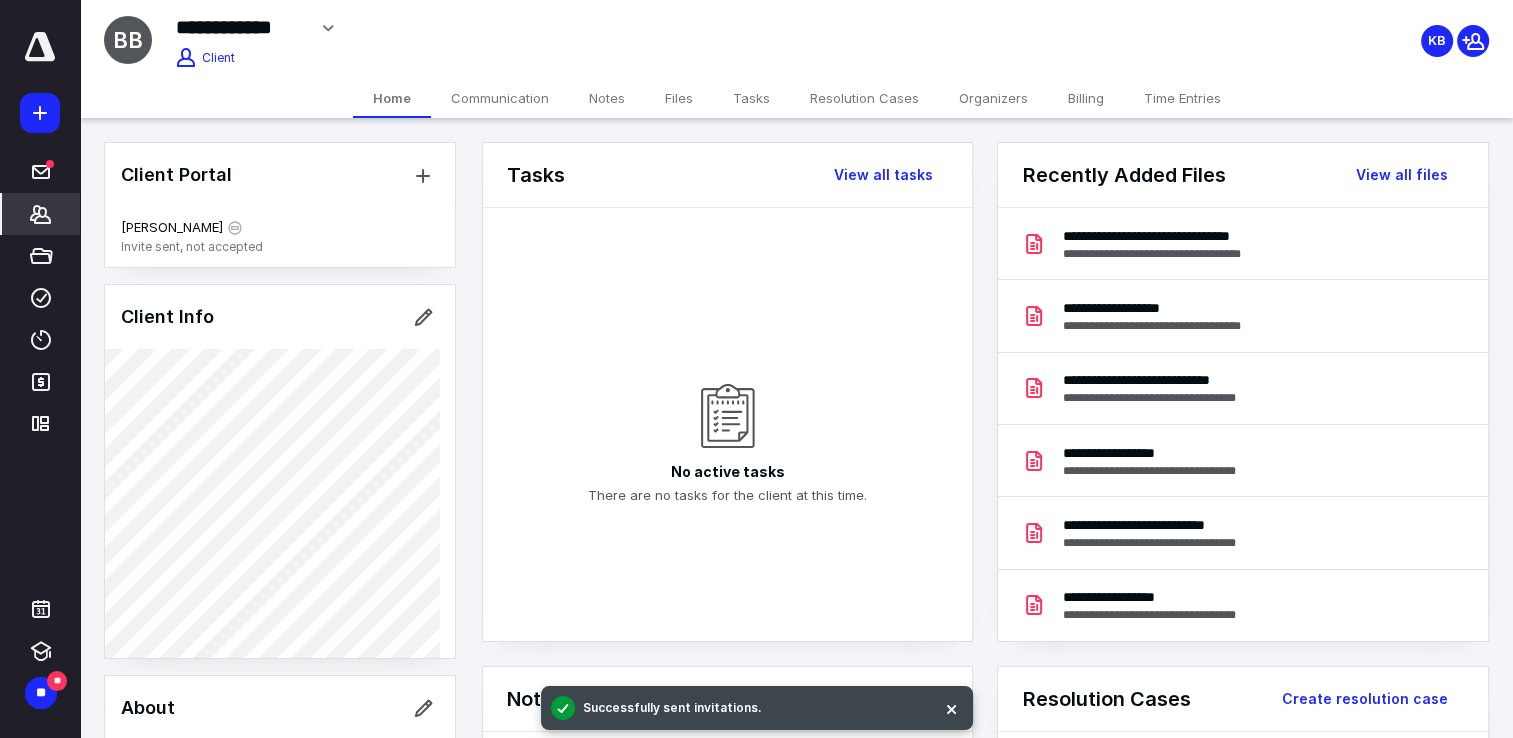 click on "Billing" at bounding box center (1086, 98) 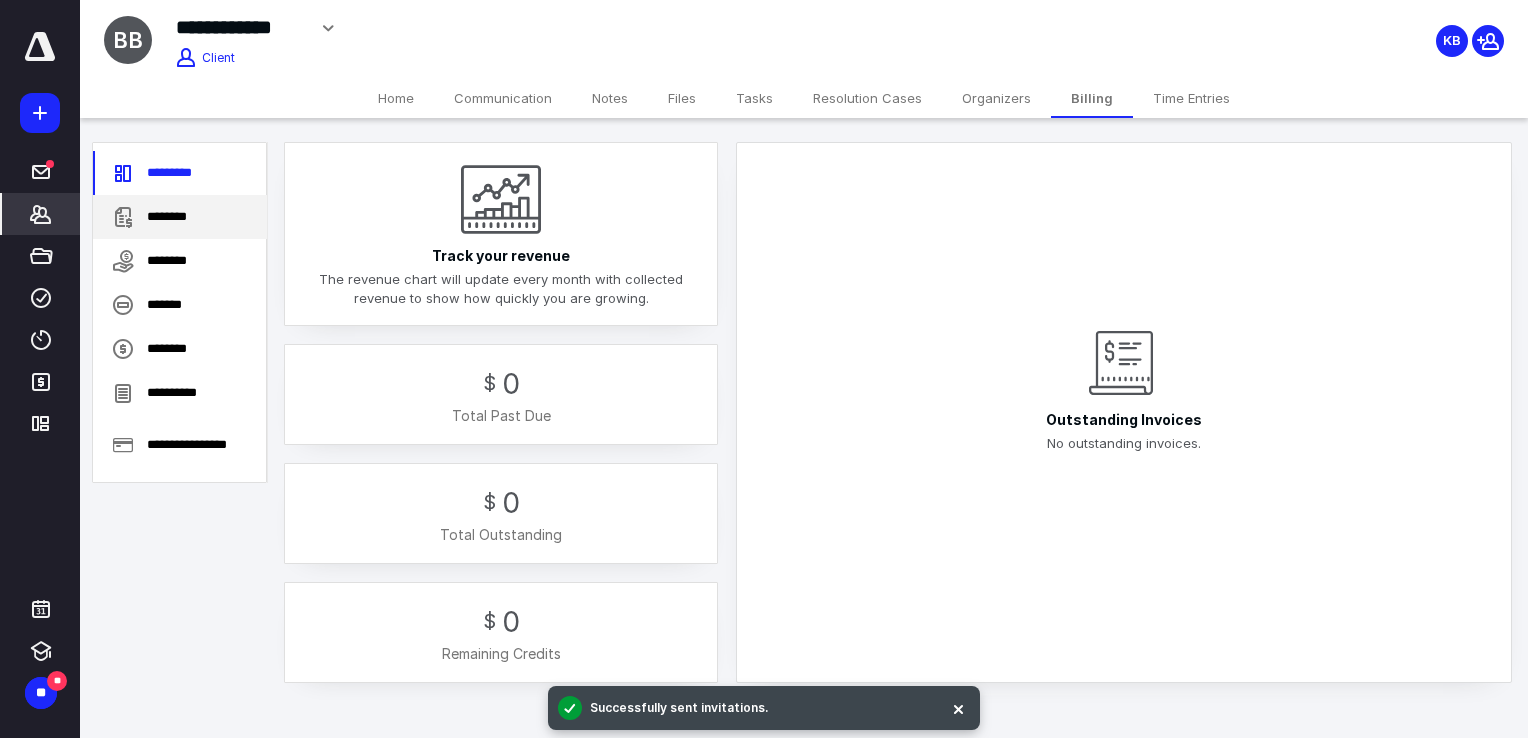 click on "********" at bounding box center [180, 217] 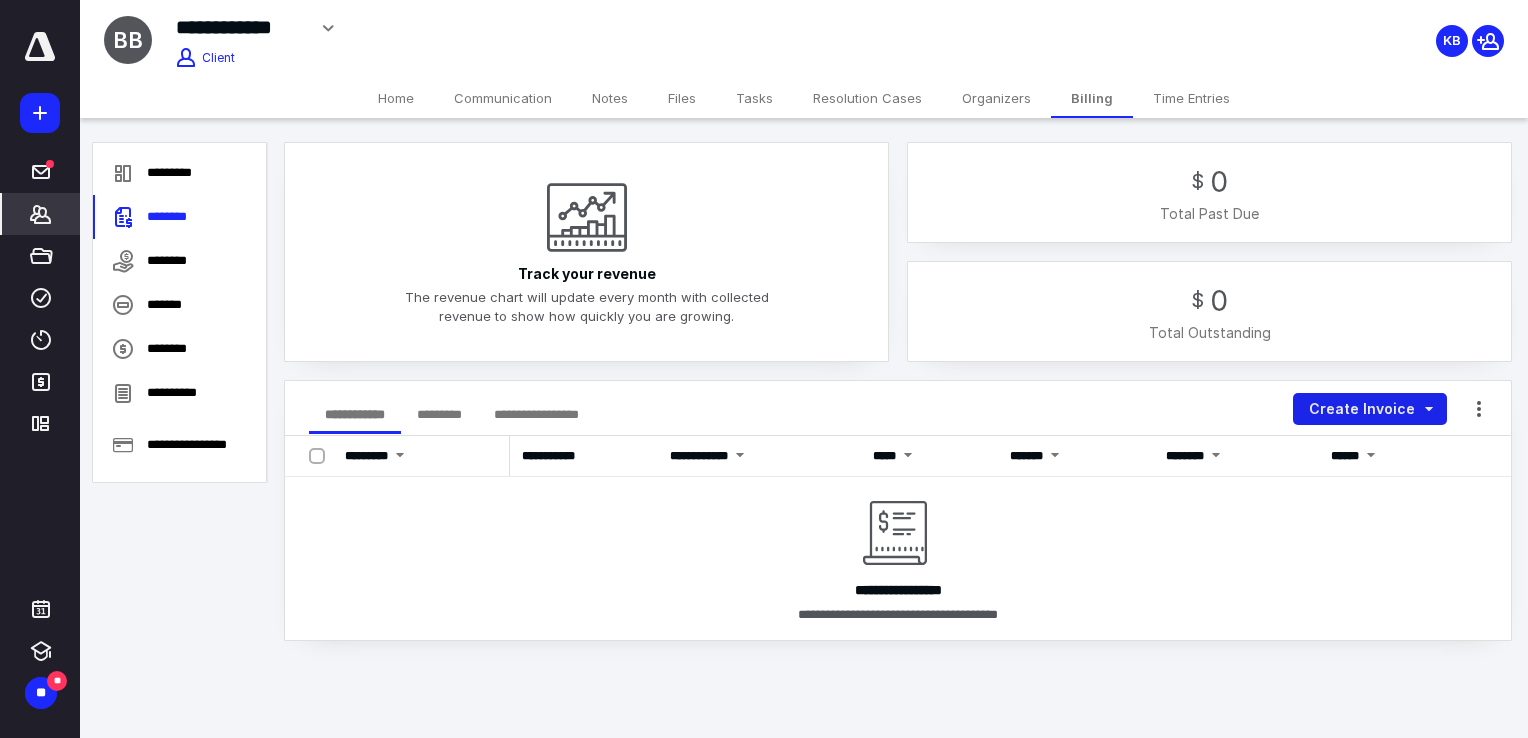 click on "Create Invoice" at bounding box center (1370, 409) 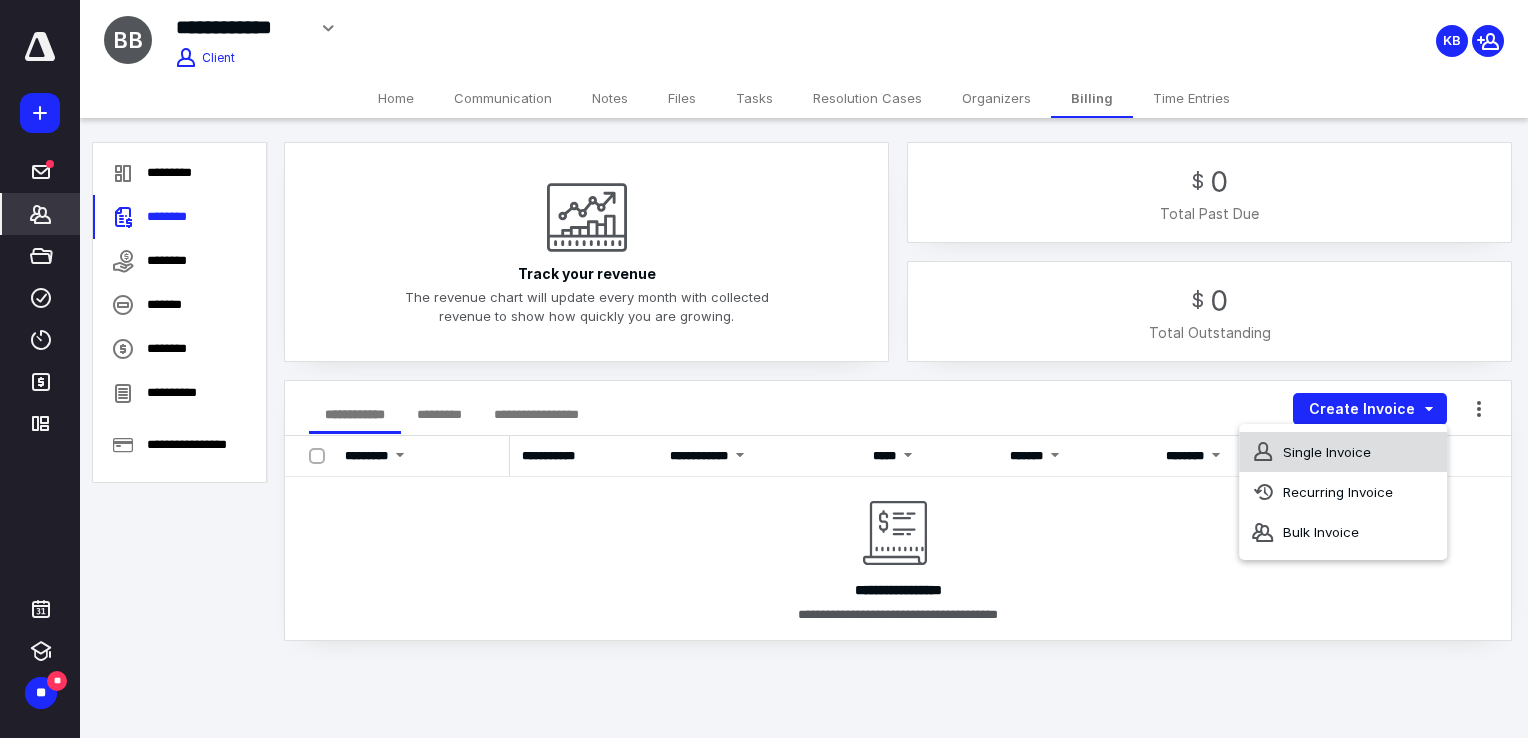 click on "Single Invoice" at bounding box center (1343, 452) 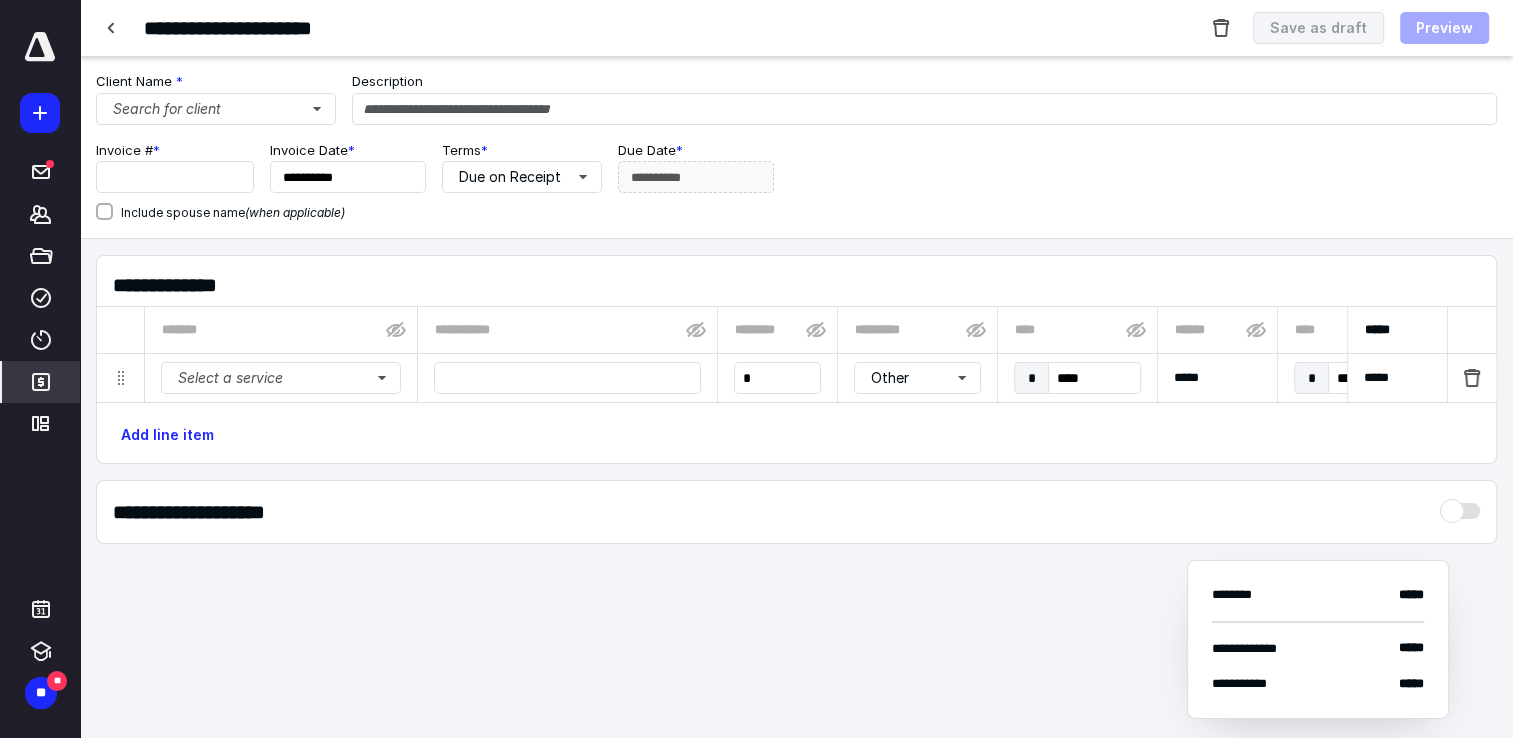 type on "****" 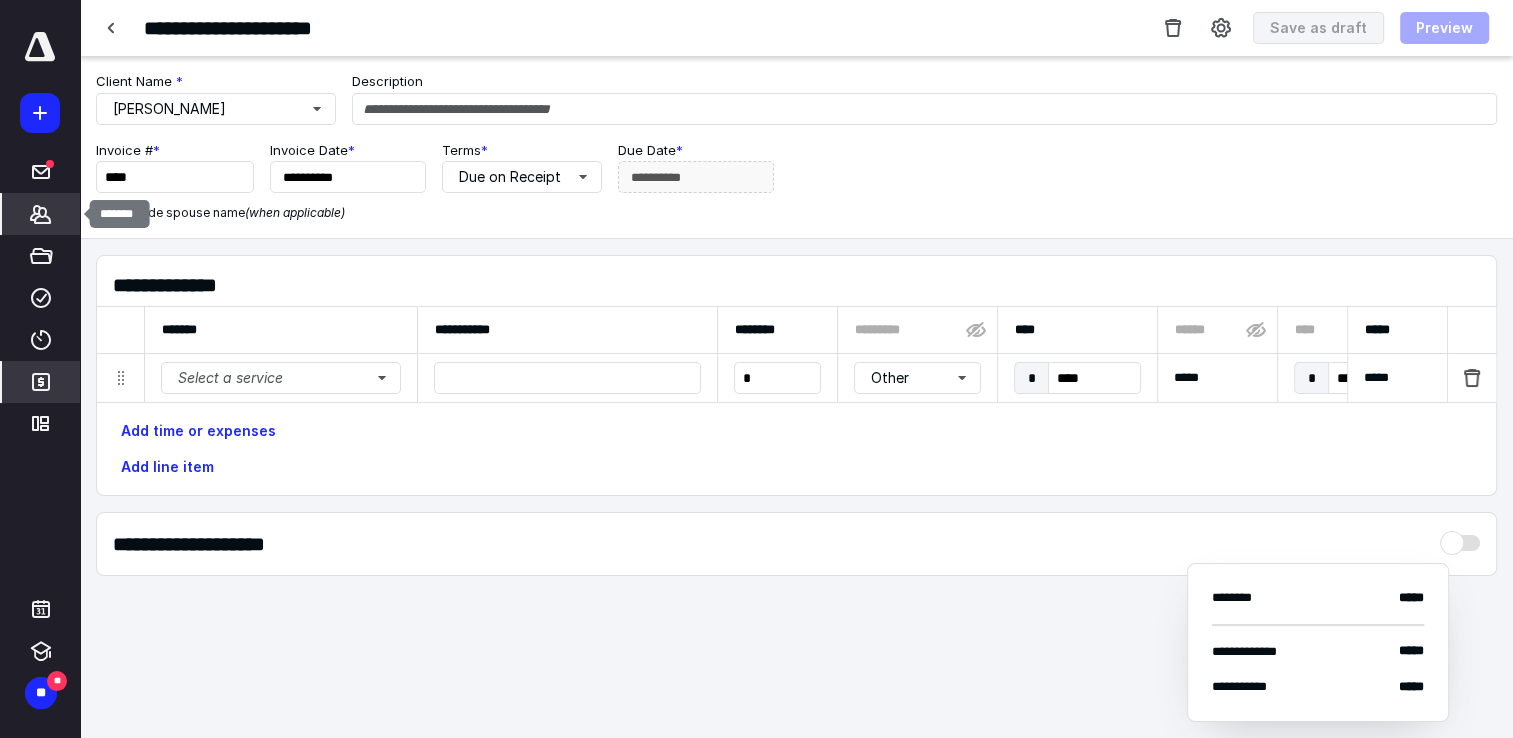 click 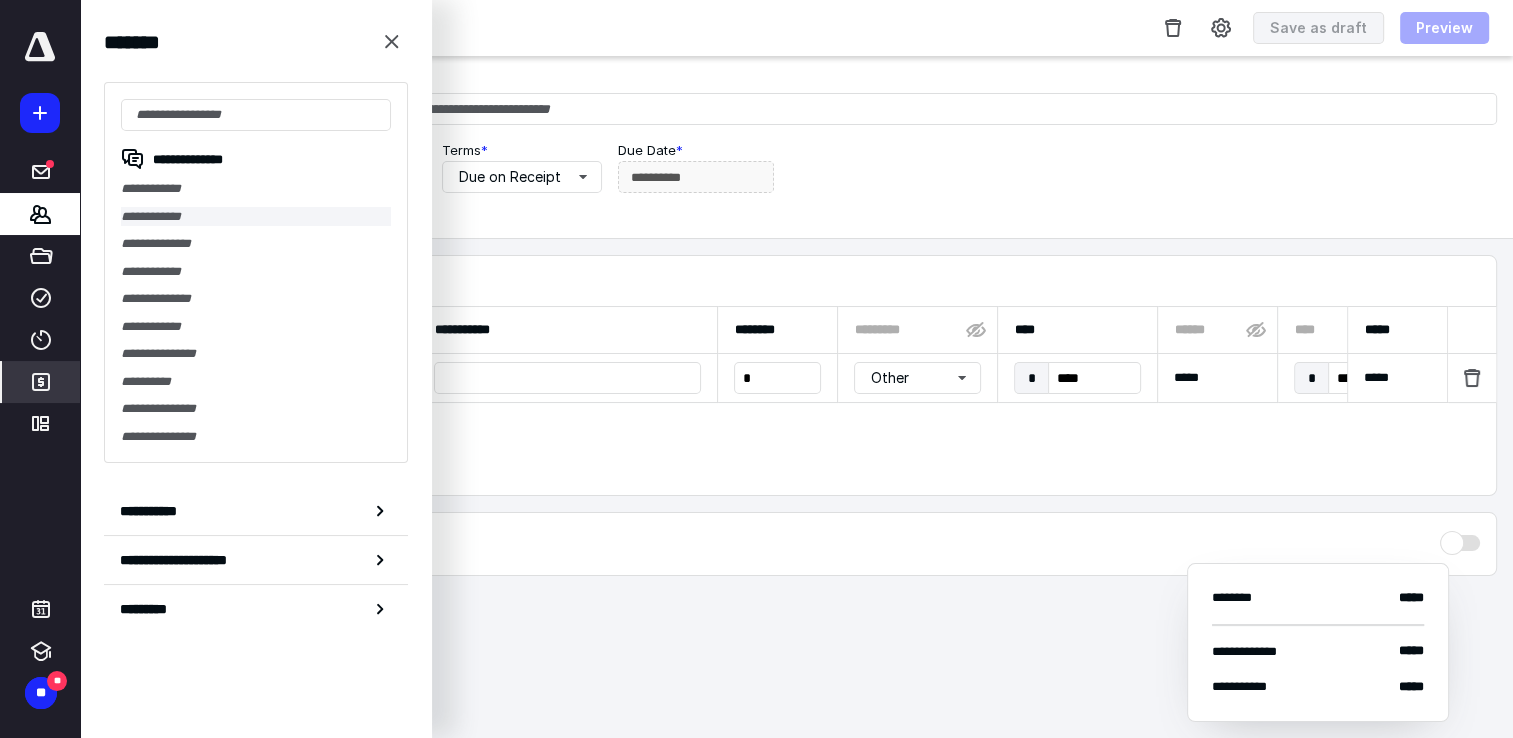 click on "**********" at bounding box center [256, 217] 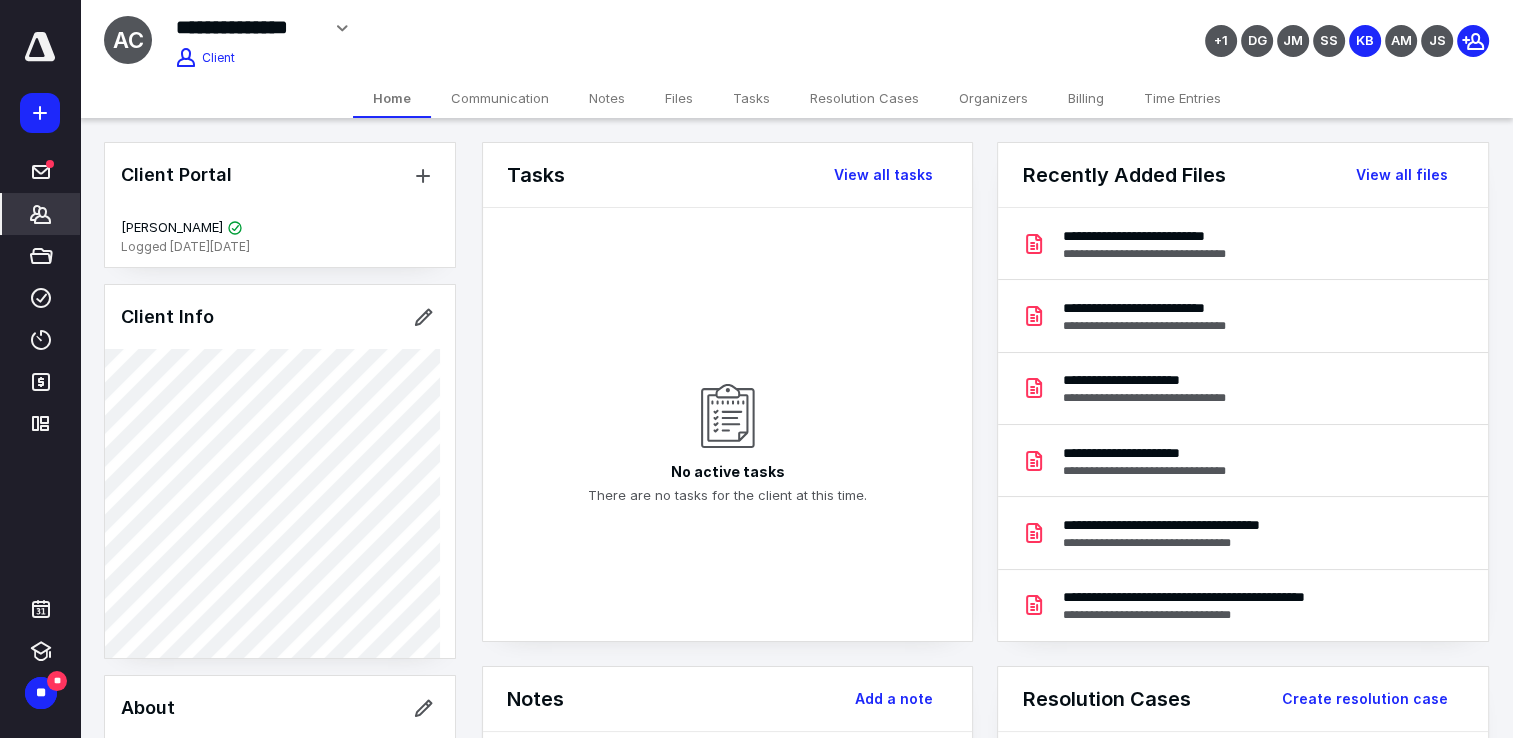 click on "Billing" at bounding box center [1086, 98] 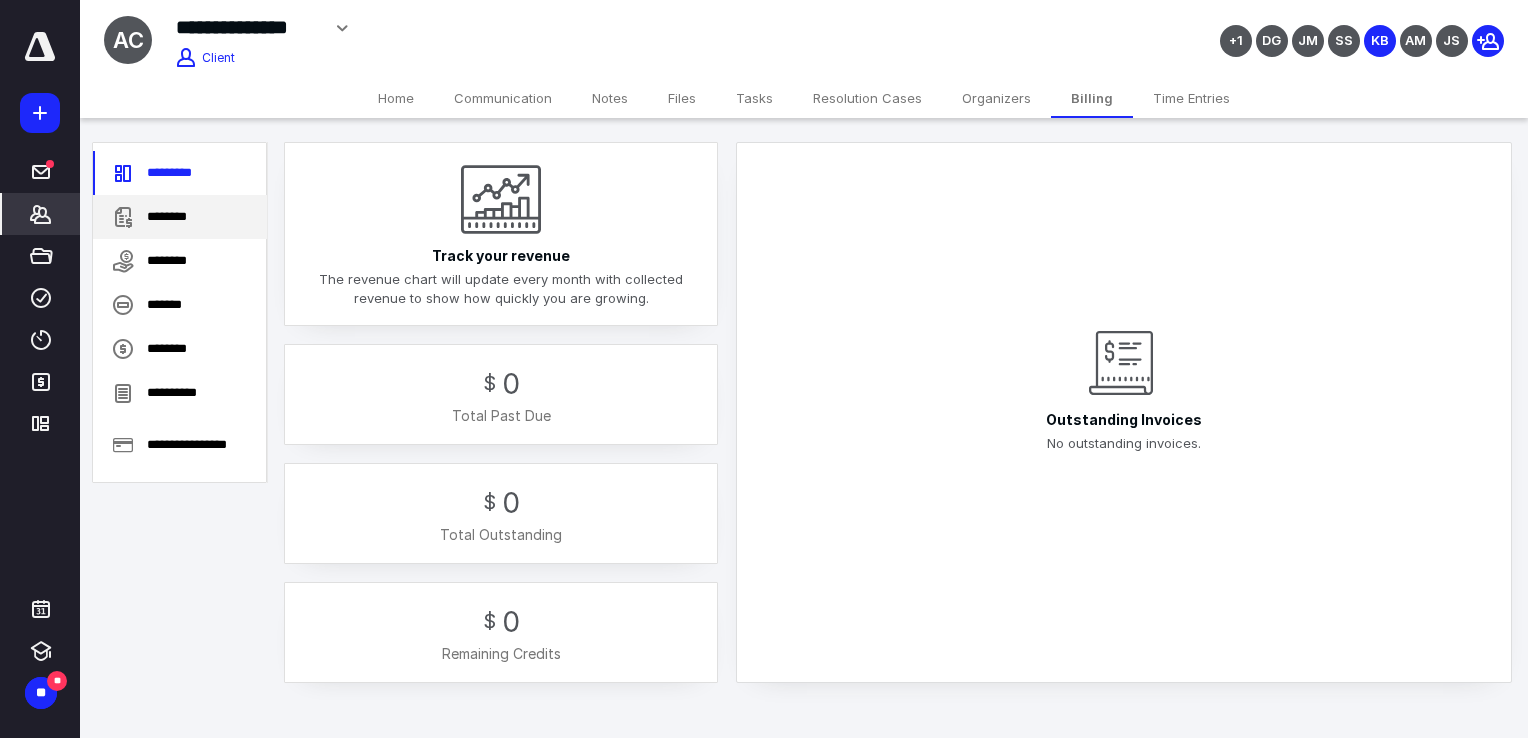 click on "********" at bounding box center [180, 217] 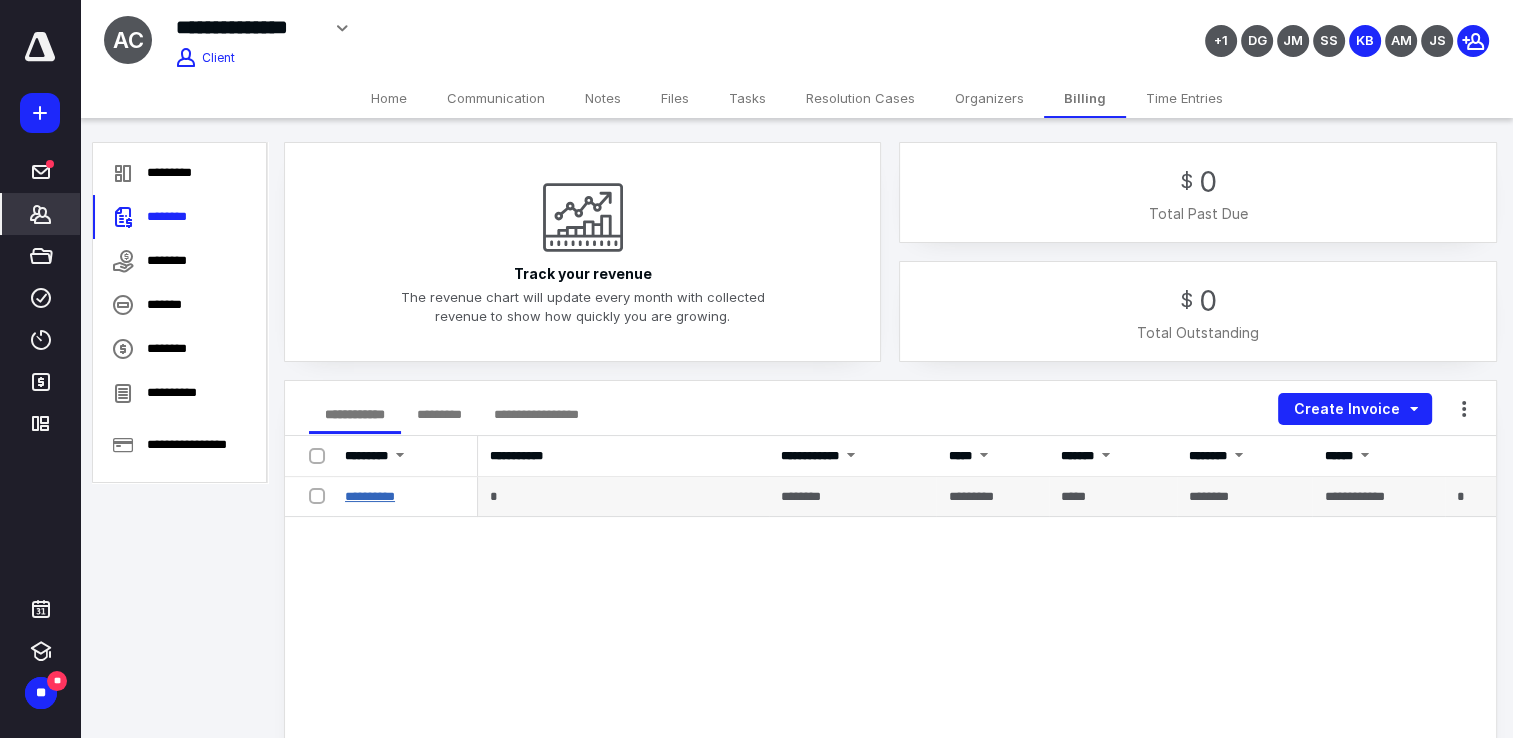 click on "**********" at bounding box center (370, 496) 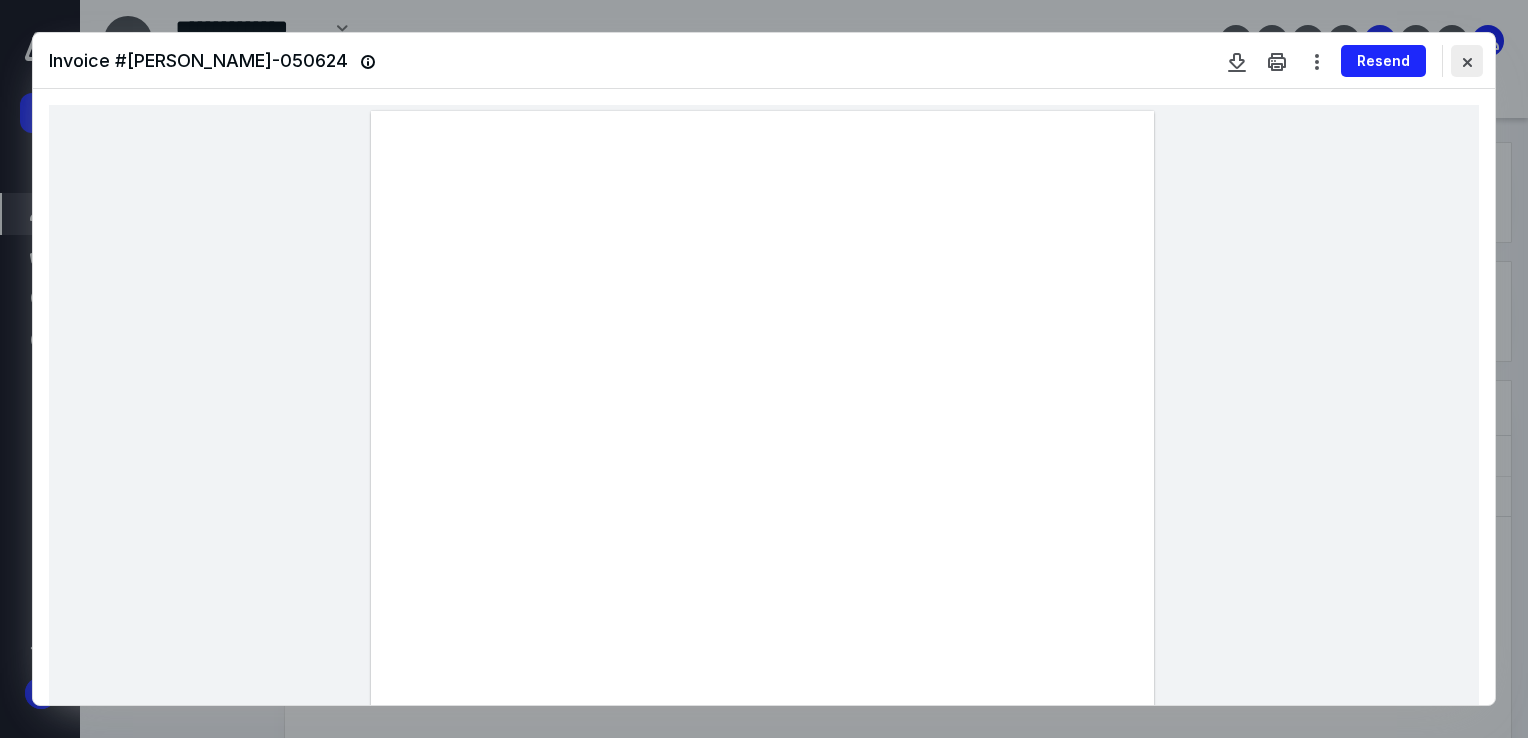 click at bounding box center (1467, 61) 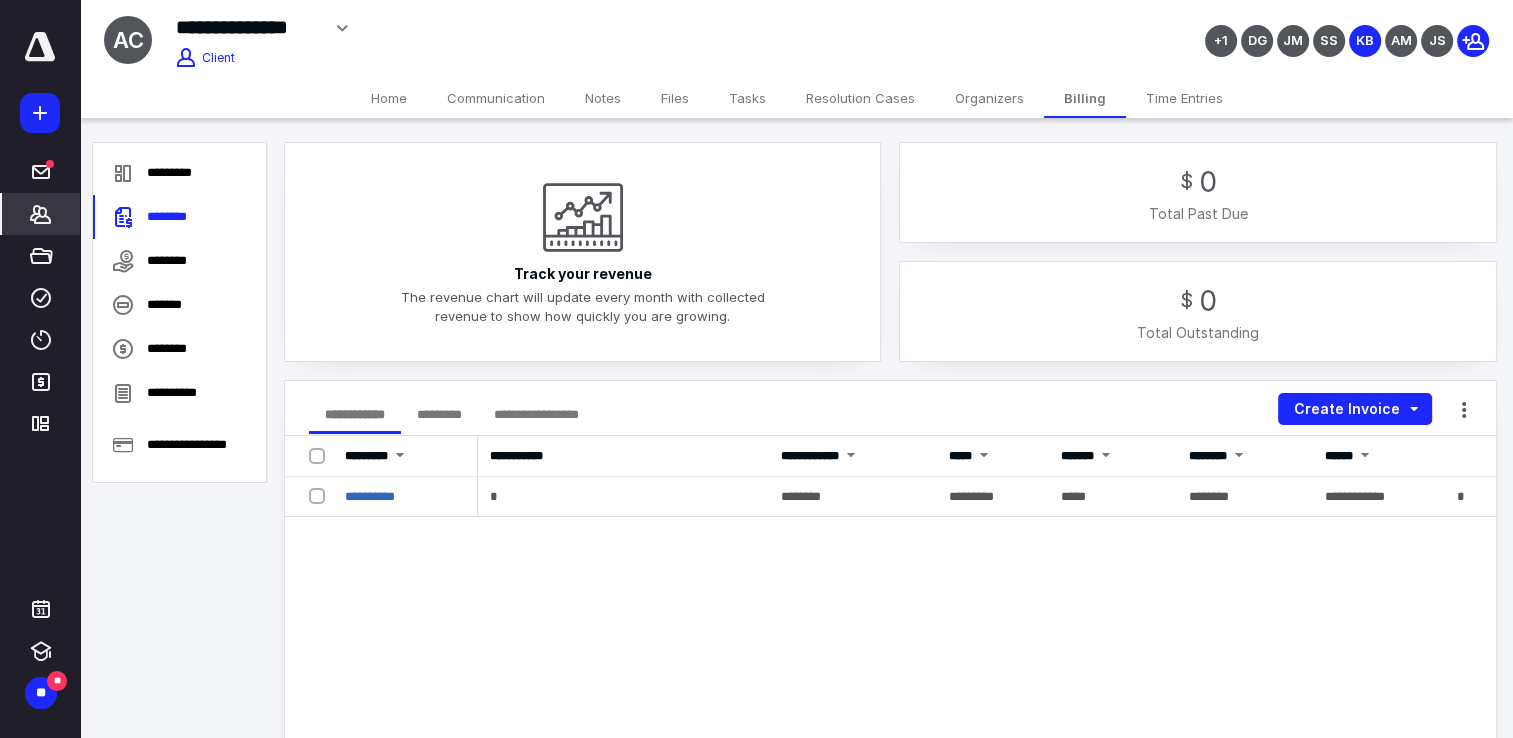 click 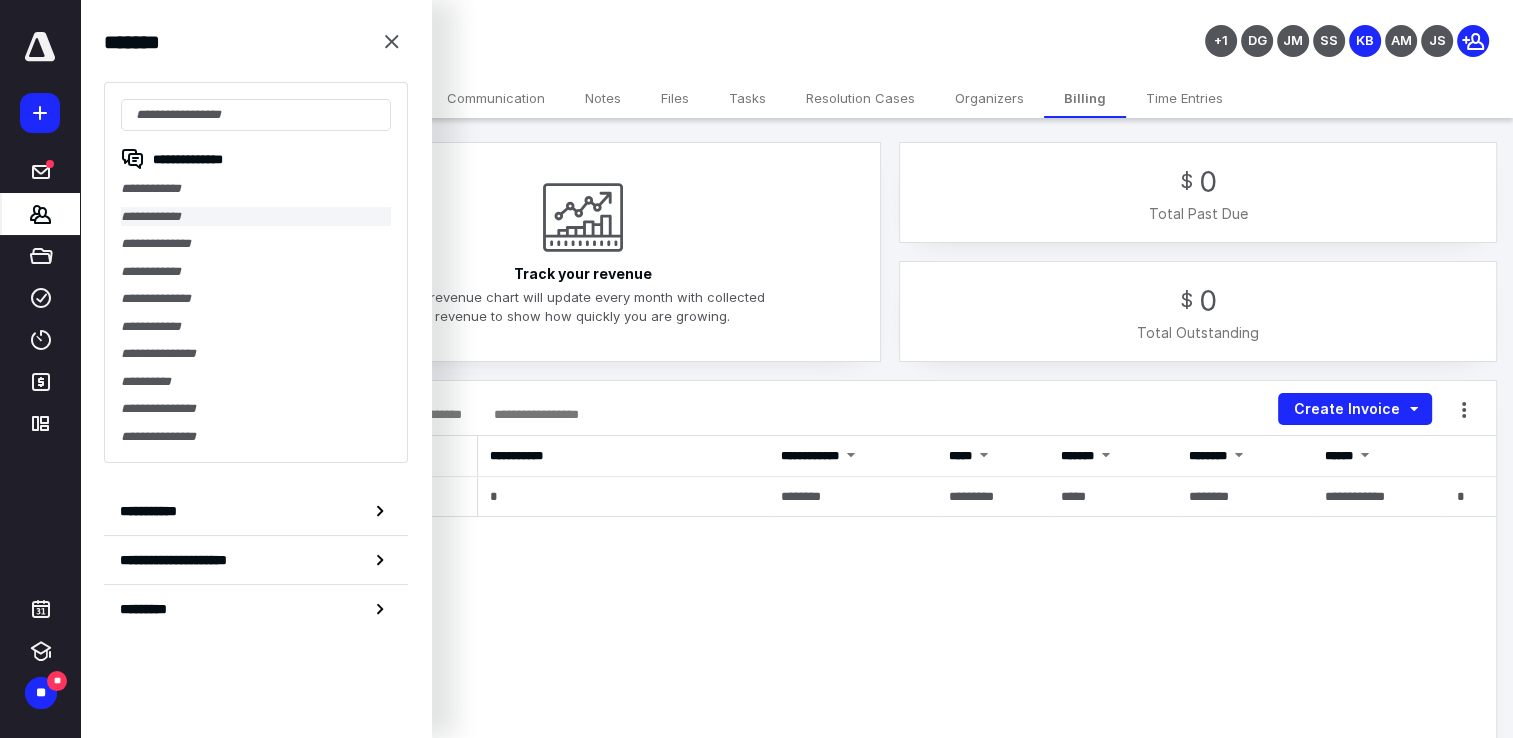 click on "**********" at bounding box center [256, 217] 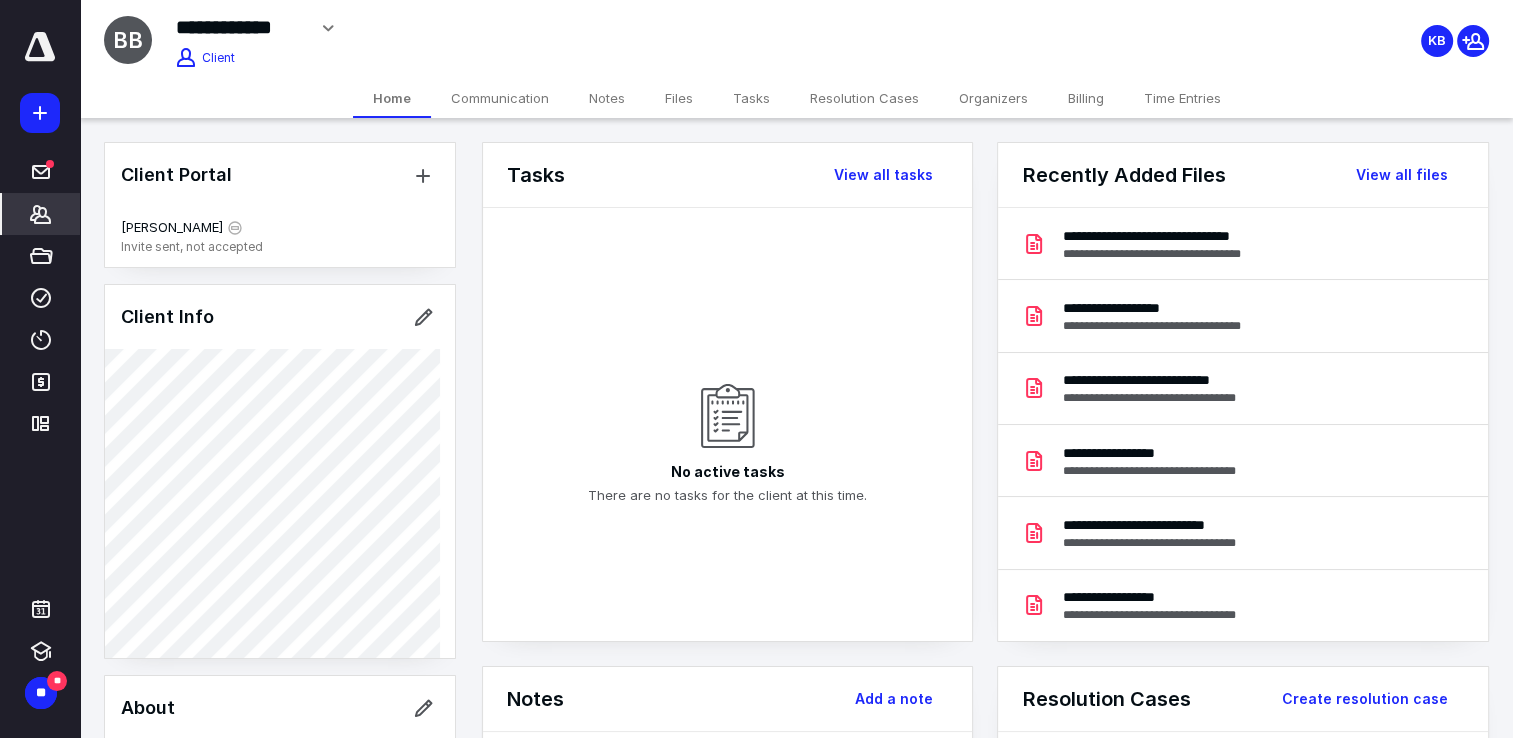 click on "Billing" at bounding box center [1086, 98] 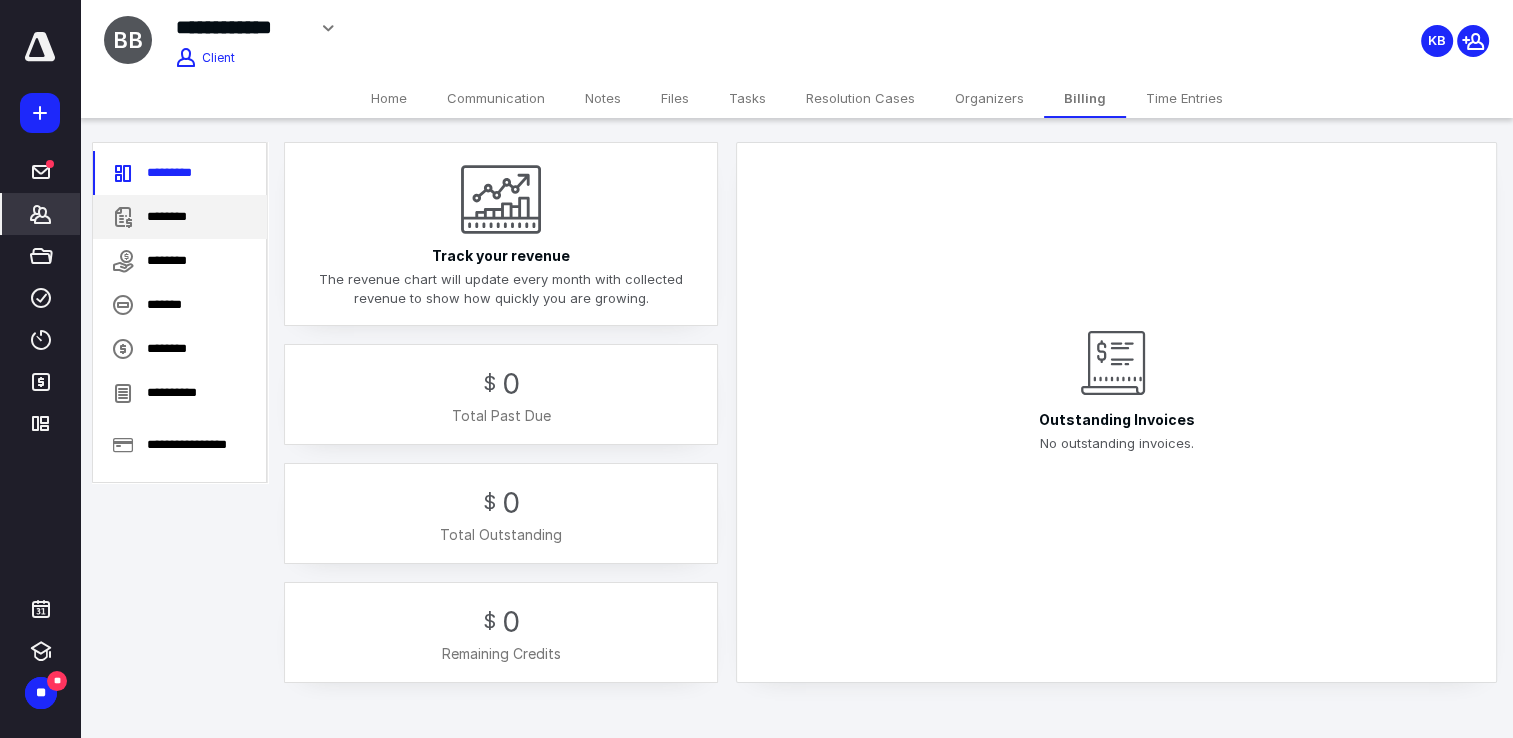 click on "********" at bounding box center (180, 217) 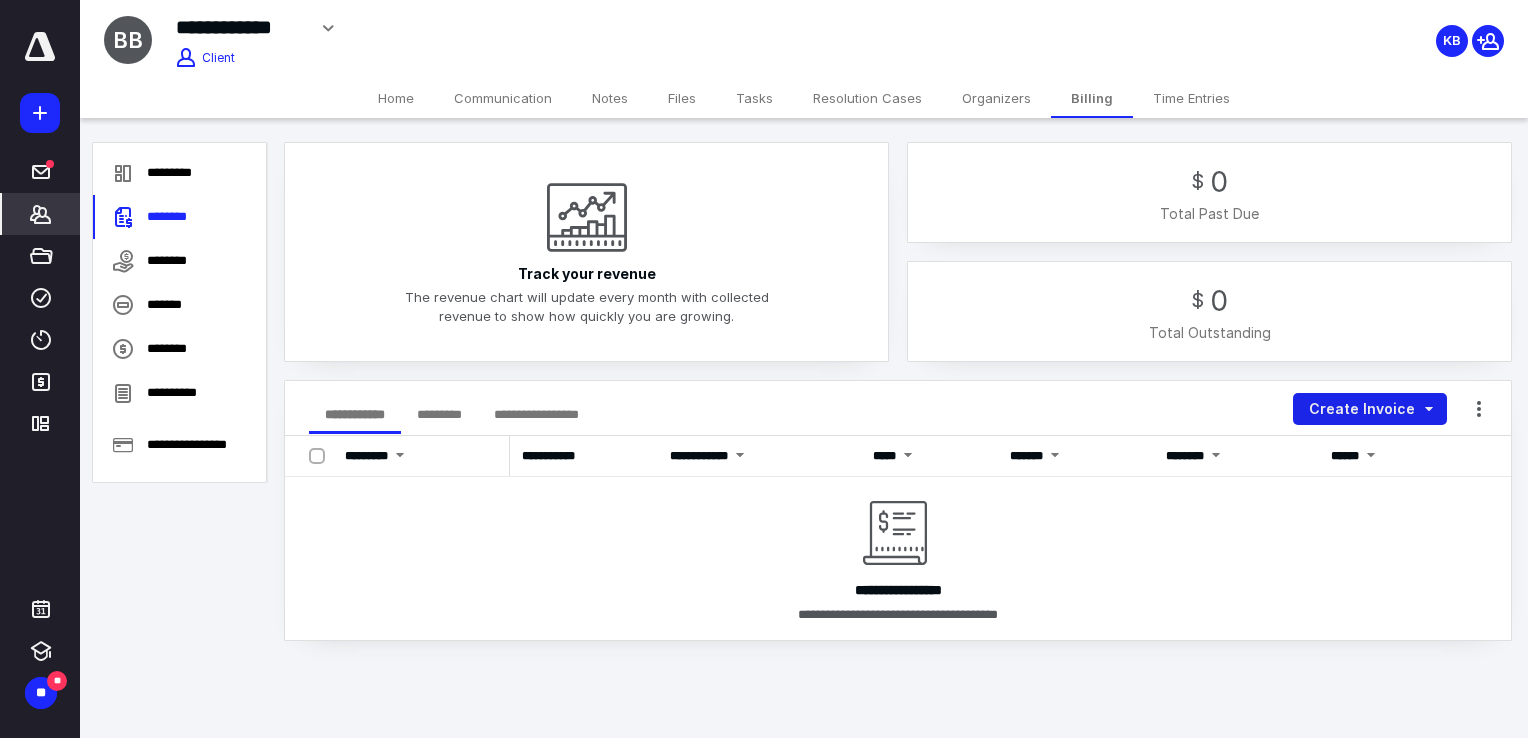 click on "Create Invoice" at bounding box center [1370, 409] 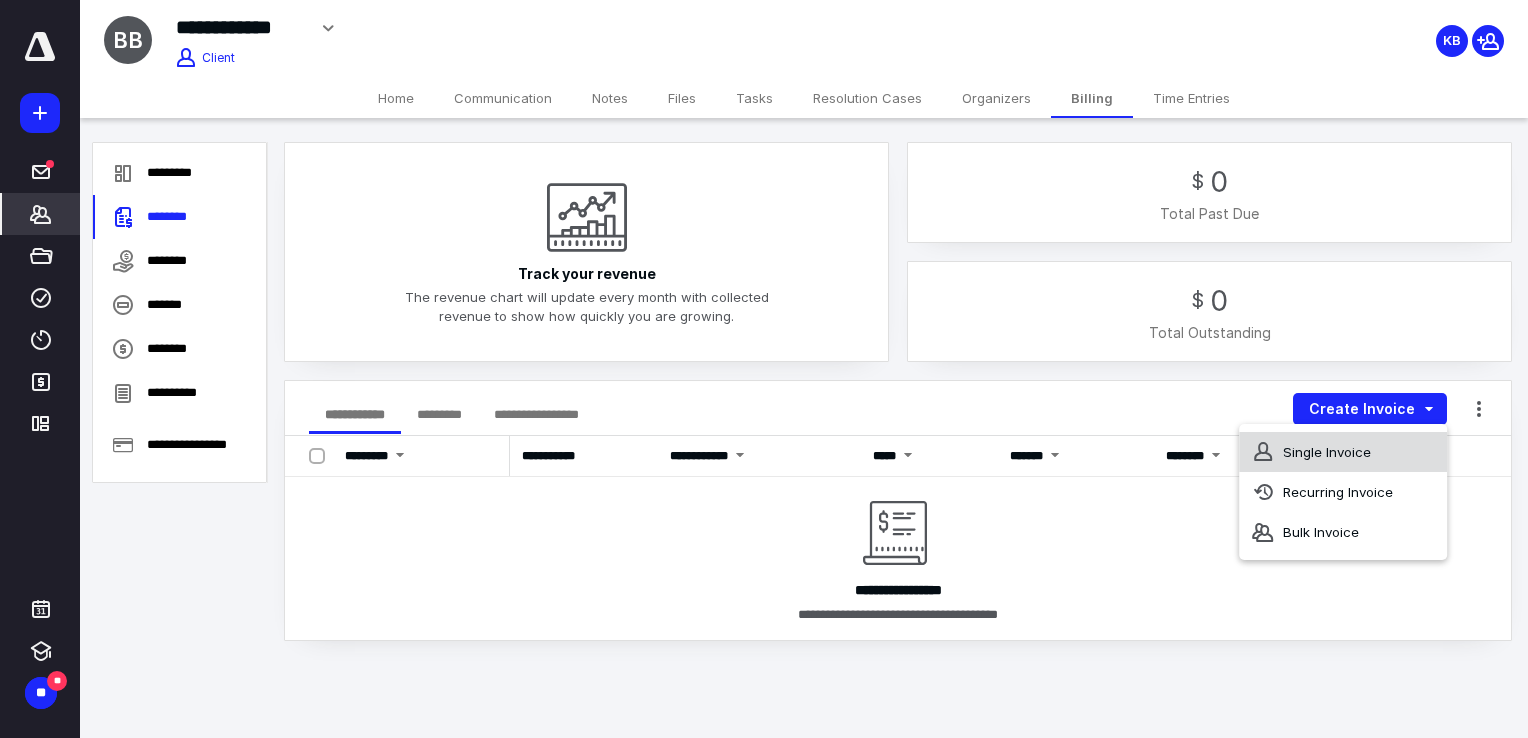 click on "Single Invoice" at bounding box center [1343, 452] 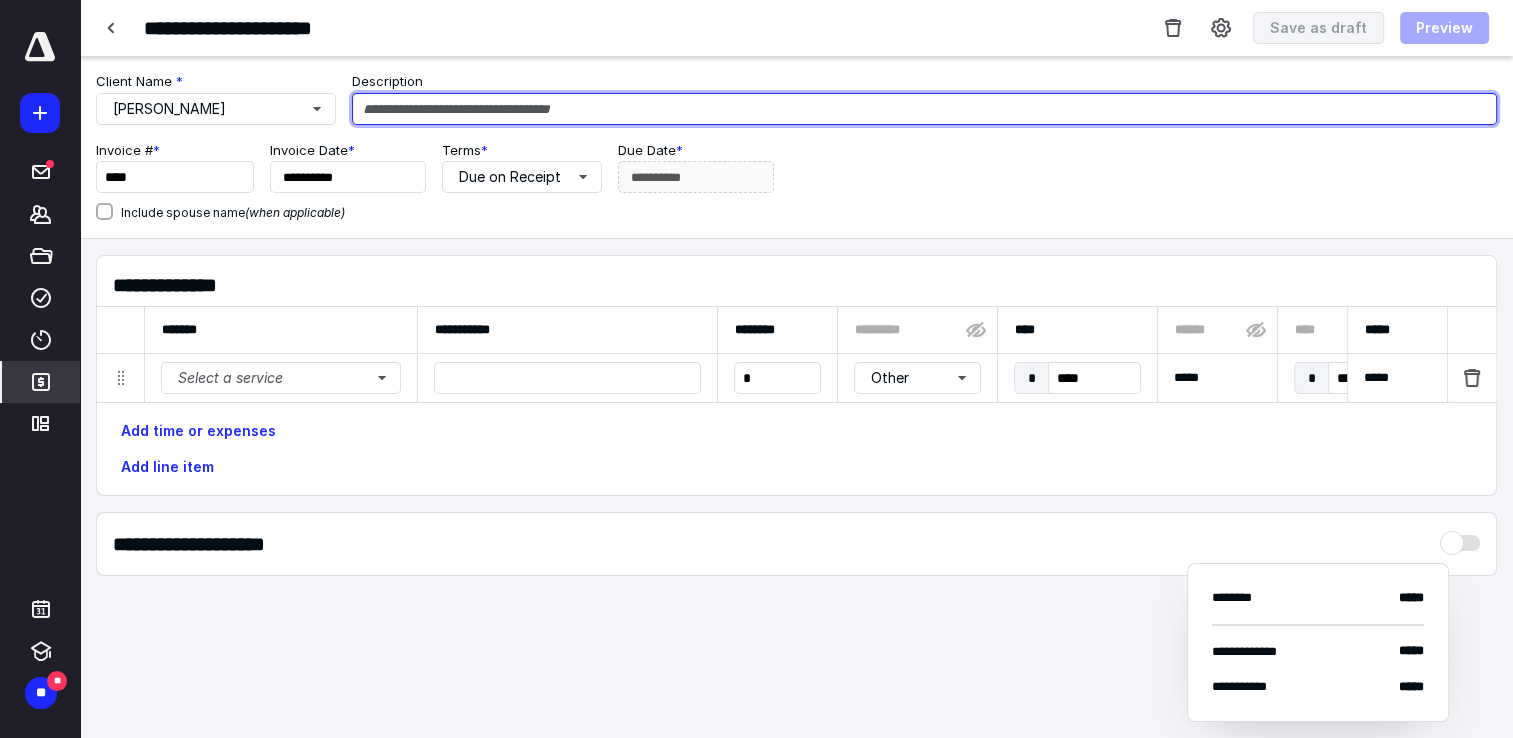 click at bounding box center (924, 109) 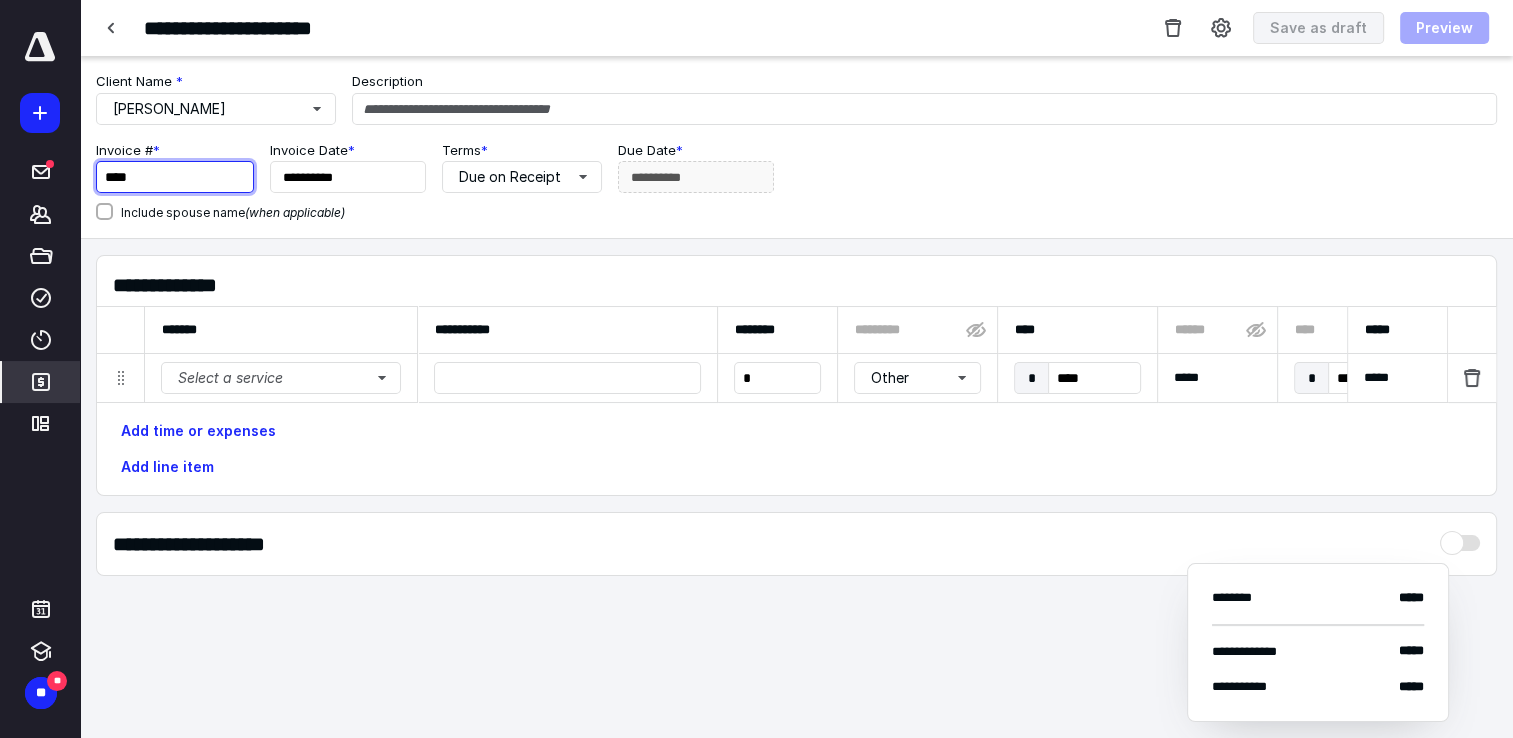 click on "****" at bounding box center [175, 177] 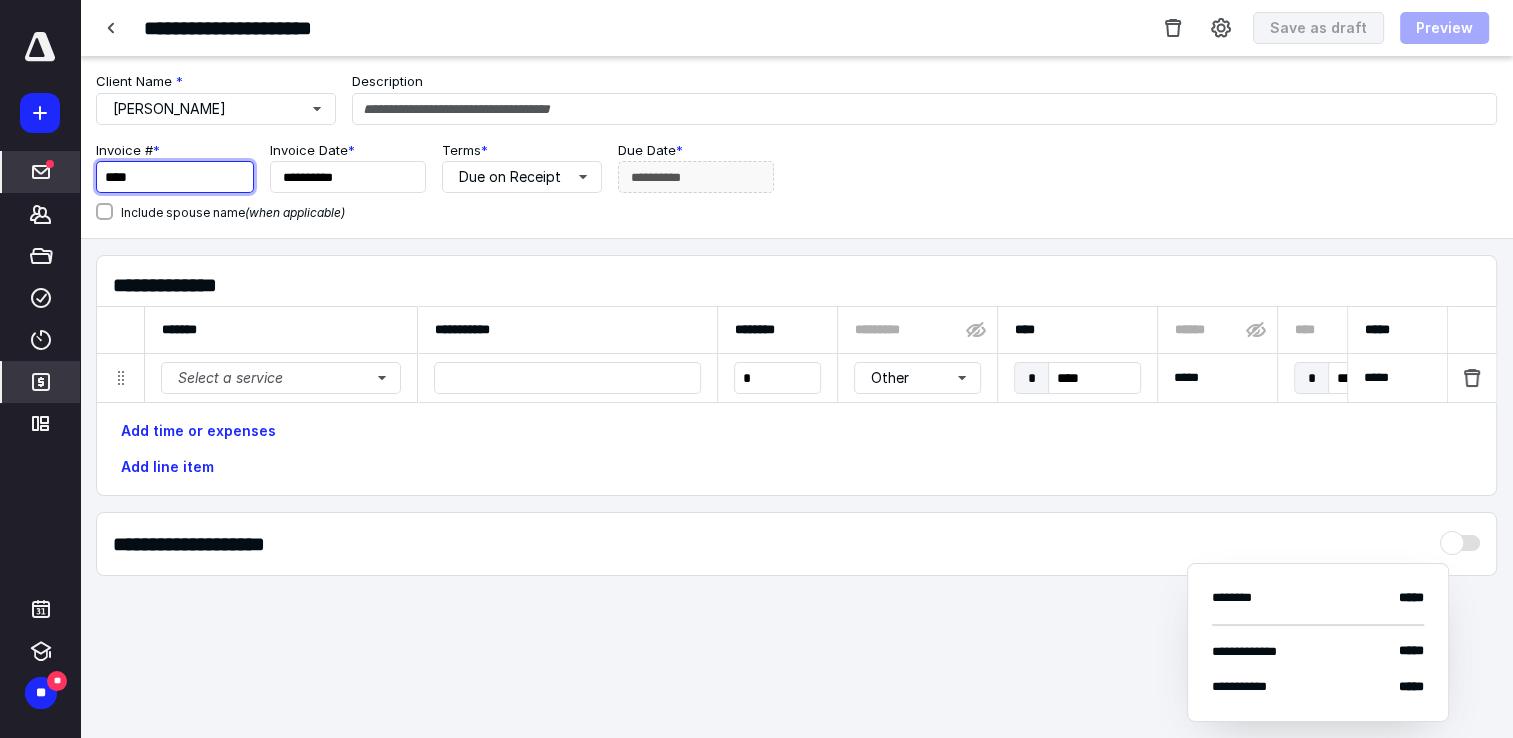 drag, startPoint x: 160, startPoint y: 179, endPoint x: 73, endPoint y: 173, distance: 87.20665 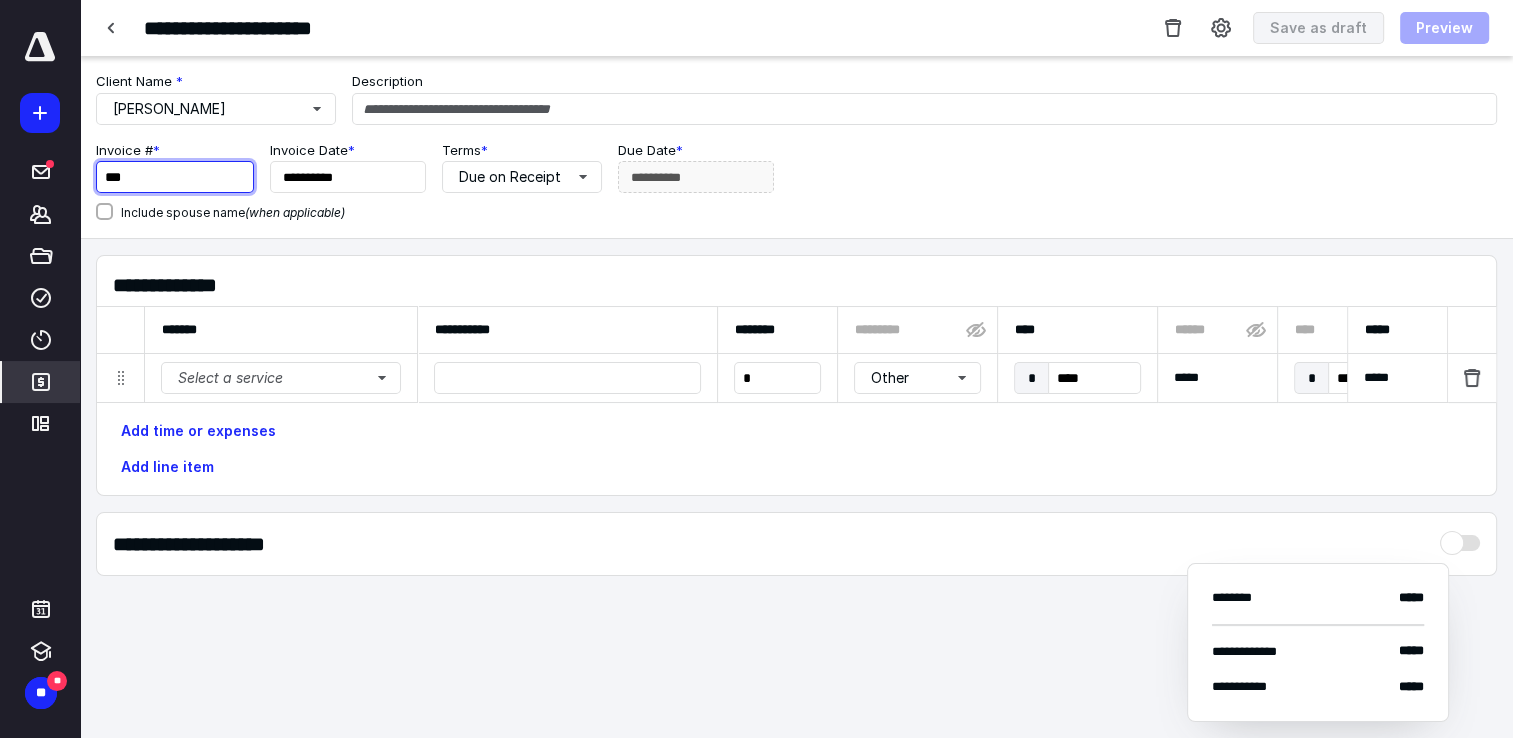 click on "***" at bounding box center (175, 177) 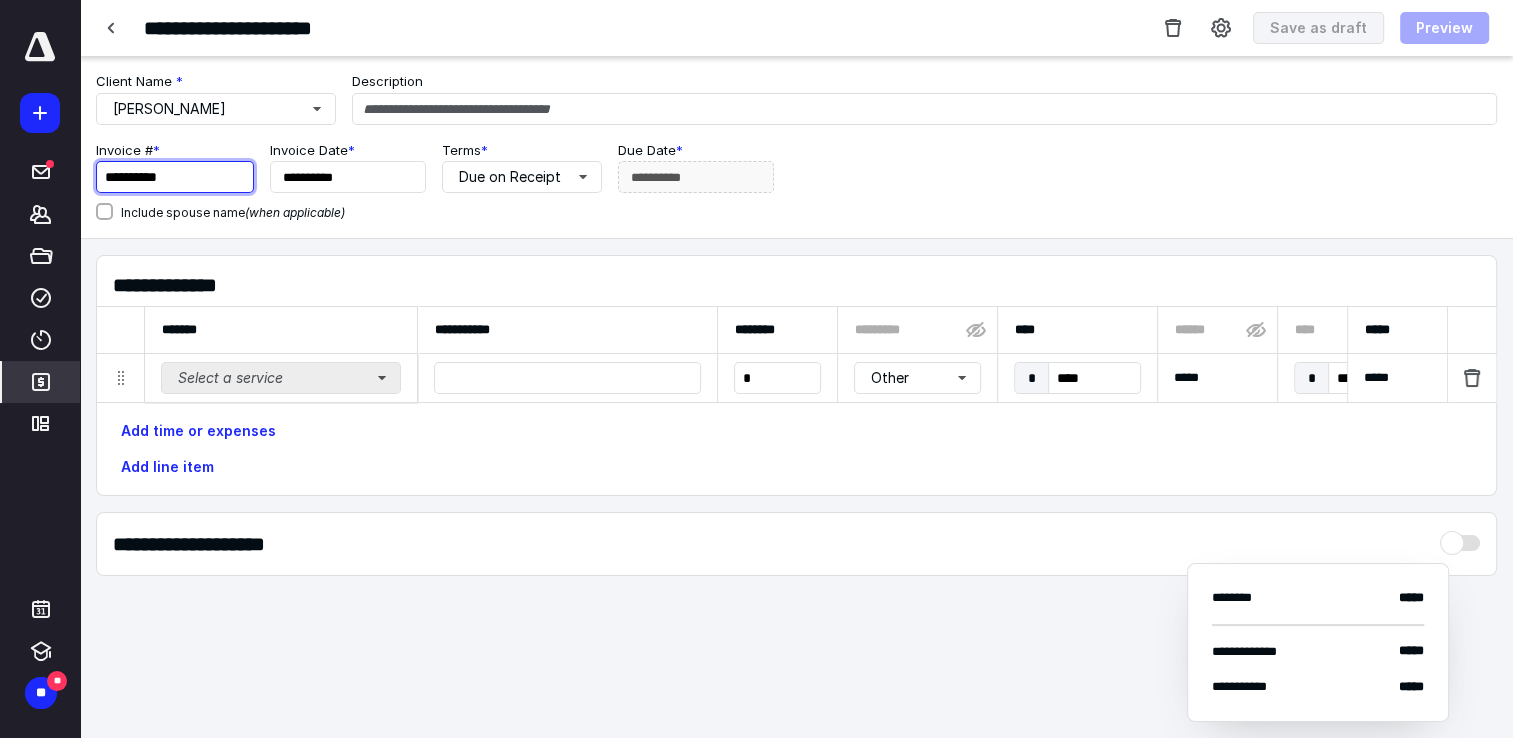 type on "**********" 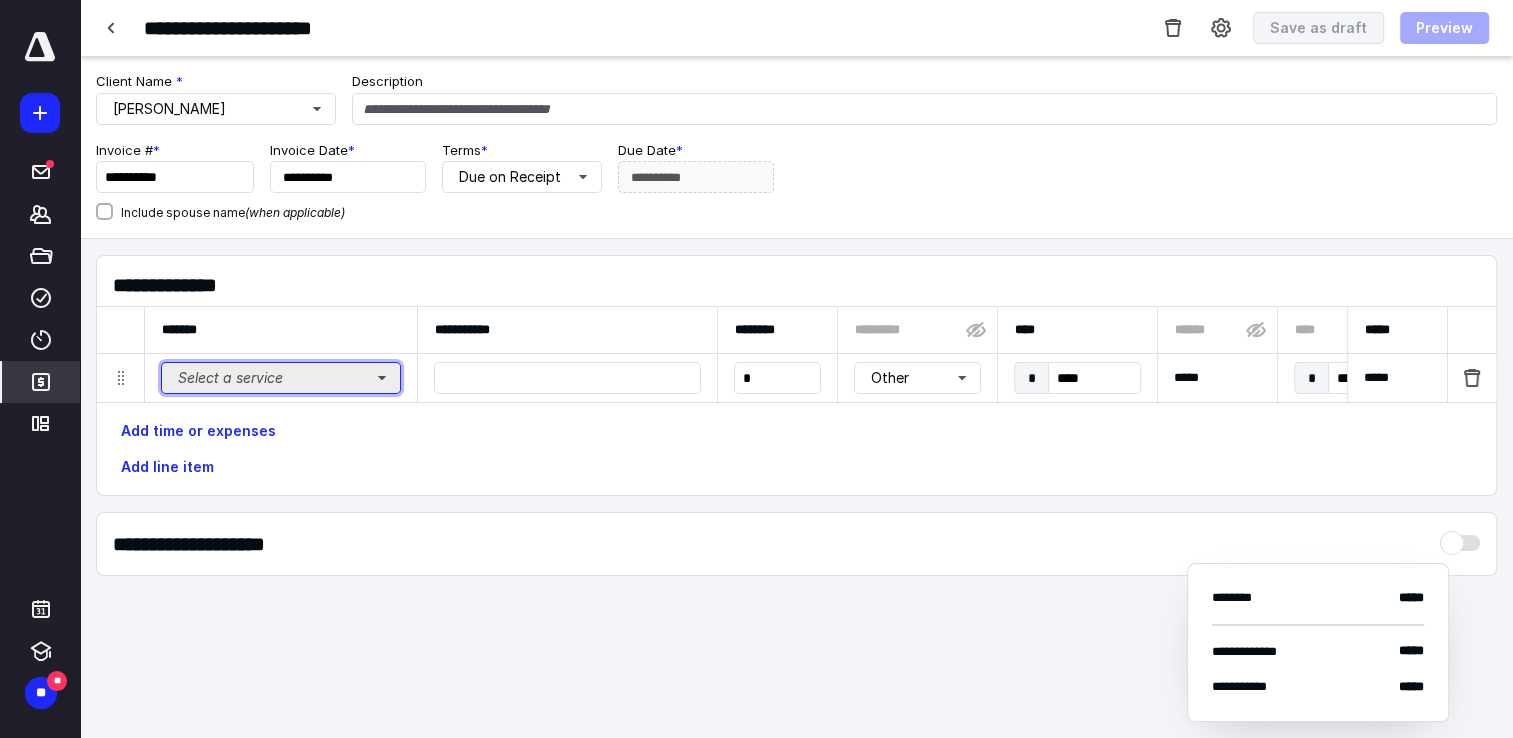 click on "Select a service" at bounding box center (281, 378) 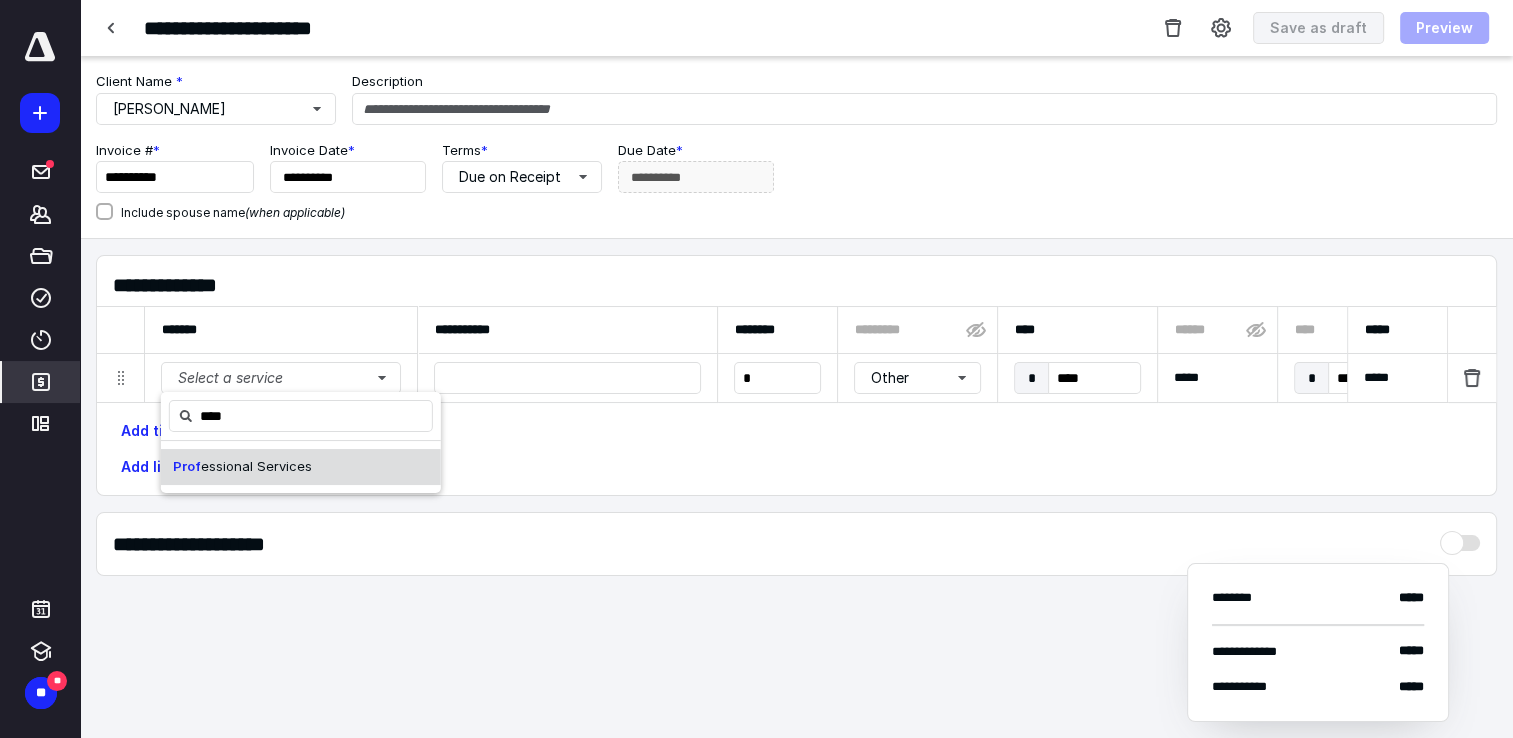 click on "essional Services" at bounding box center [256, 466] 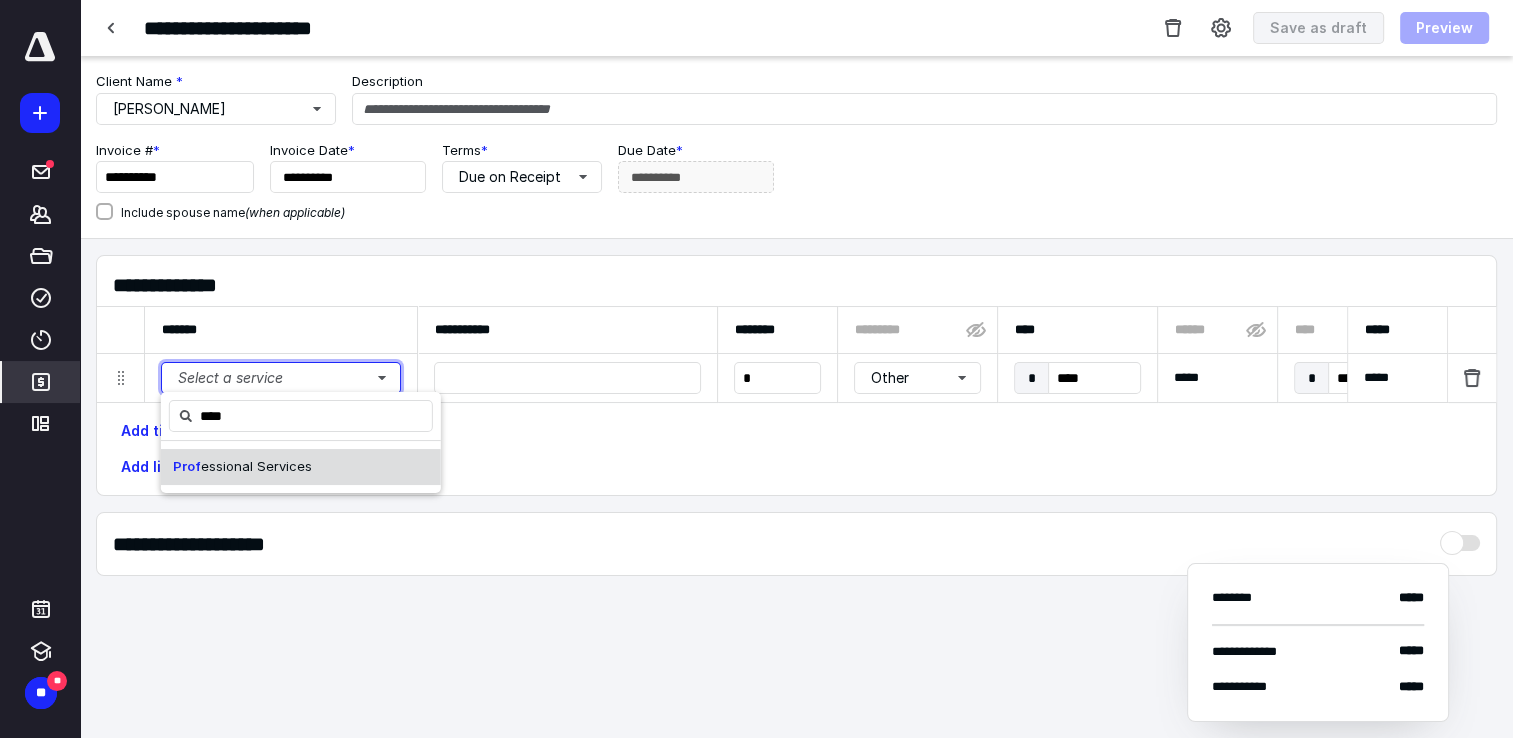 type 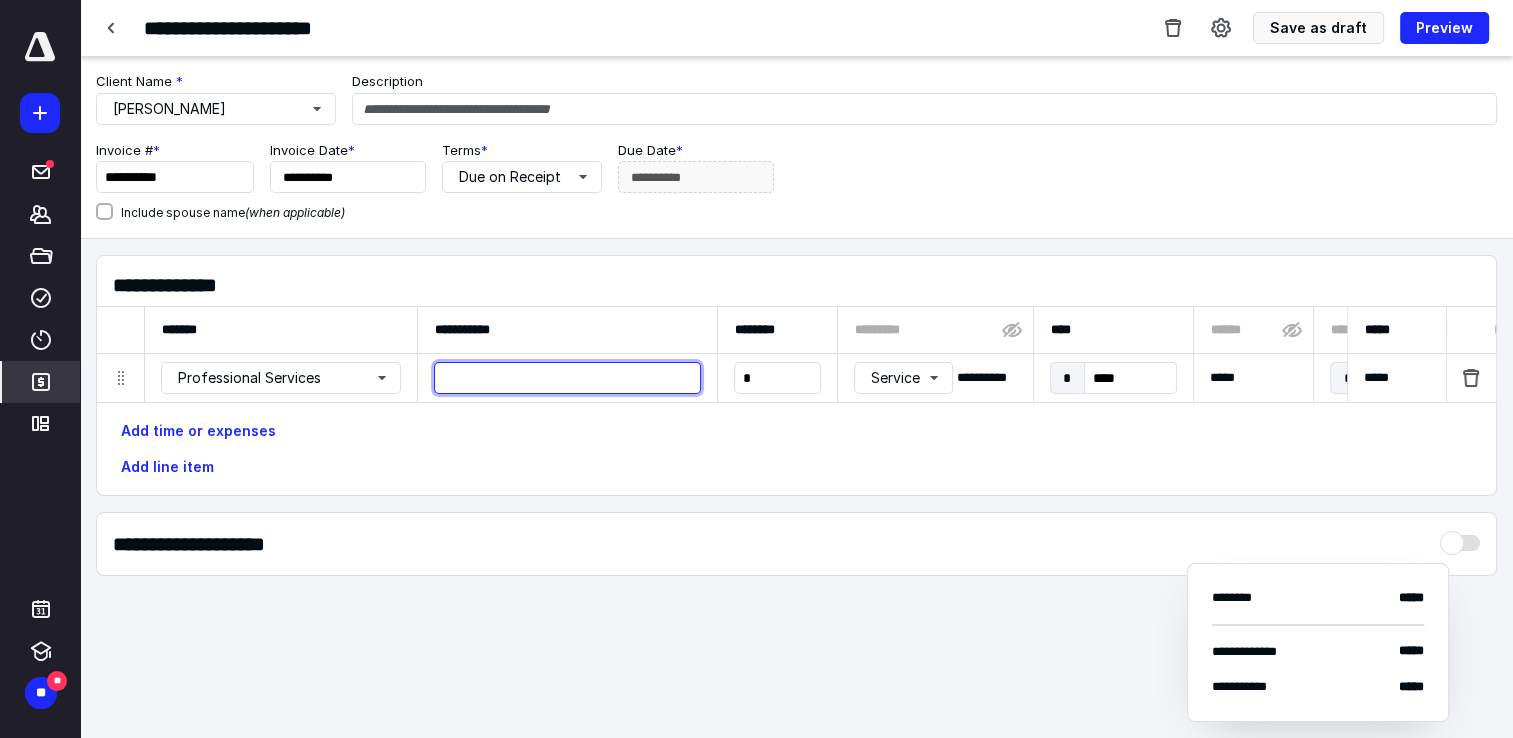 click at bounding box center (567, 378) 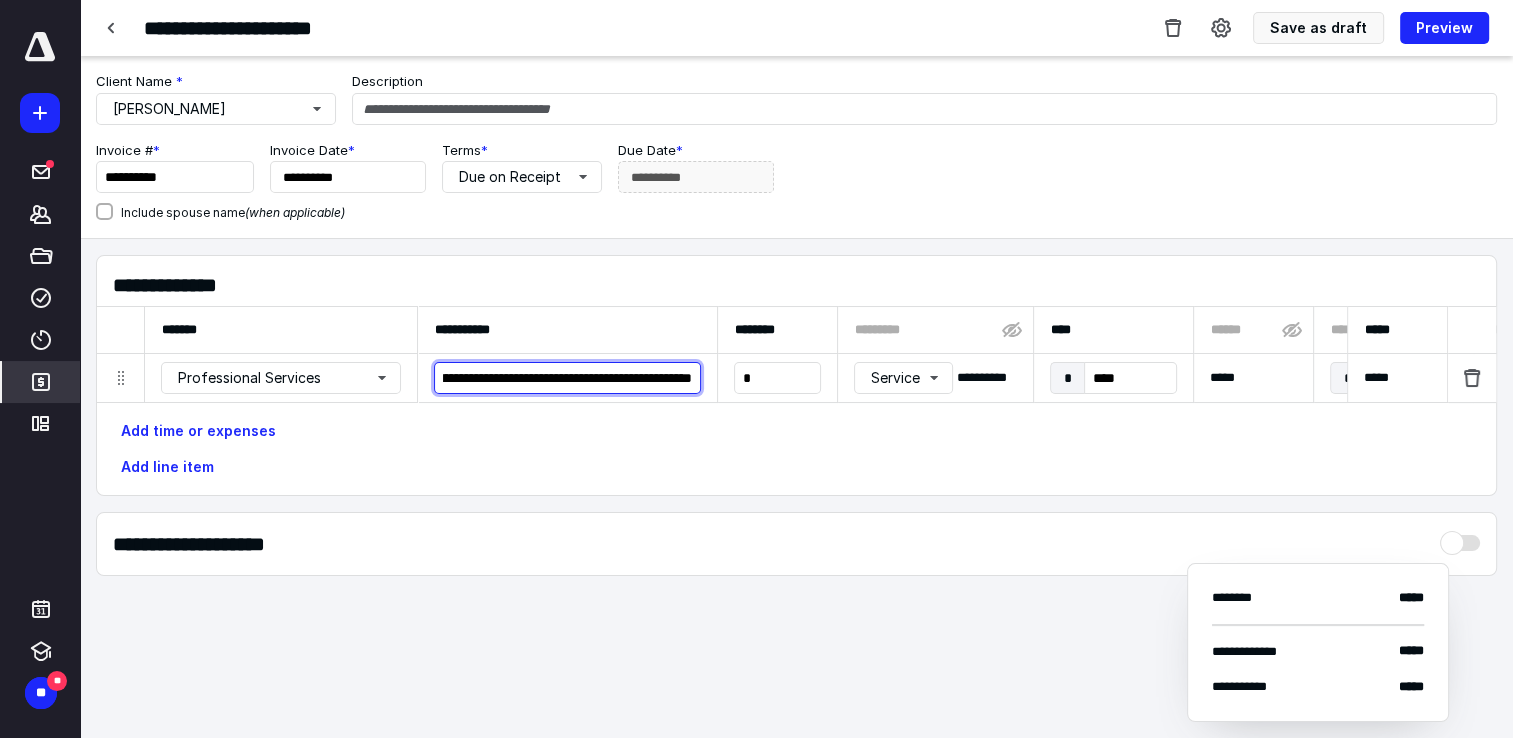 scroll, scrollTop: 0, scrollLeft: 148, axis: horizontal 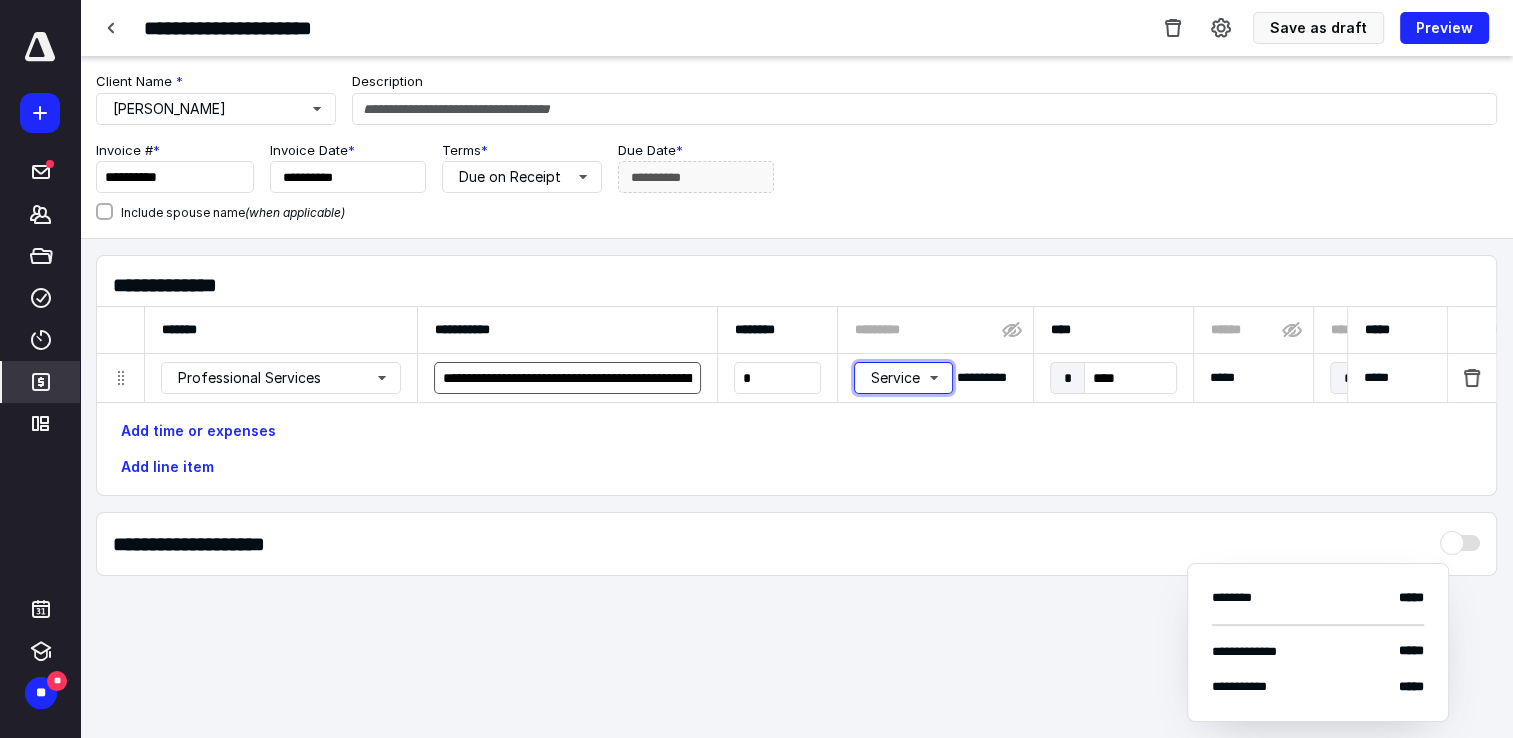 type 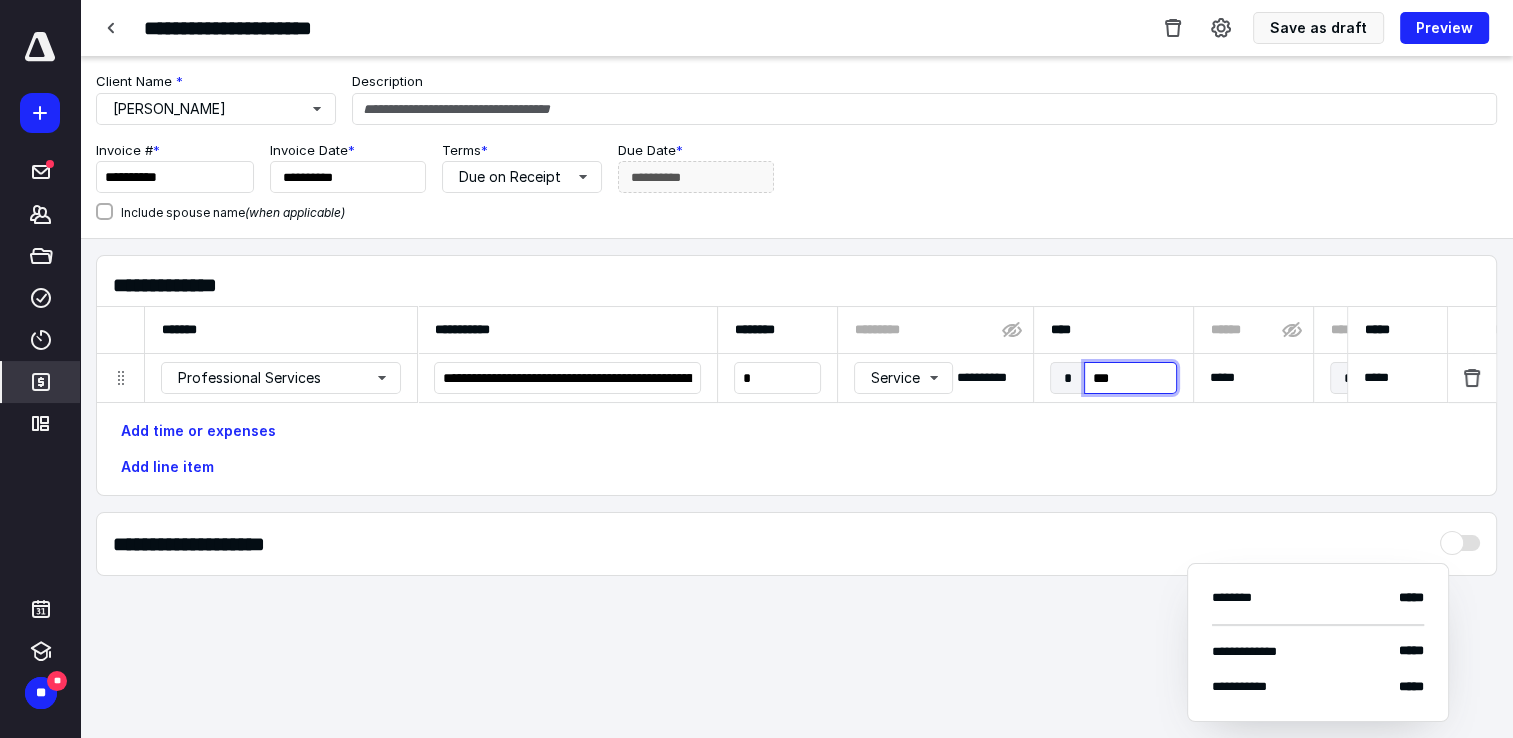 type on "****" 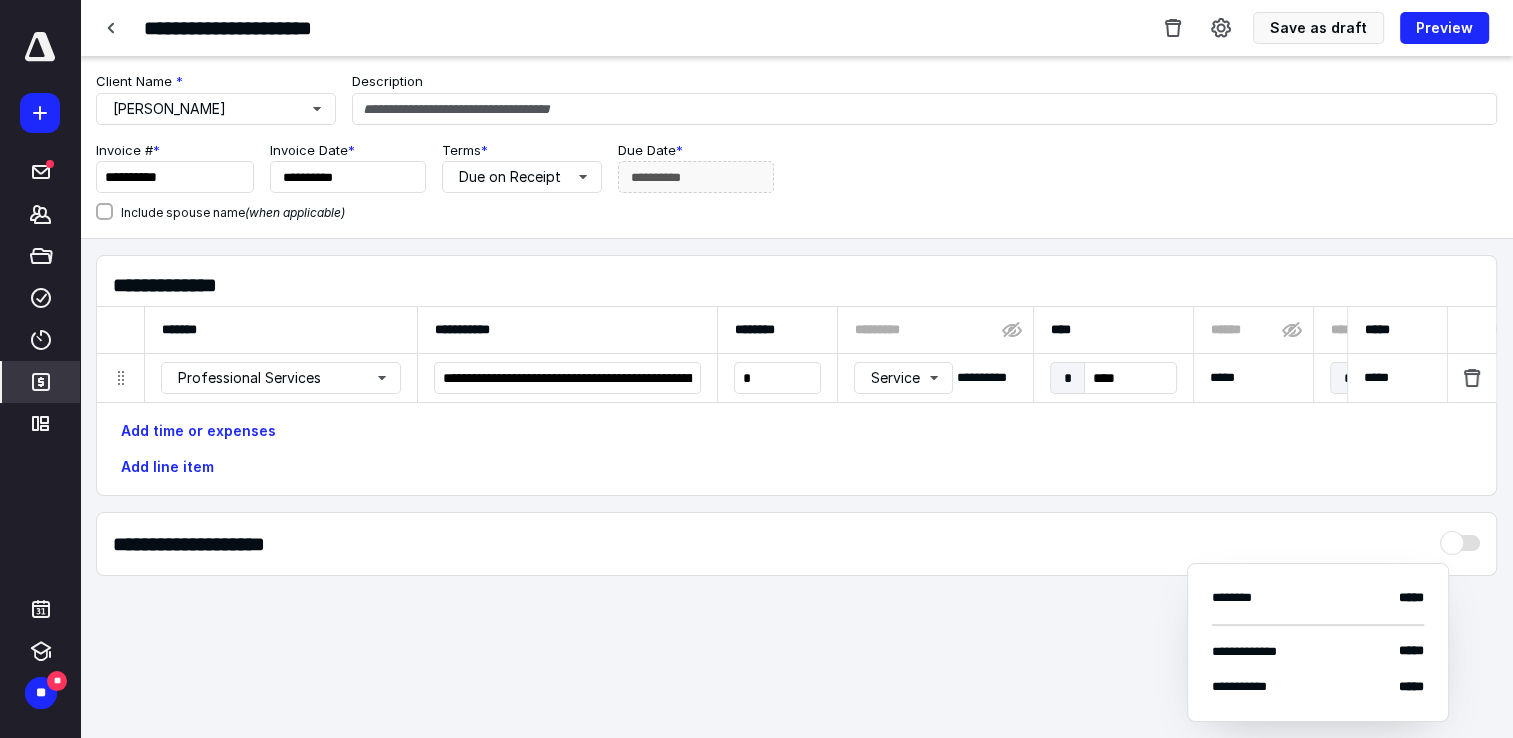 scroll, scrollTop: 0, scrollLeft: 1049, axis: horizontal 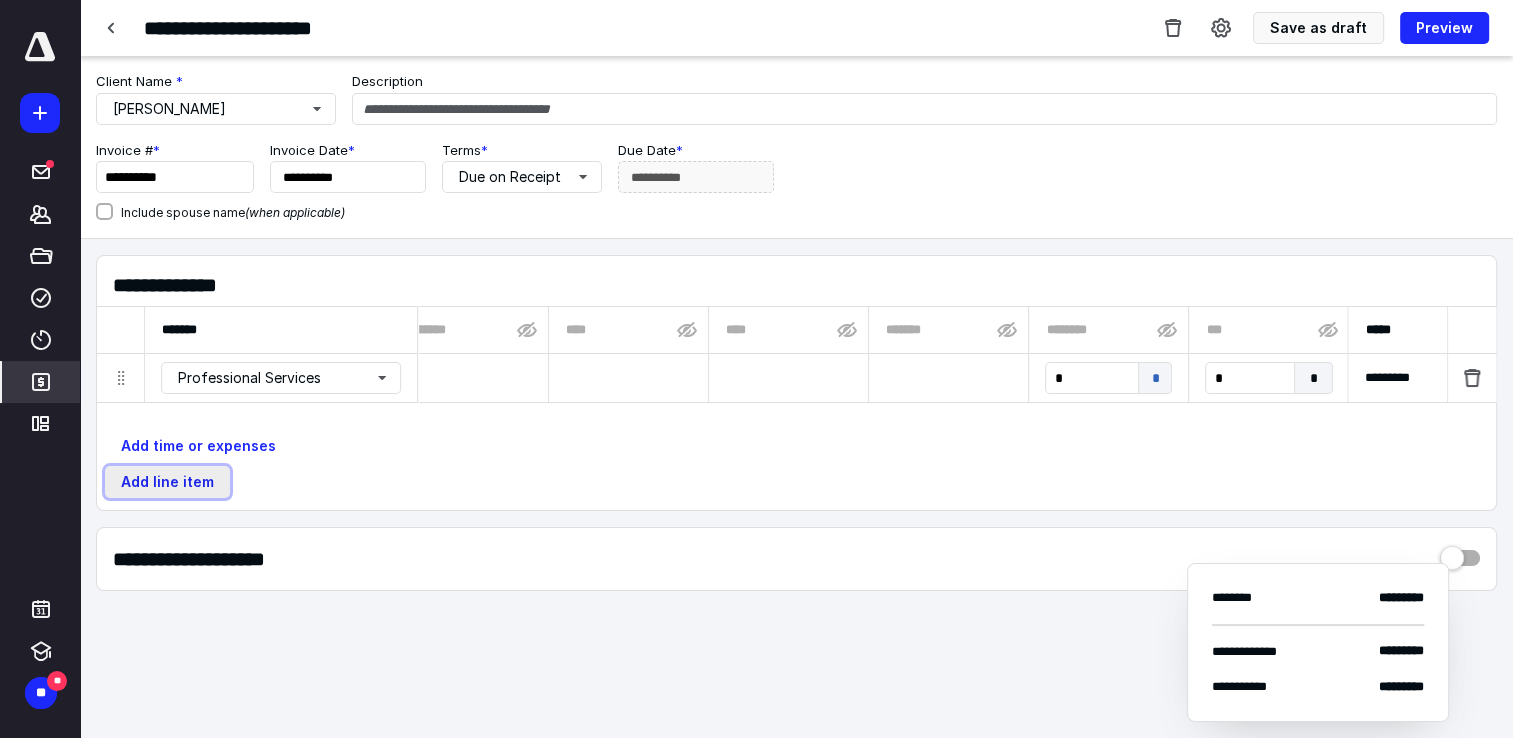 click on "Add line item" at bounding box center [167, 482] 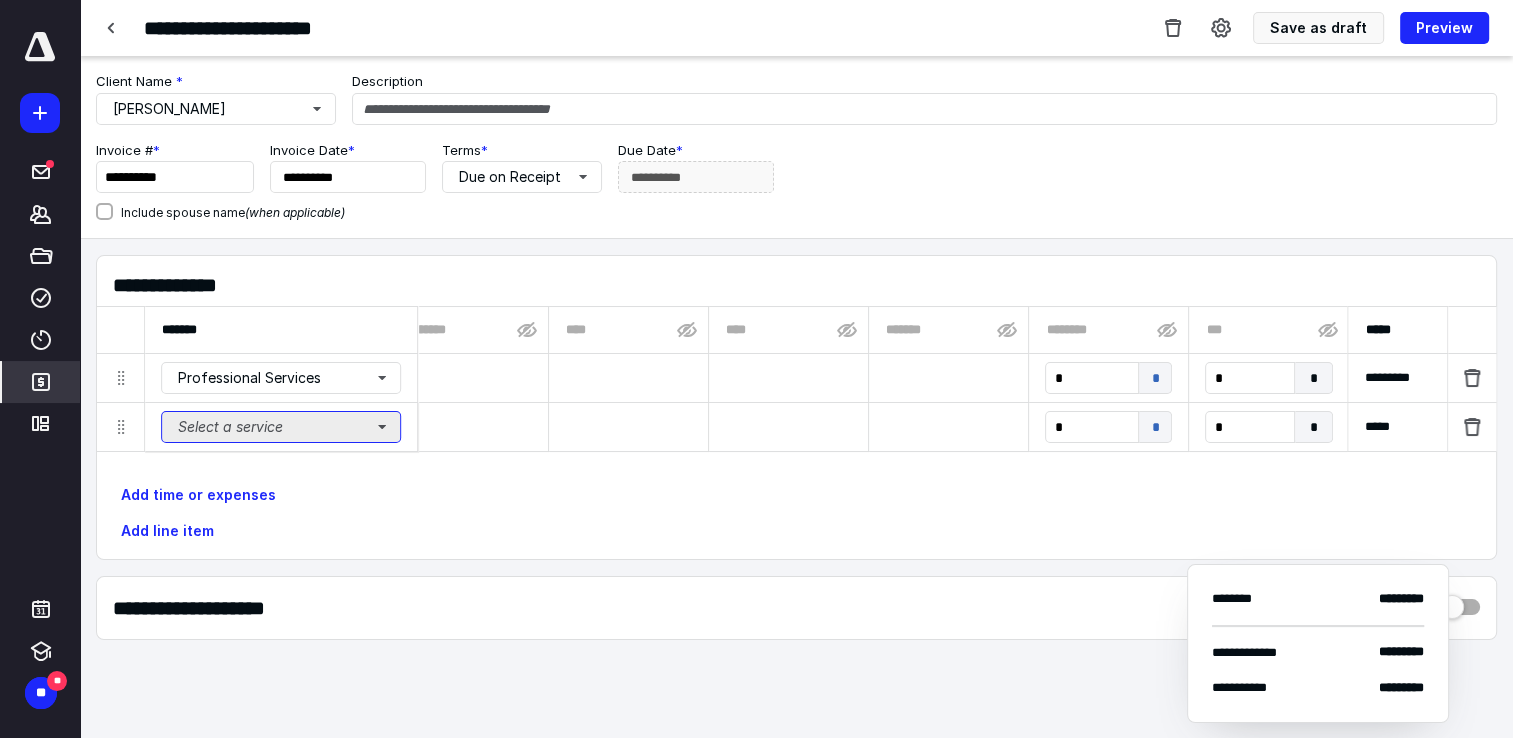 click on "Select a service" at bounding box center [281, 427] 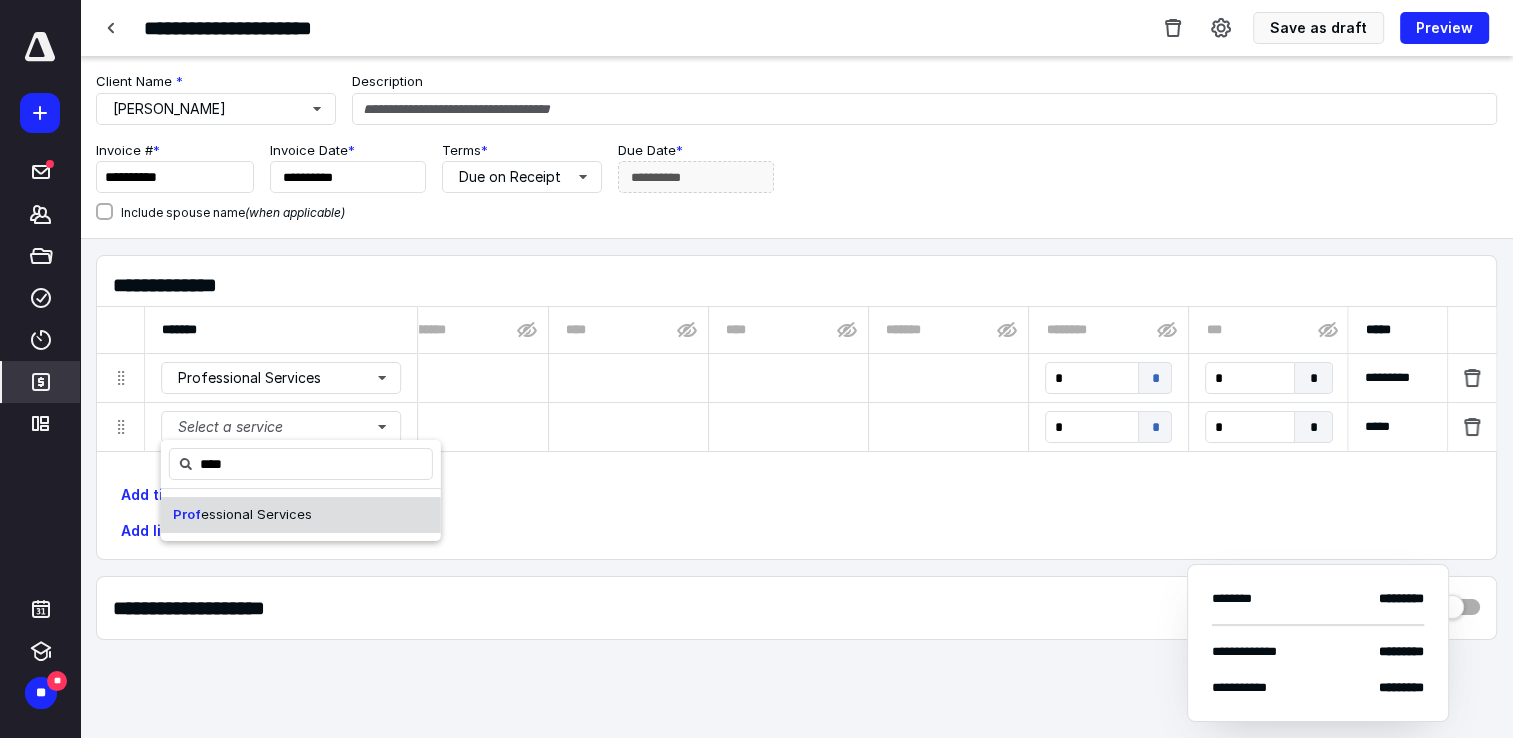 click on "essional Services" at bounding box center [256, 514] 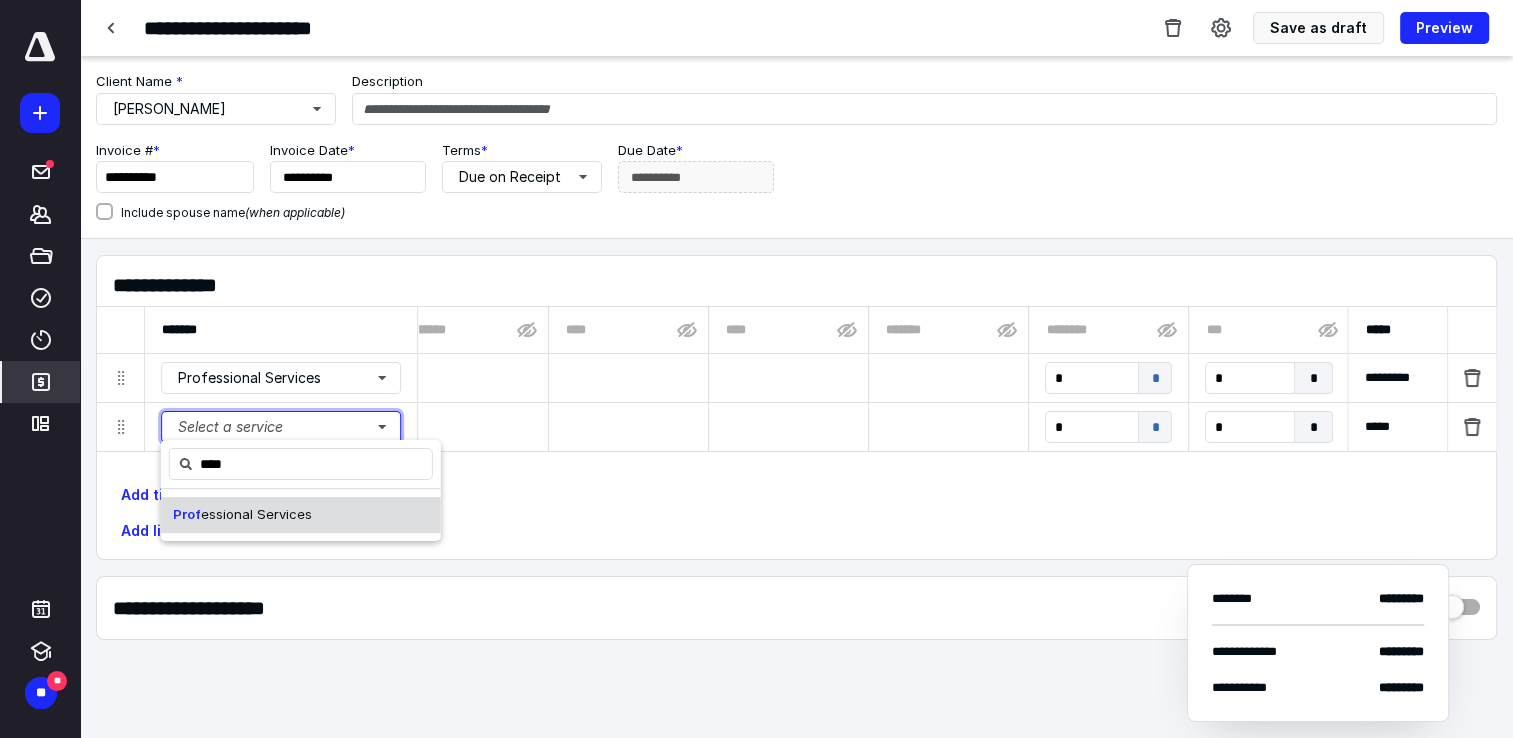 type 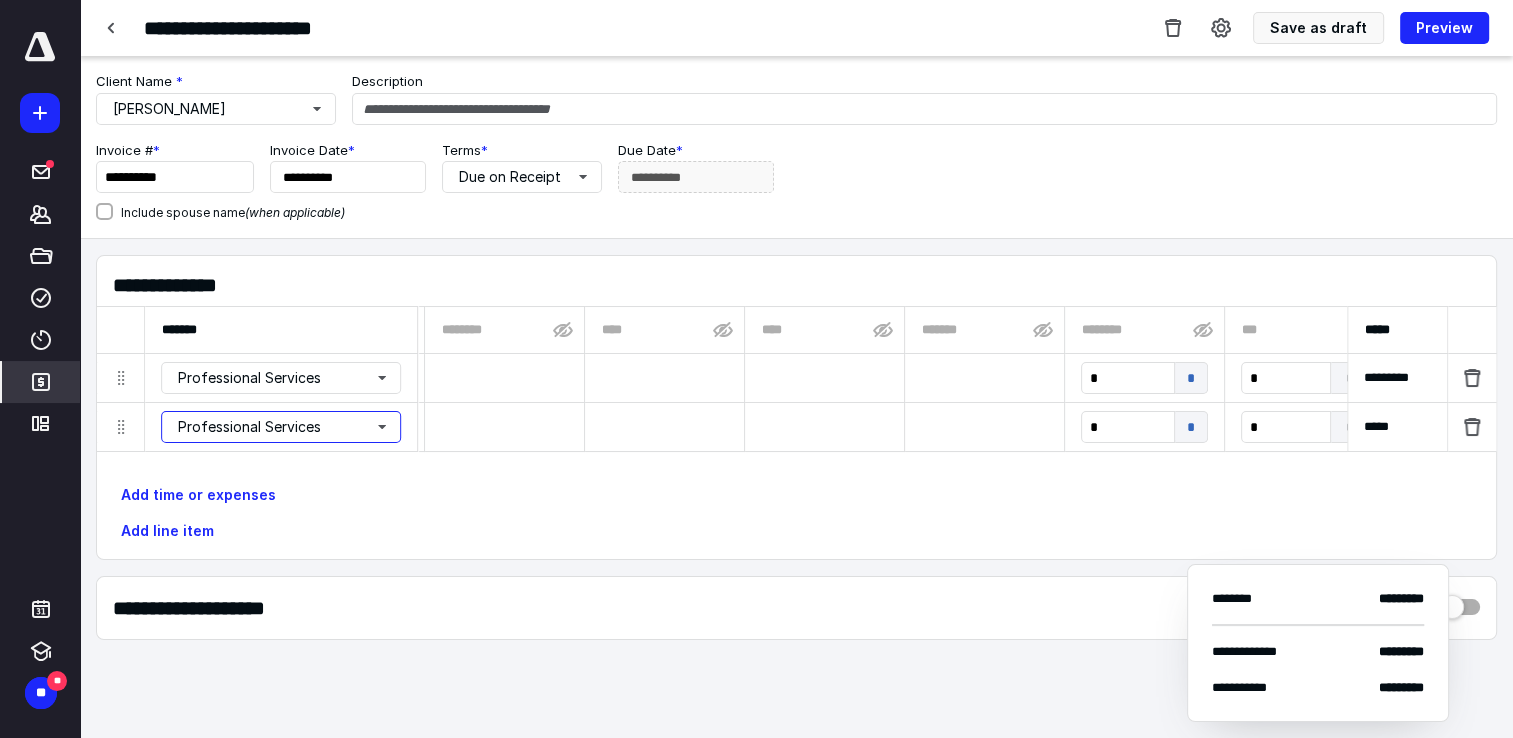 type 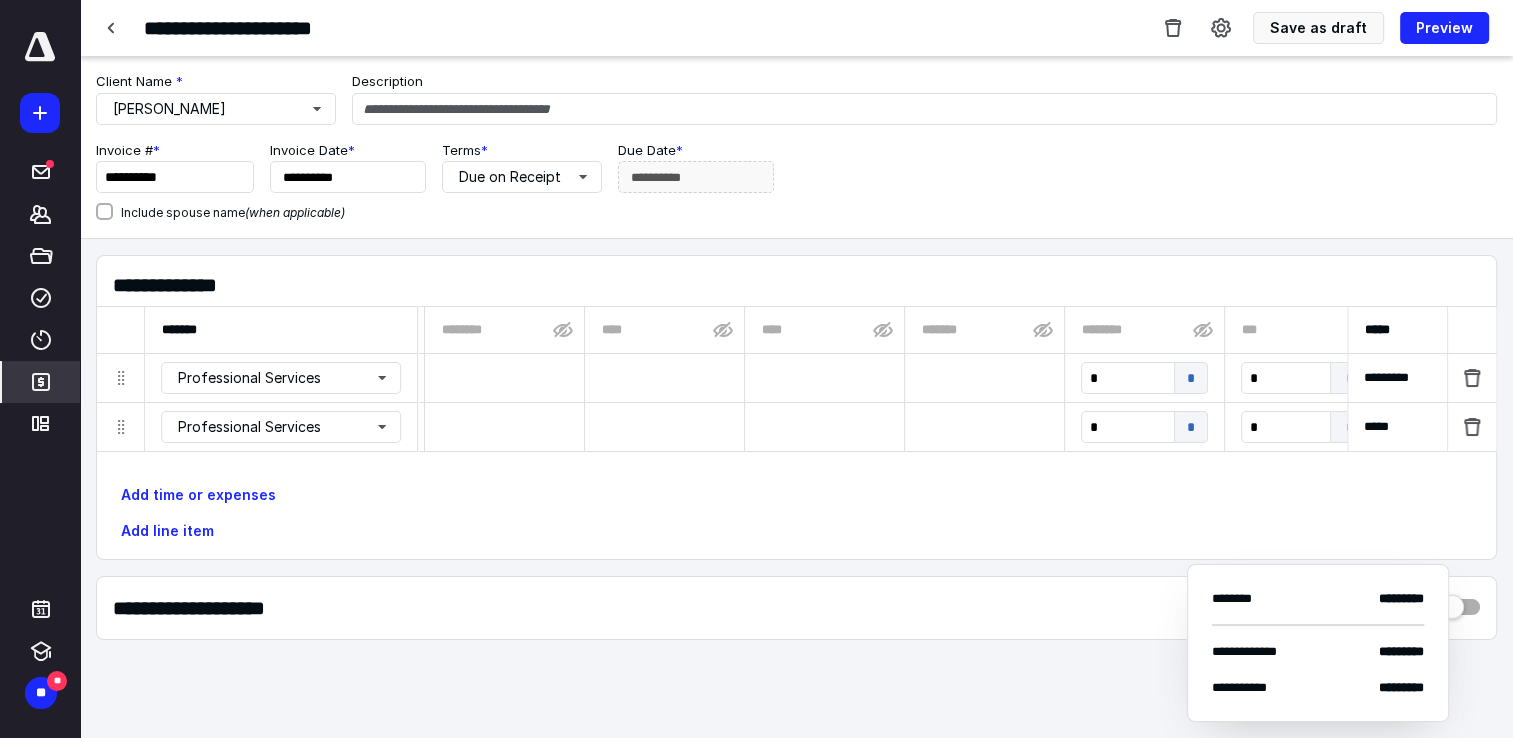 scroll, scrollTop: 0, scrollLeft: 0, axis: both 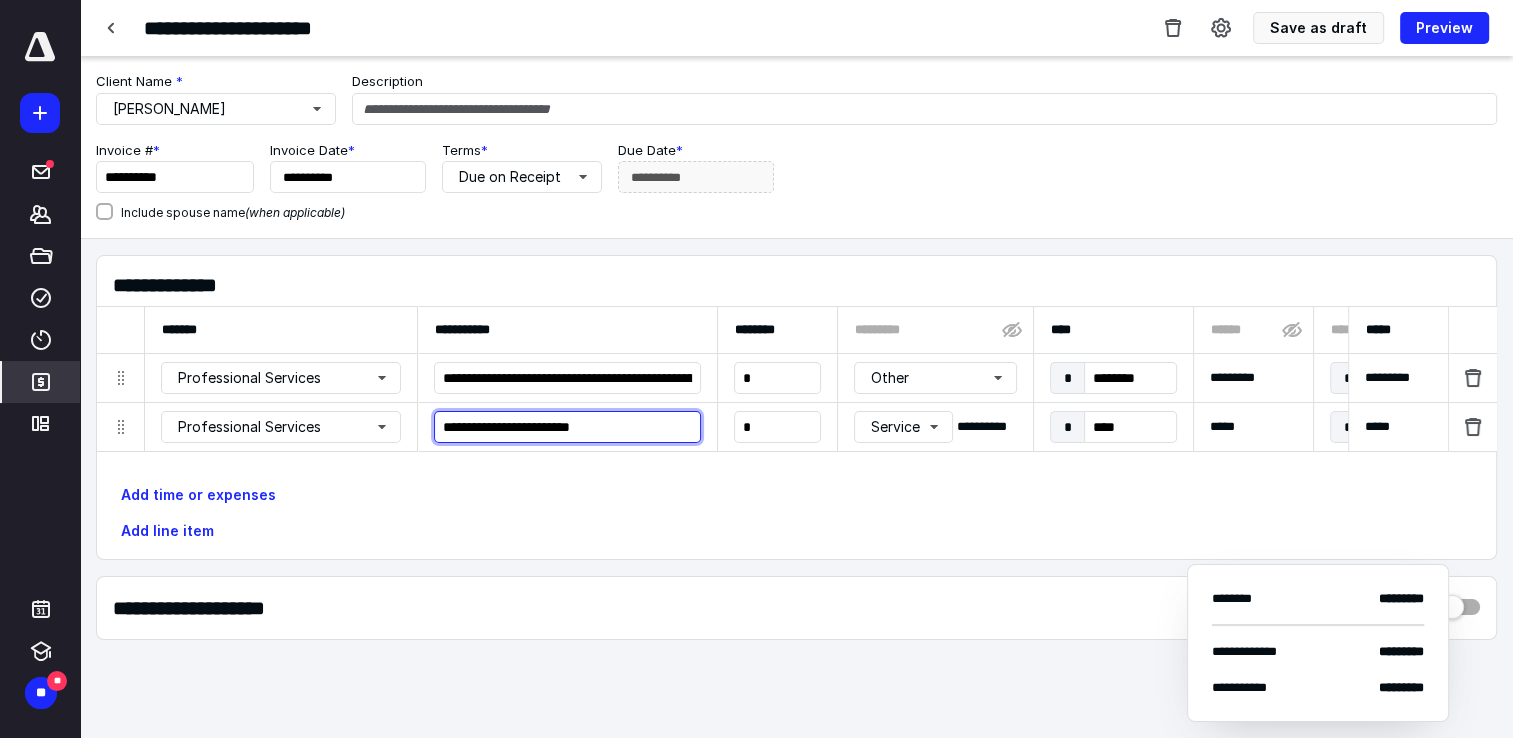 type on "**********" 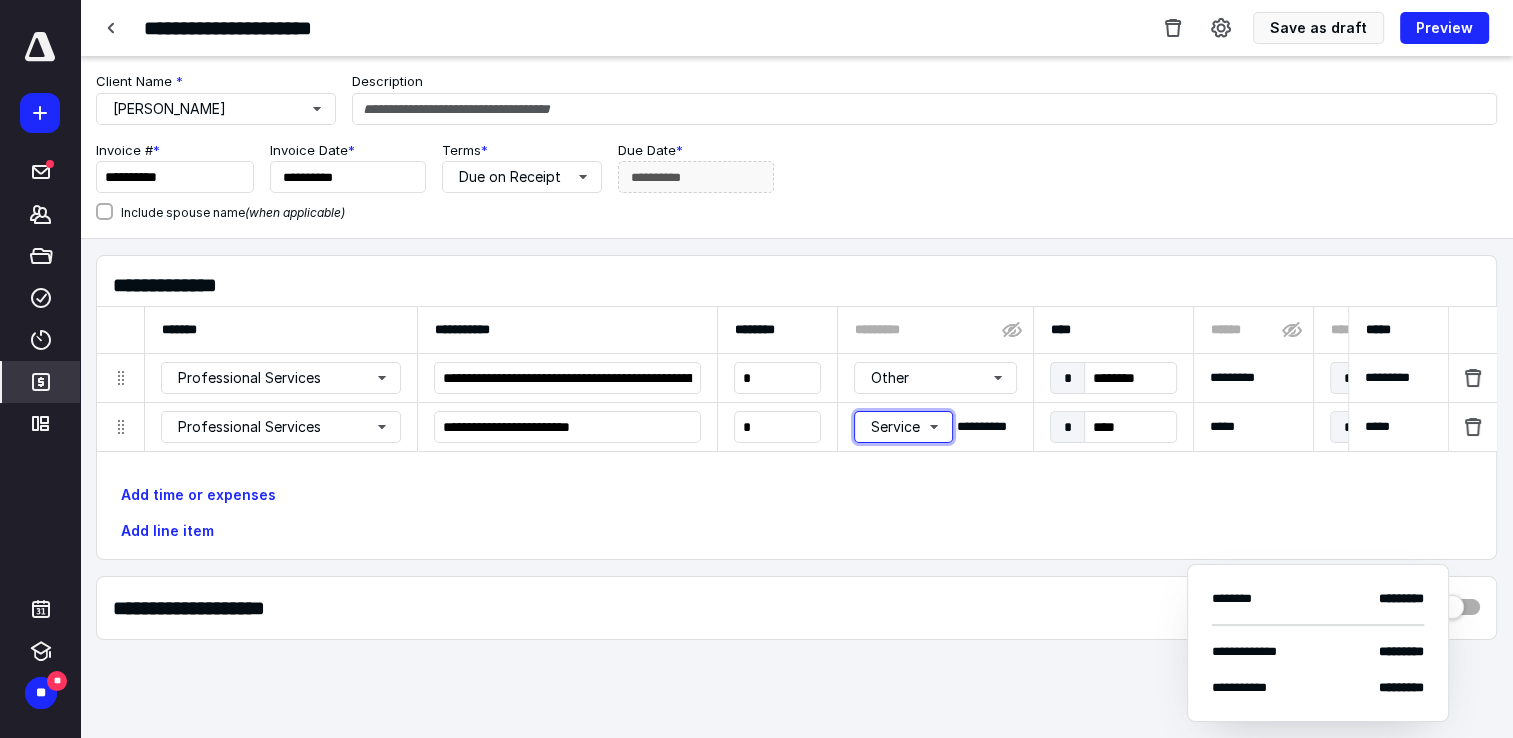 type 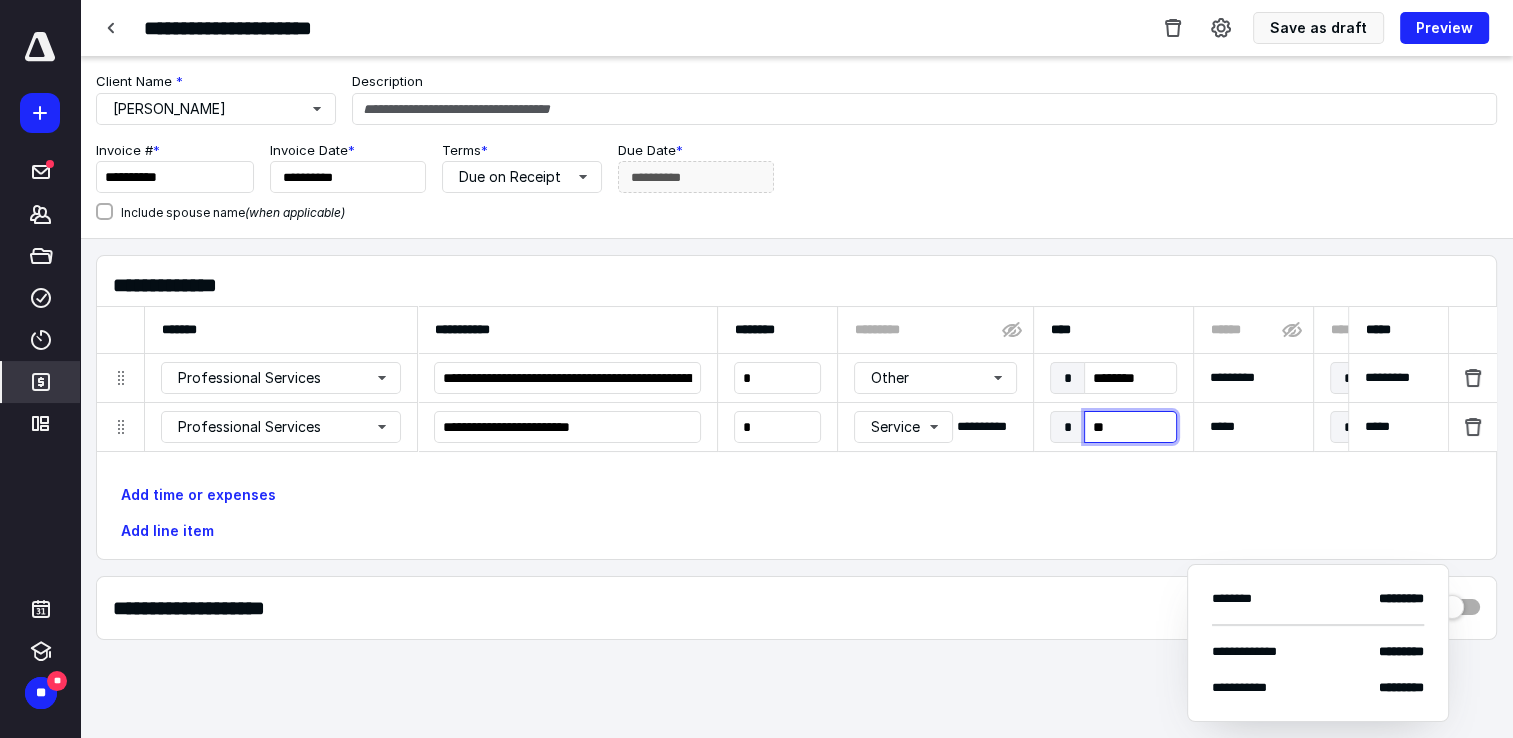 type on "***" 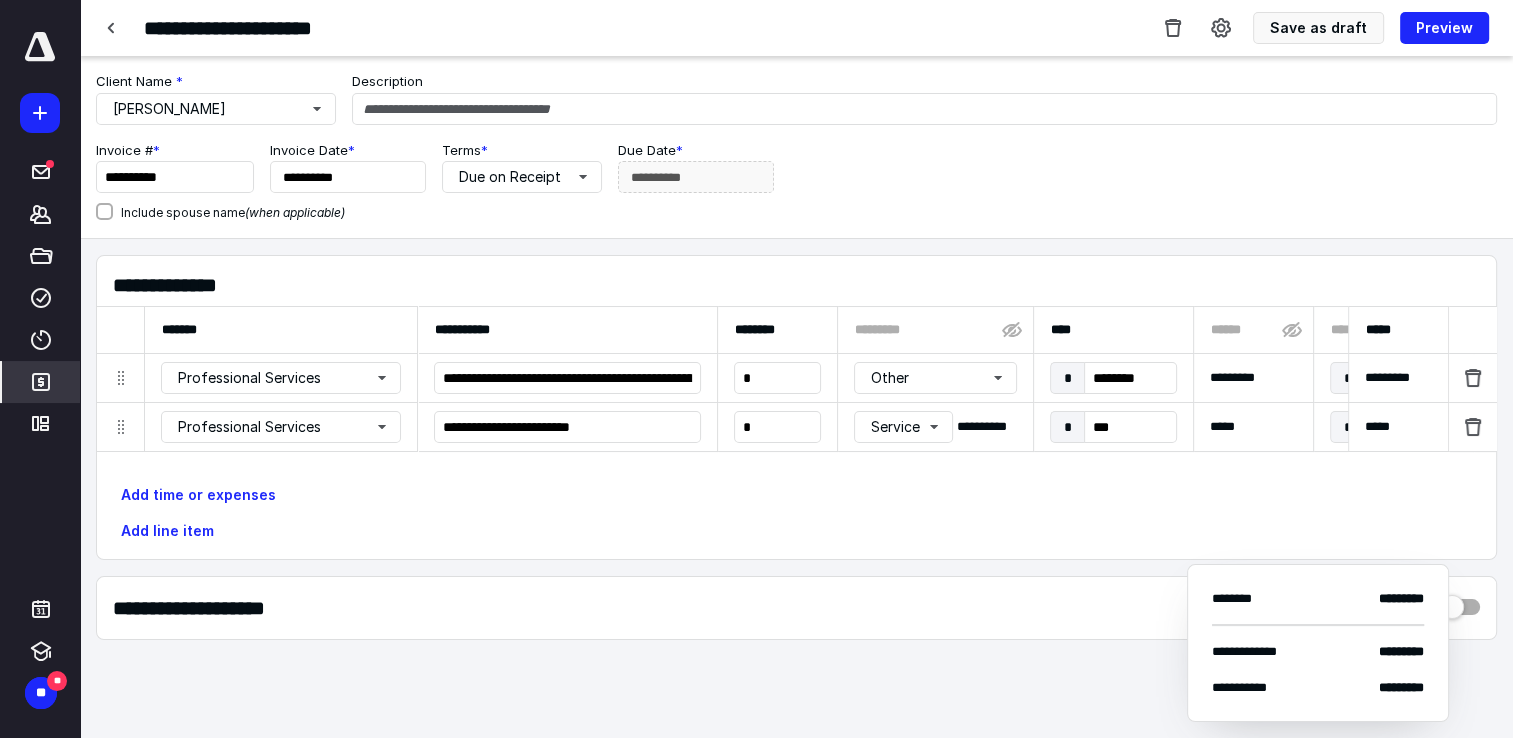 scroll, scrollTop: 0, scrollLeft: 1049, axis: horizontal 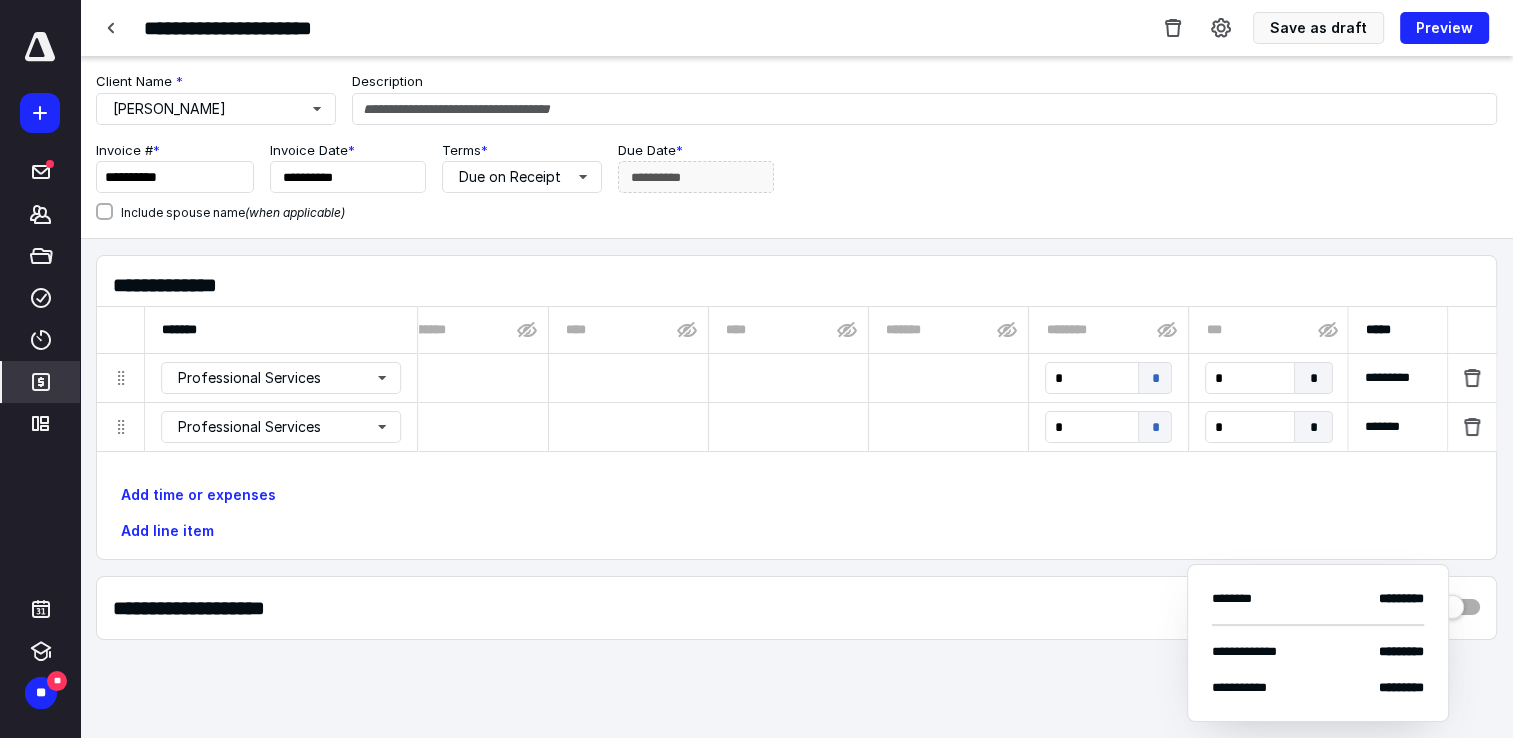 click on "**********" at bounding box center (796, 608) 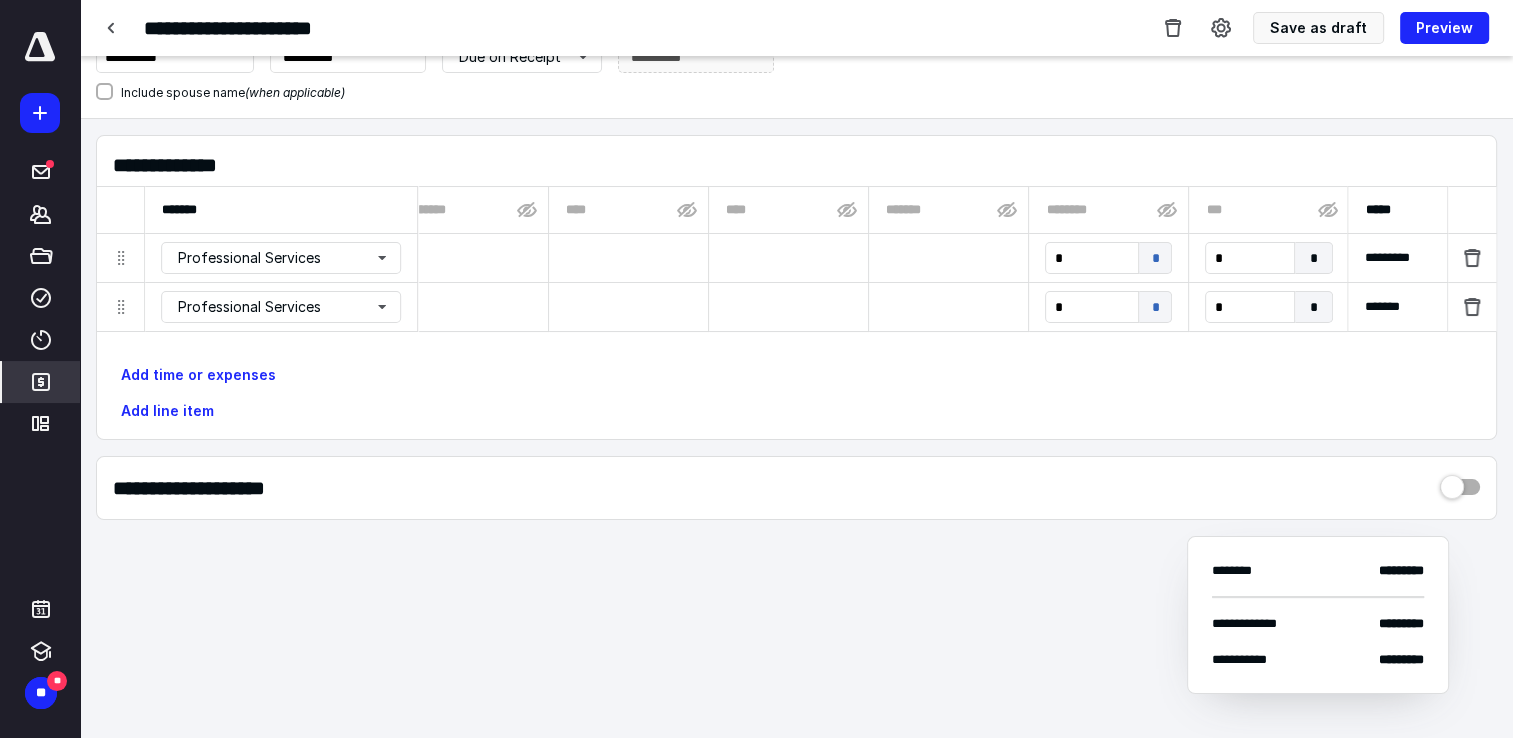 scroll, scrollTop: 152, scrollLeft: 0, axis: vertical 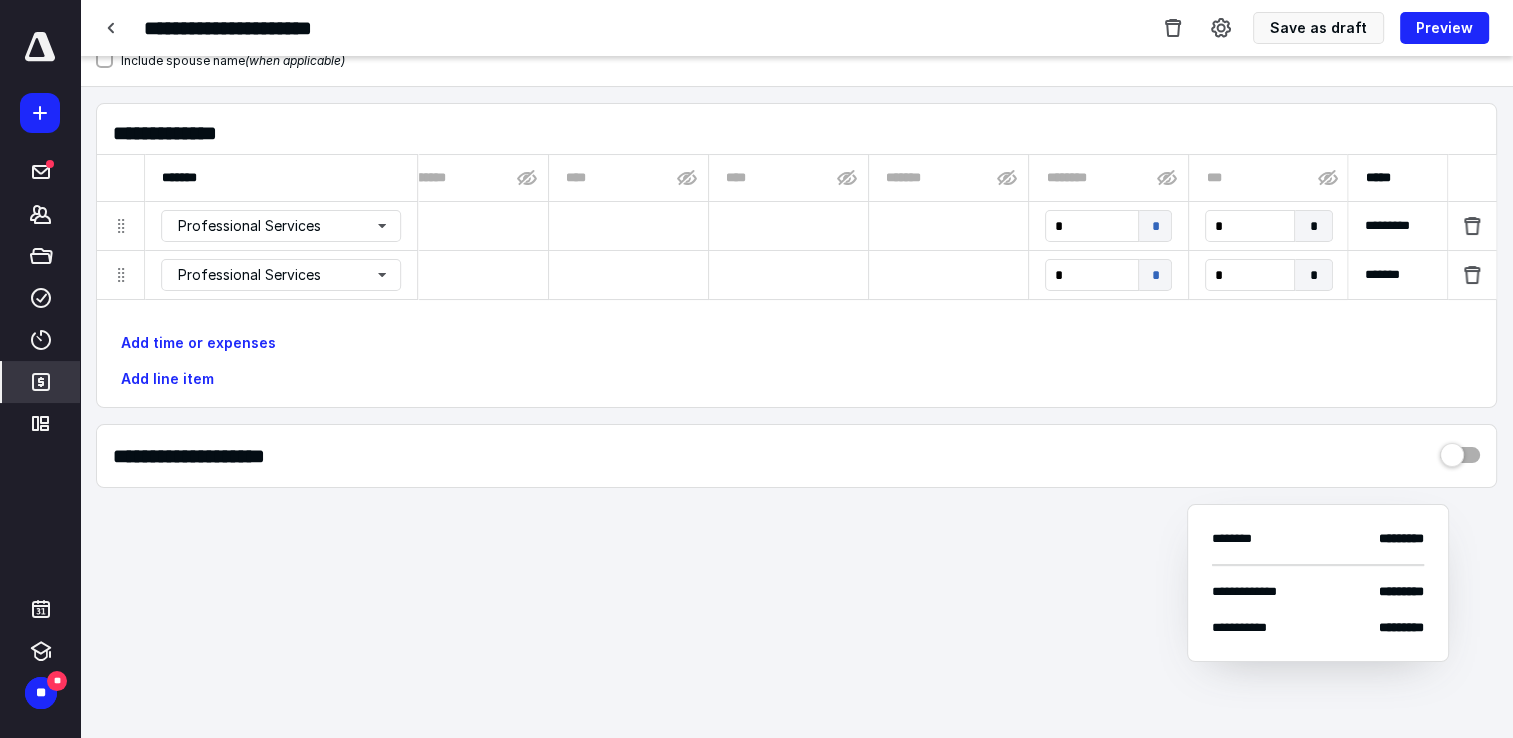 click on "**********" at bounding box center (796, 283) 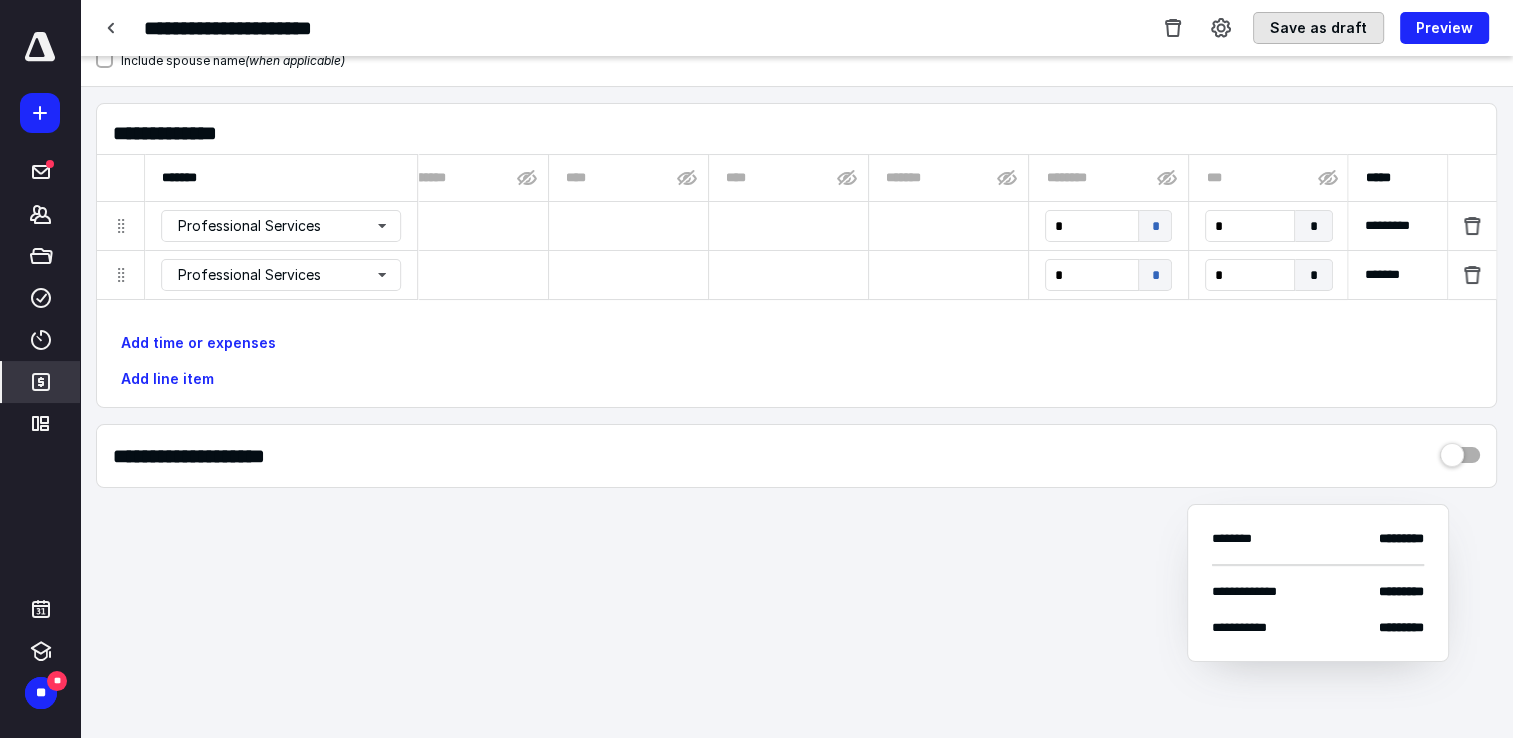 click on "Save as draft" at bounding box center (1318, 28) 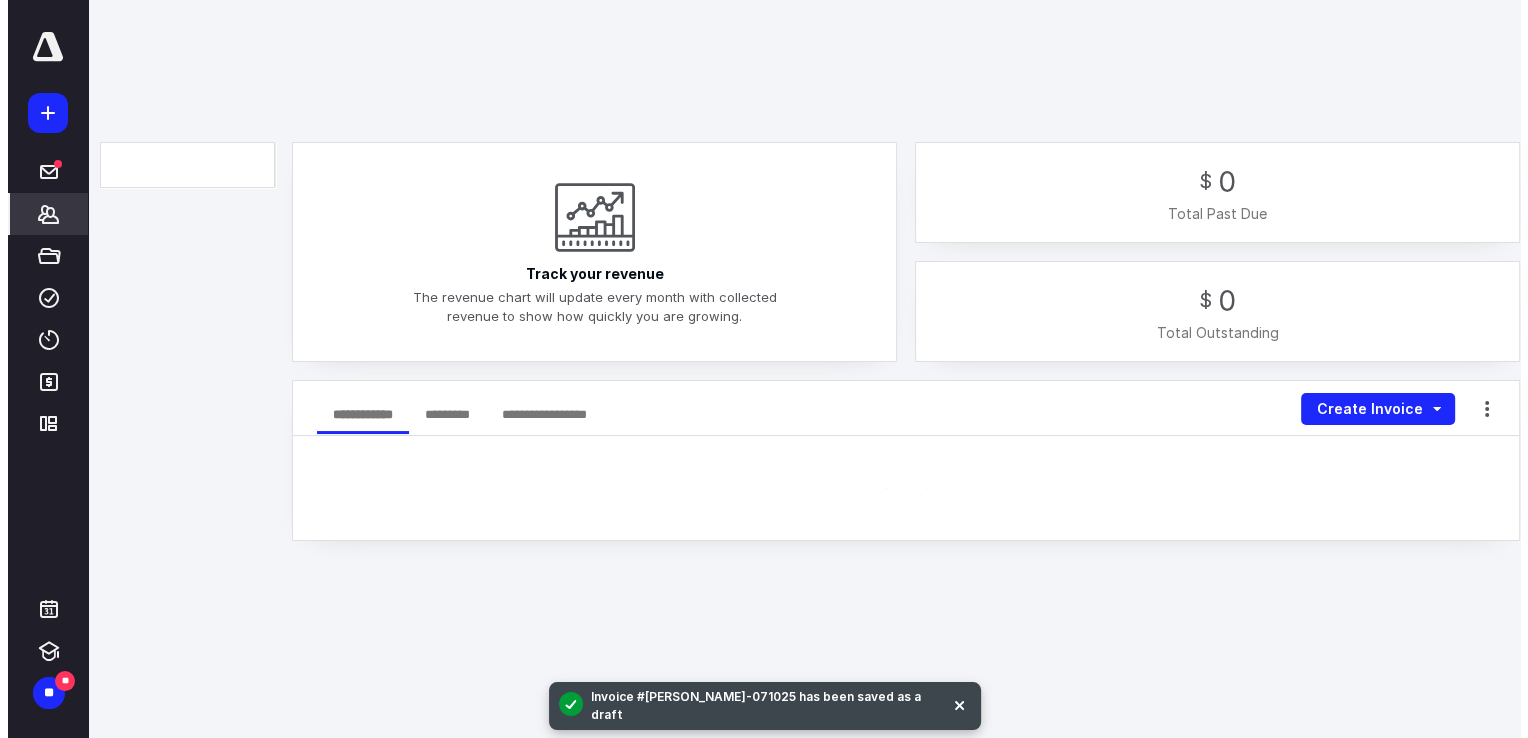 scroll, scrollTop: 0, scrollLeft: 0, axis: both 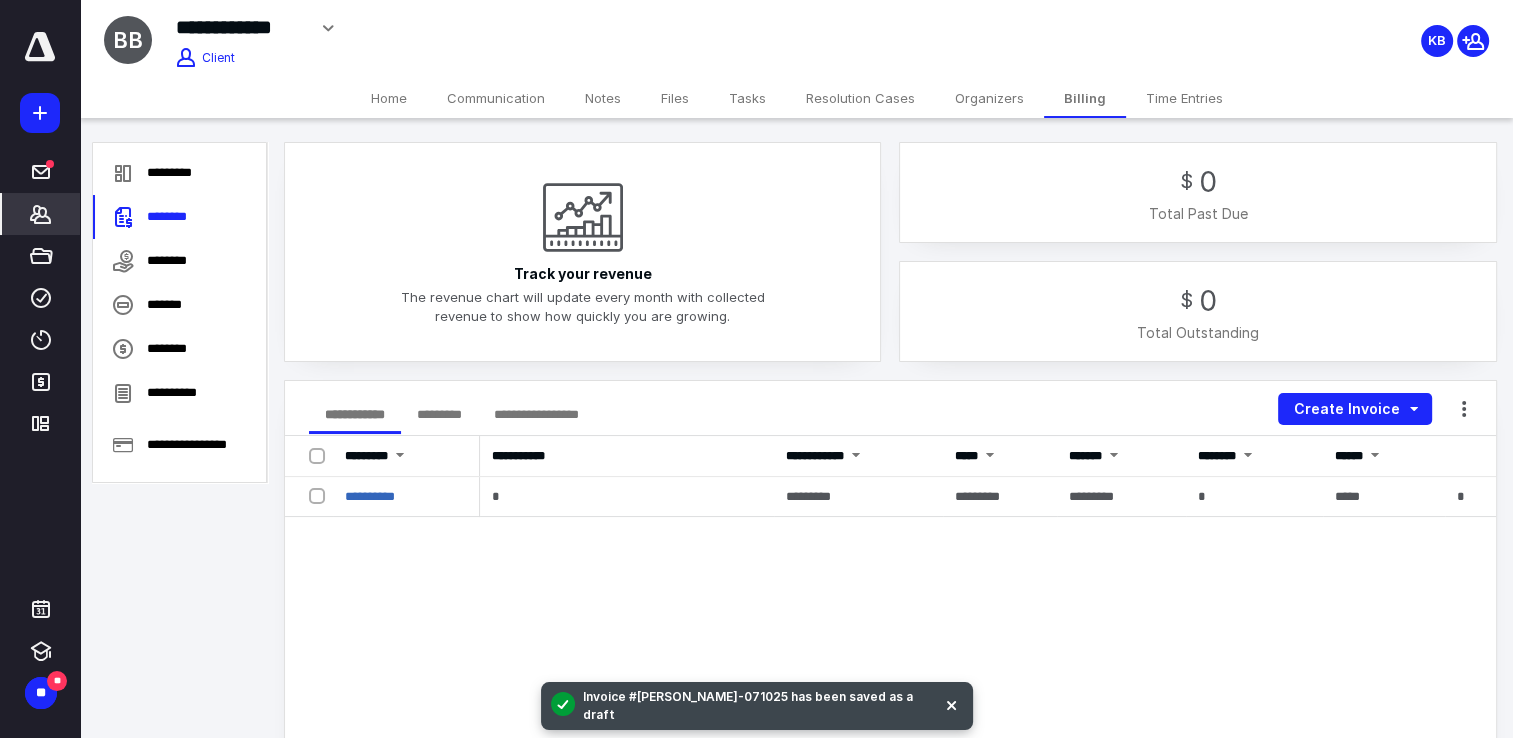 click on "Home" at bounding box center (389, 98) 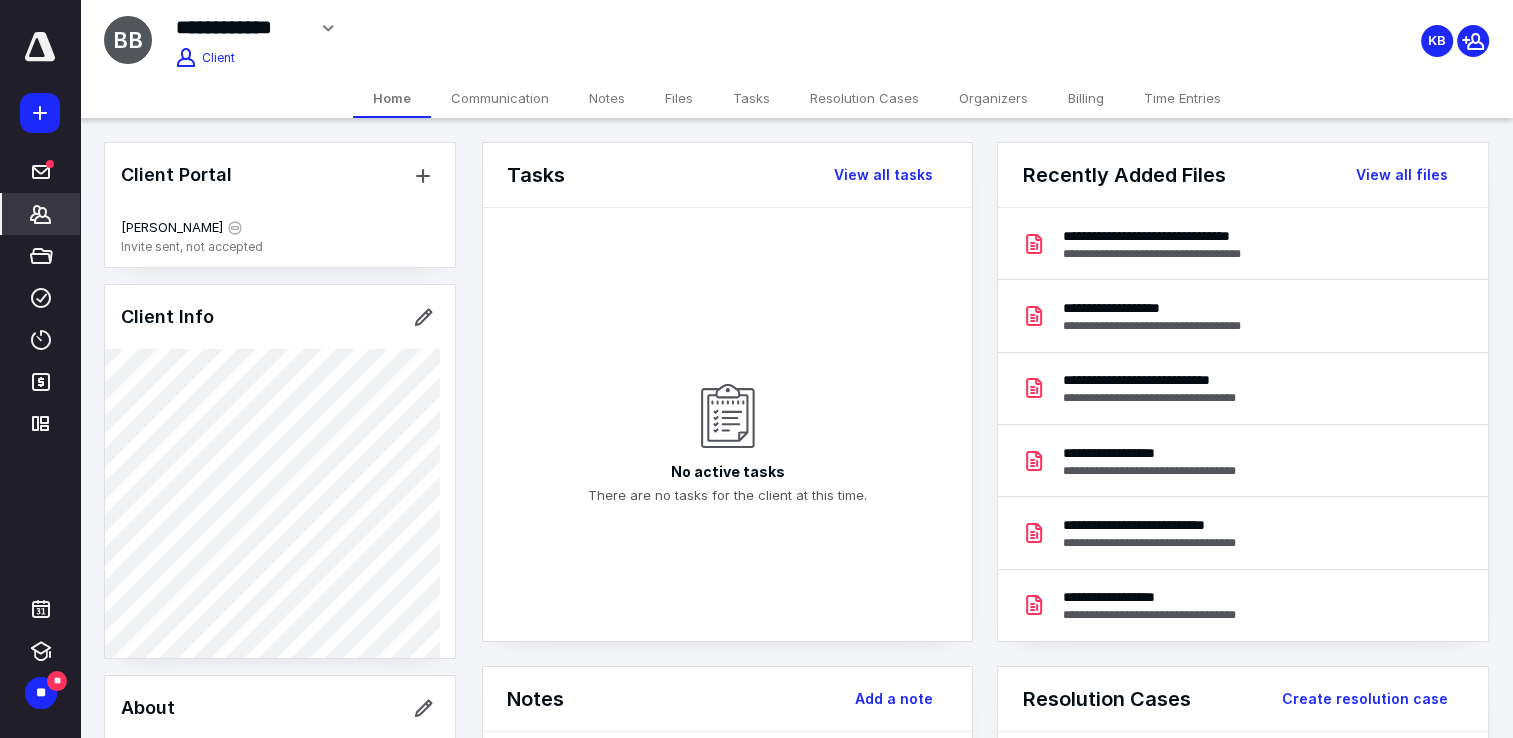 click on "Files" at bounding box center (679, 98) 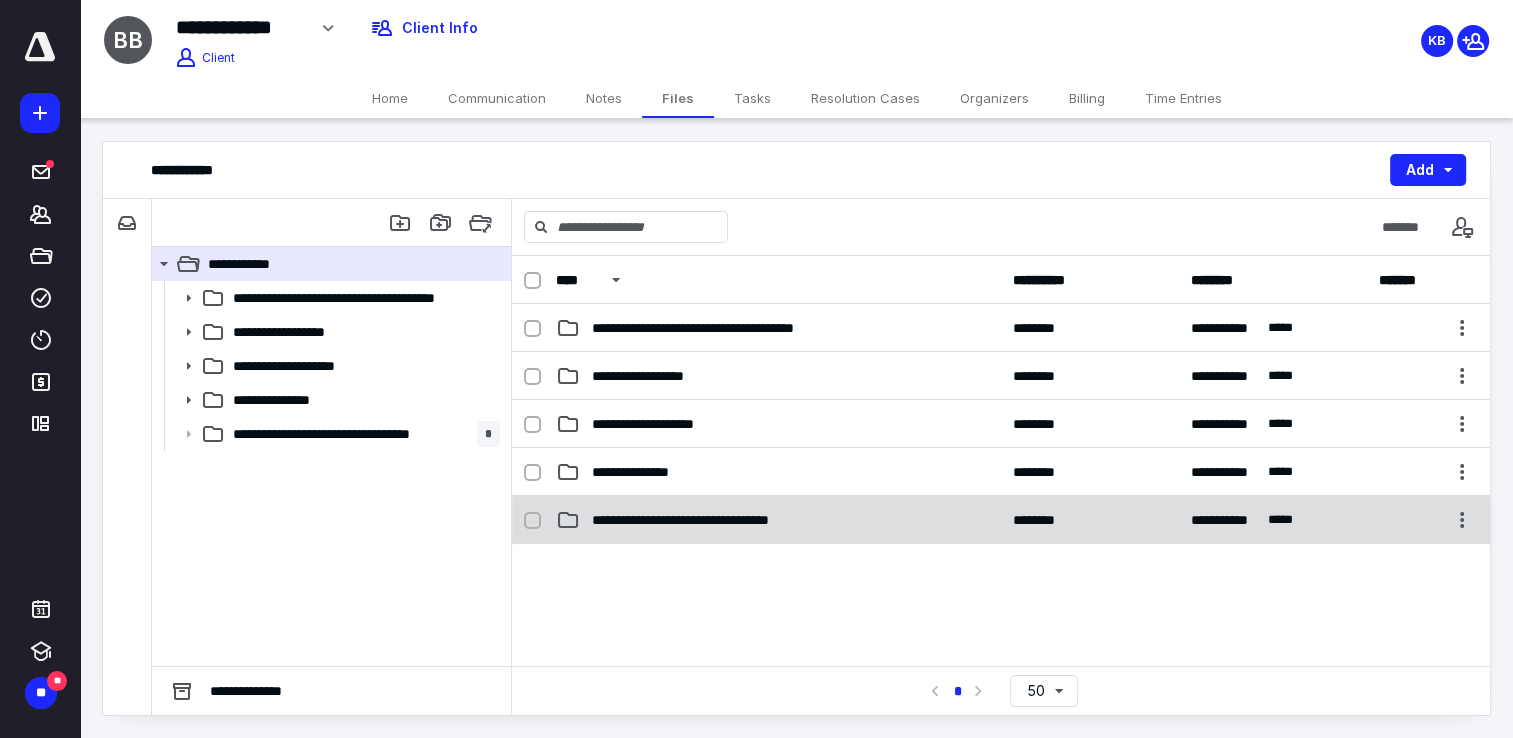click on "**********" at bounding box center (724, 520) 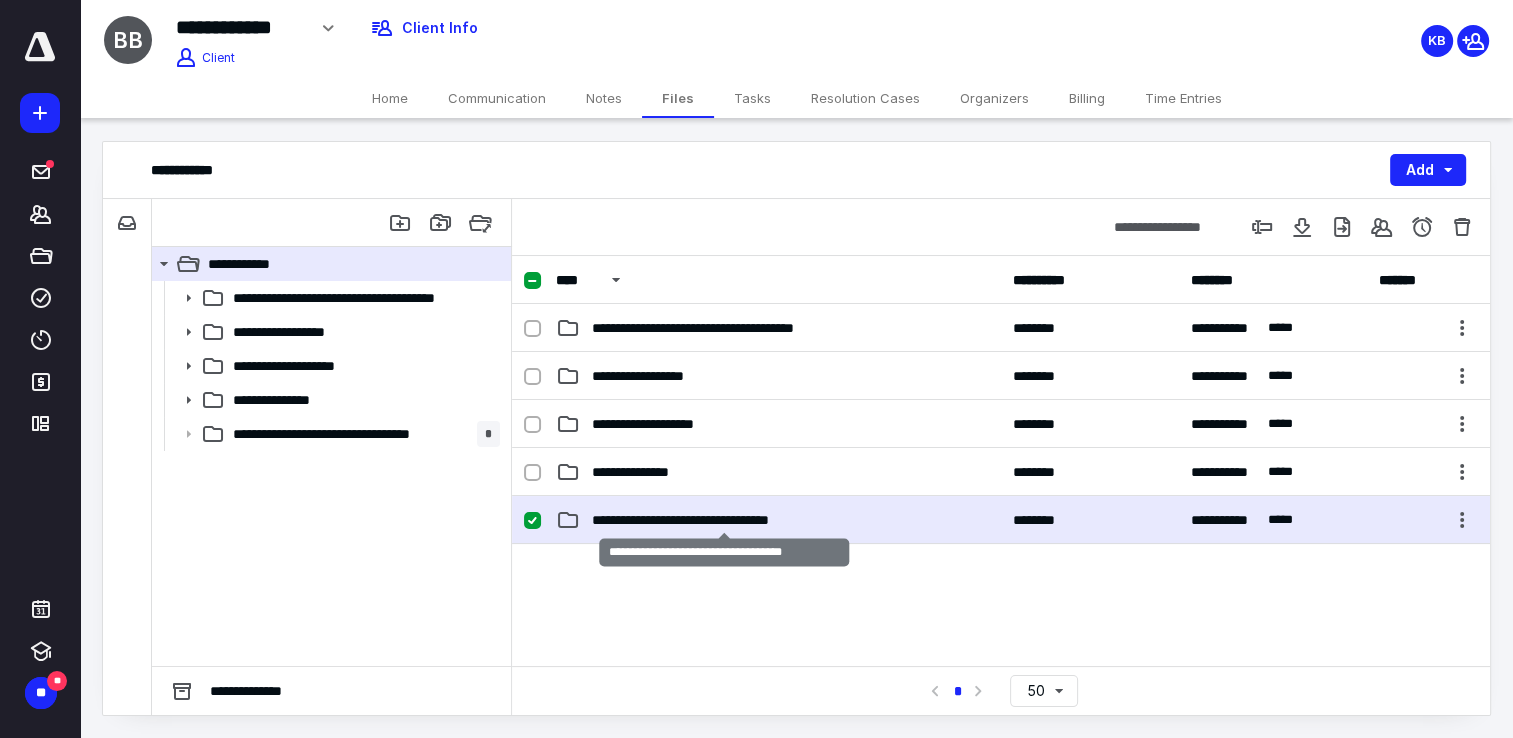 click on "**********" at bounding box center [724, 520] 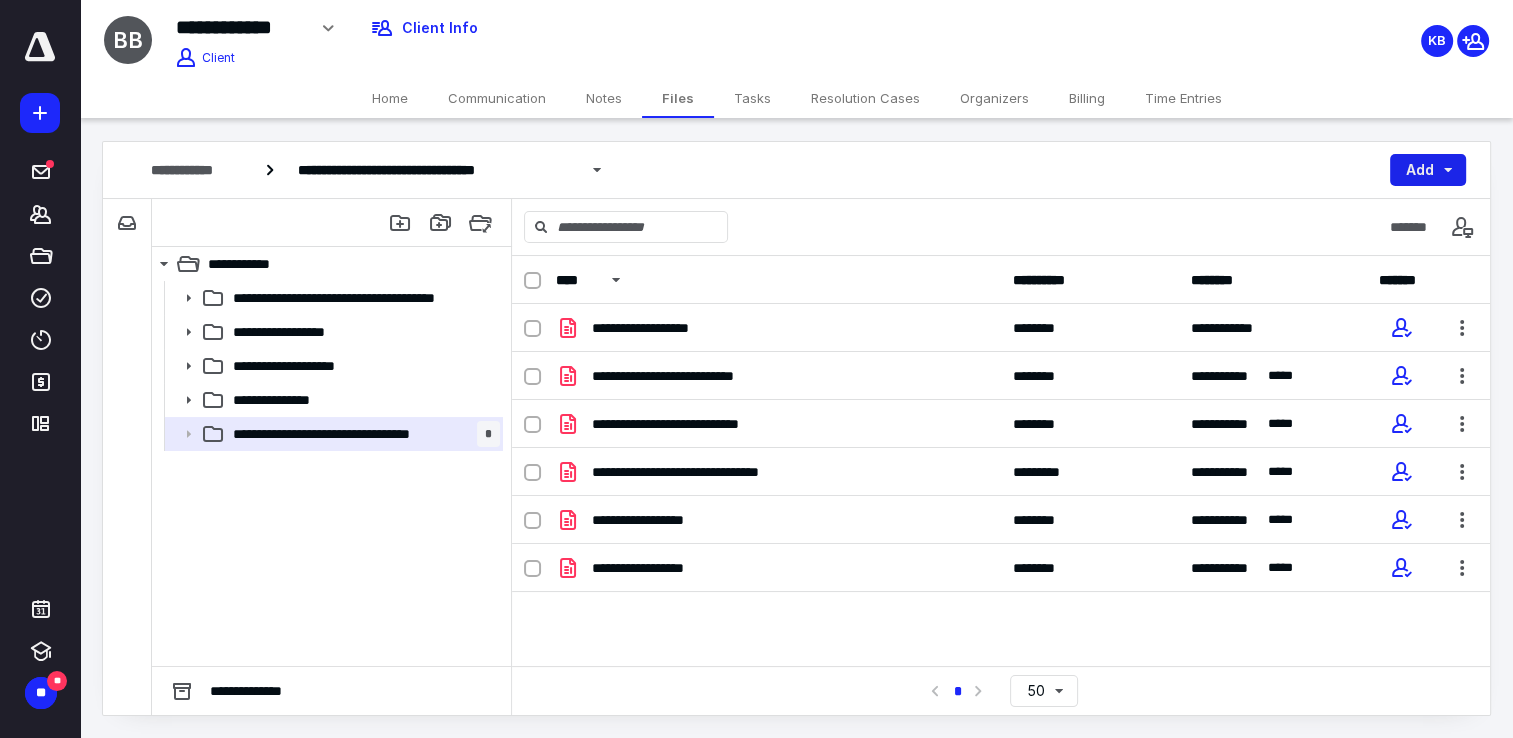 click on "Add" at bounding box center [1428, 170] 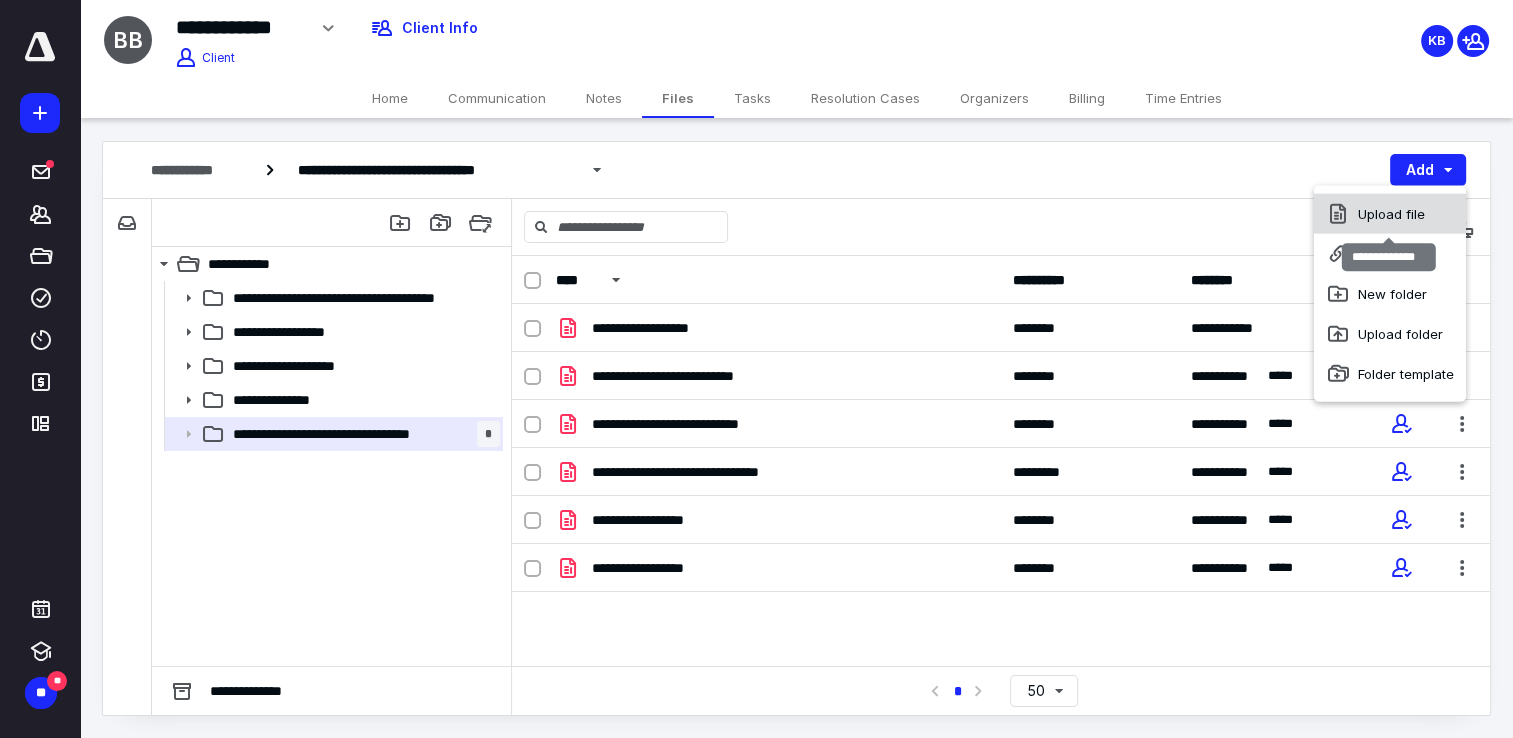 click on "Upload file" at bounding box center [1390, 214] 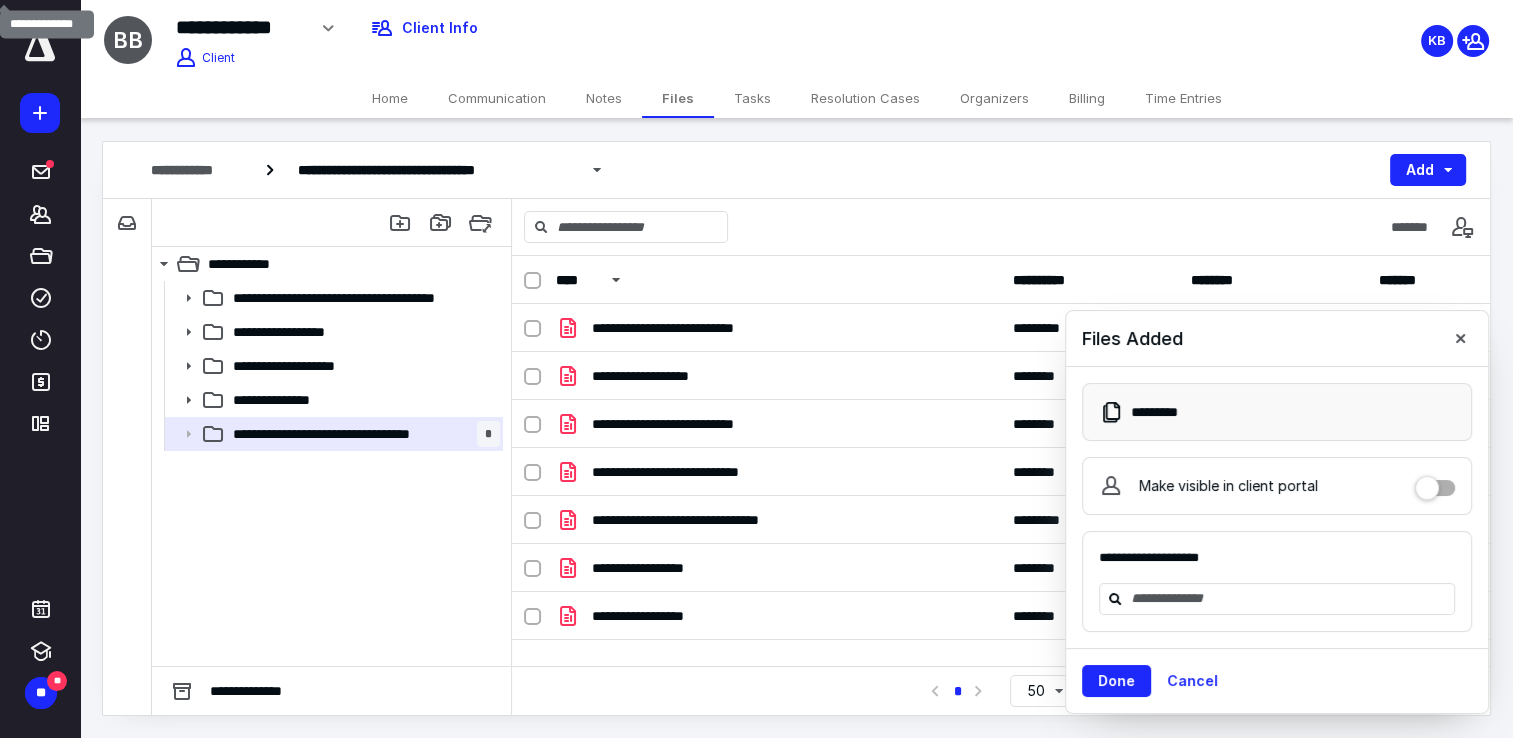 click at bounding box center [1435, 486] 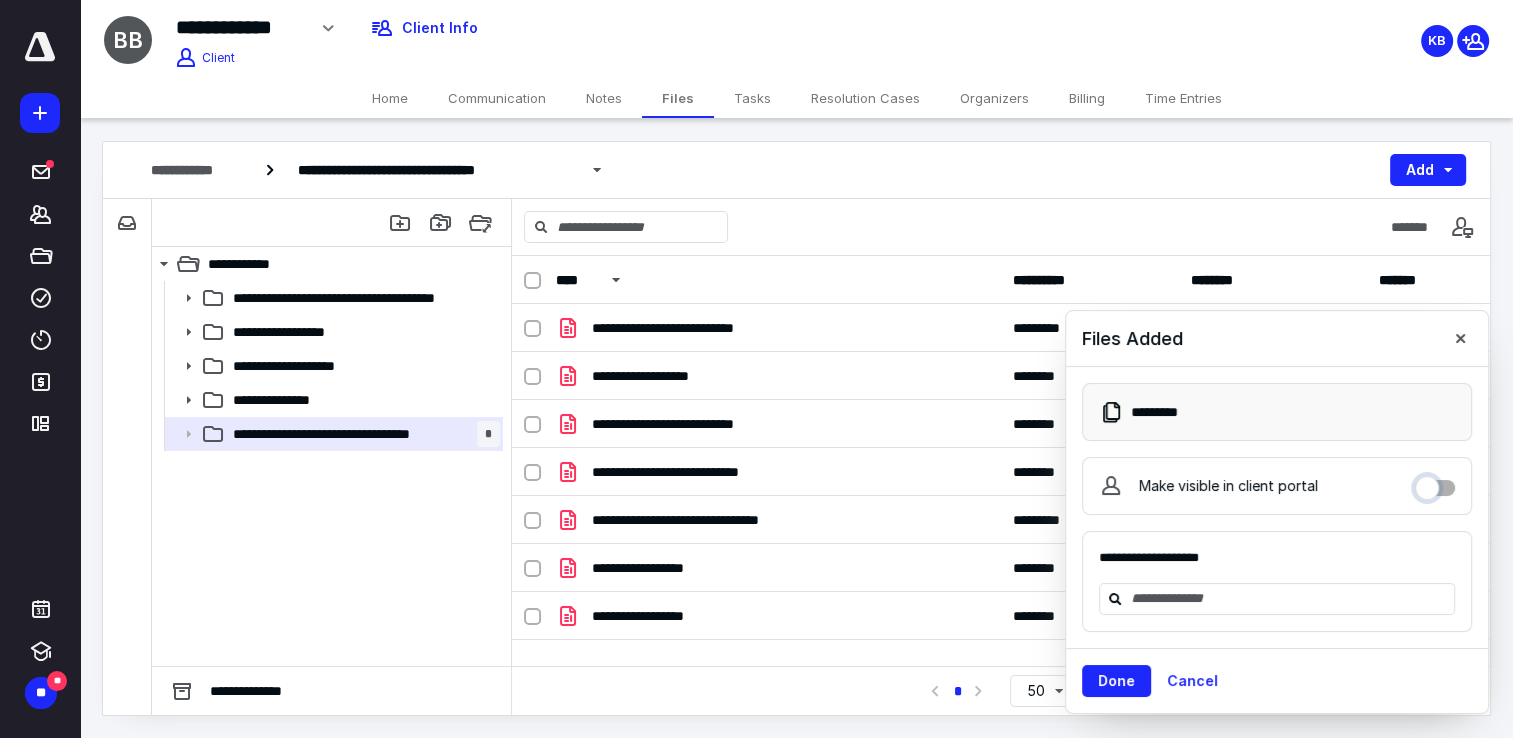 click on "Make visible in client portal" at bounding box center (1435, 483) 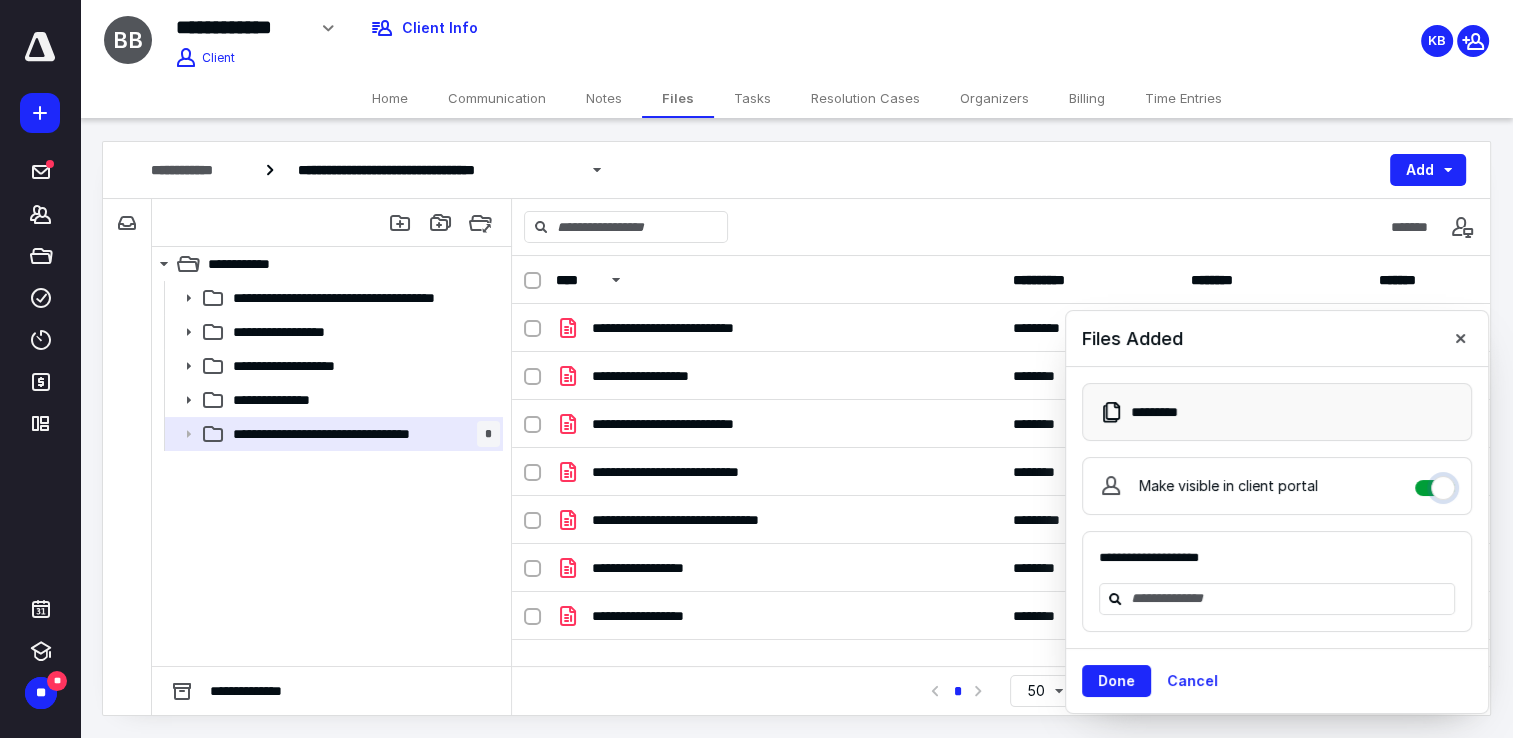 checkbox on "****" 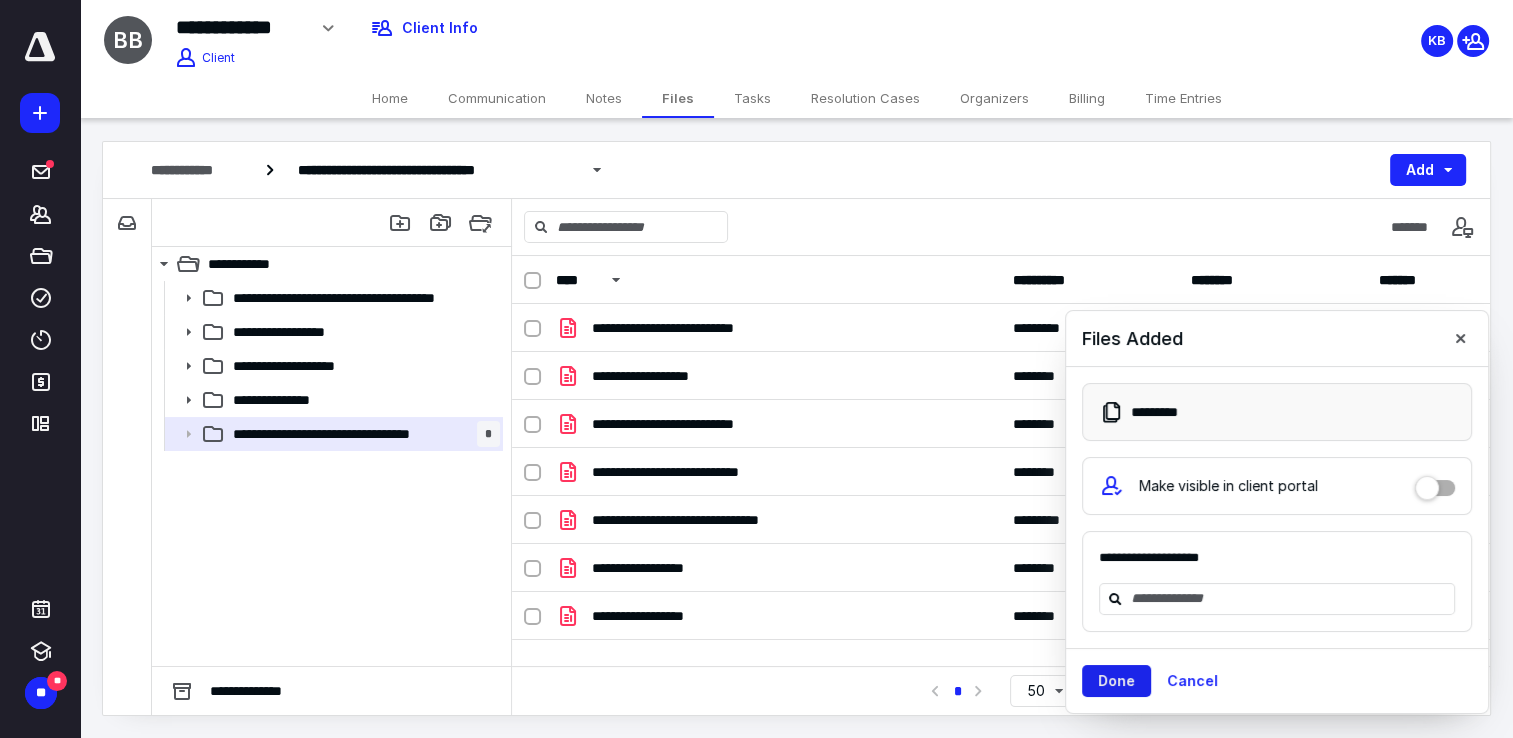 click on "Done" at bounding box center (1116, 681) 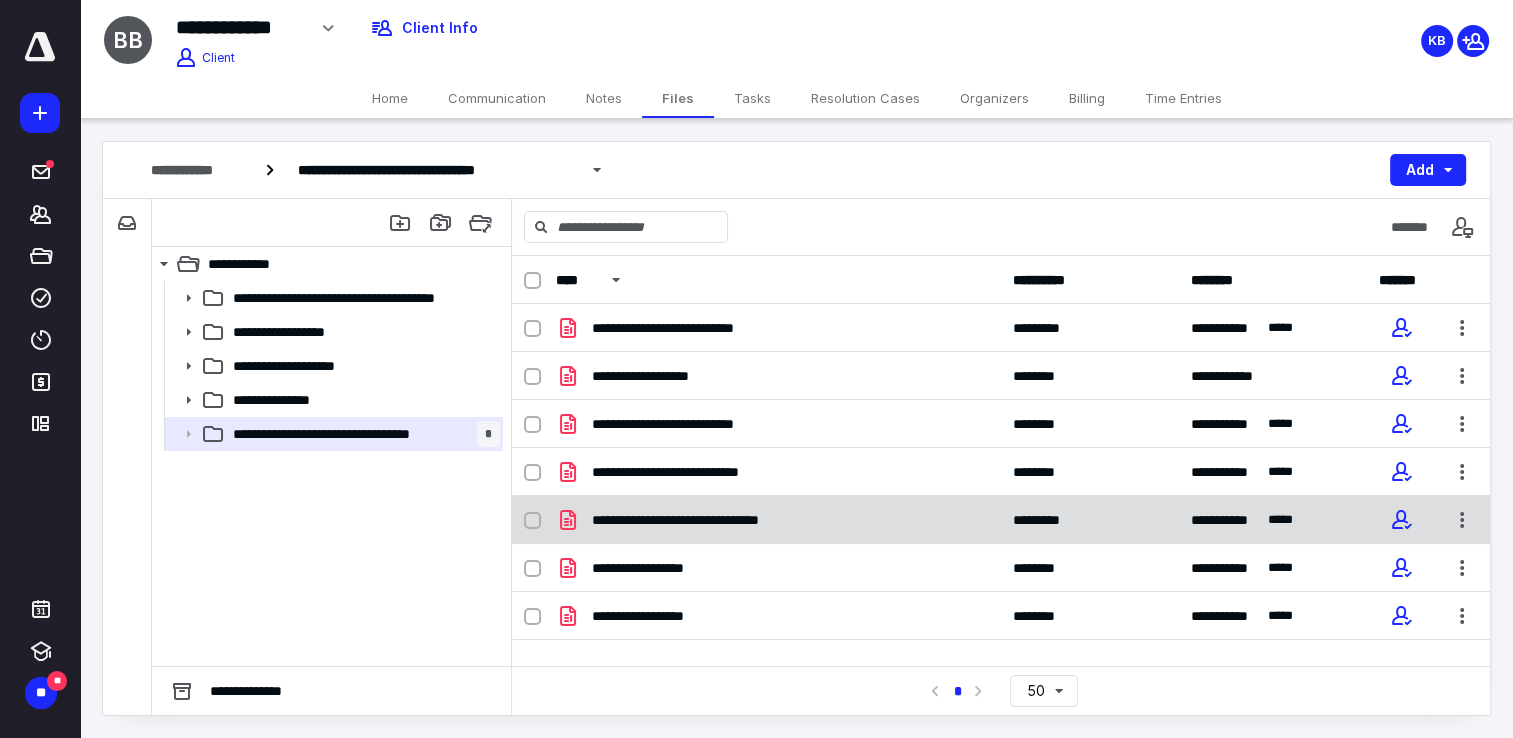 click on "**********" at bounding box center [704, 520] 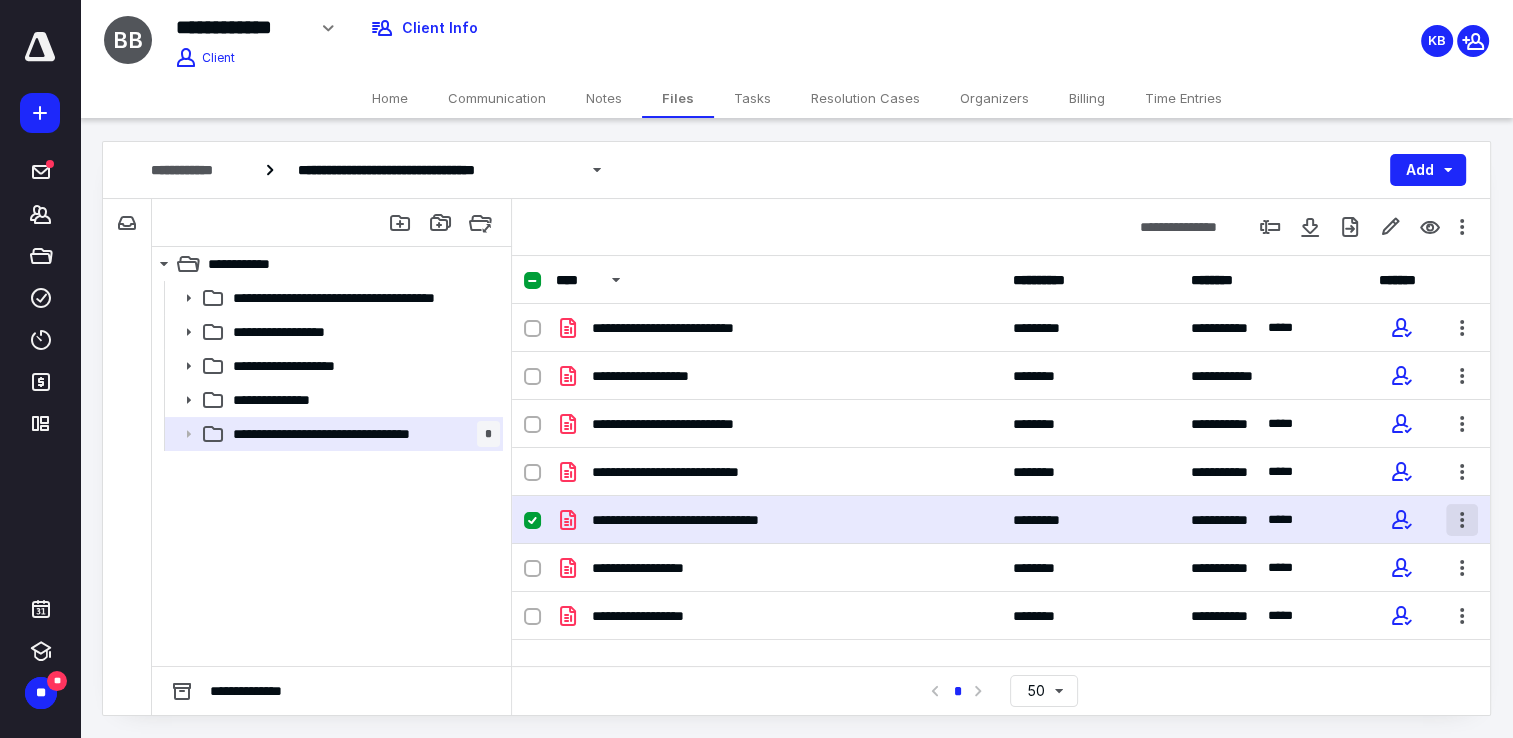 click at bounding box center (1462, 520) 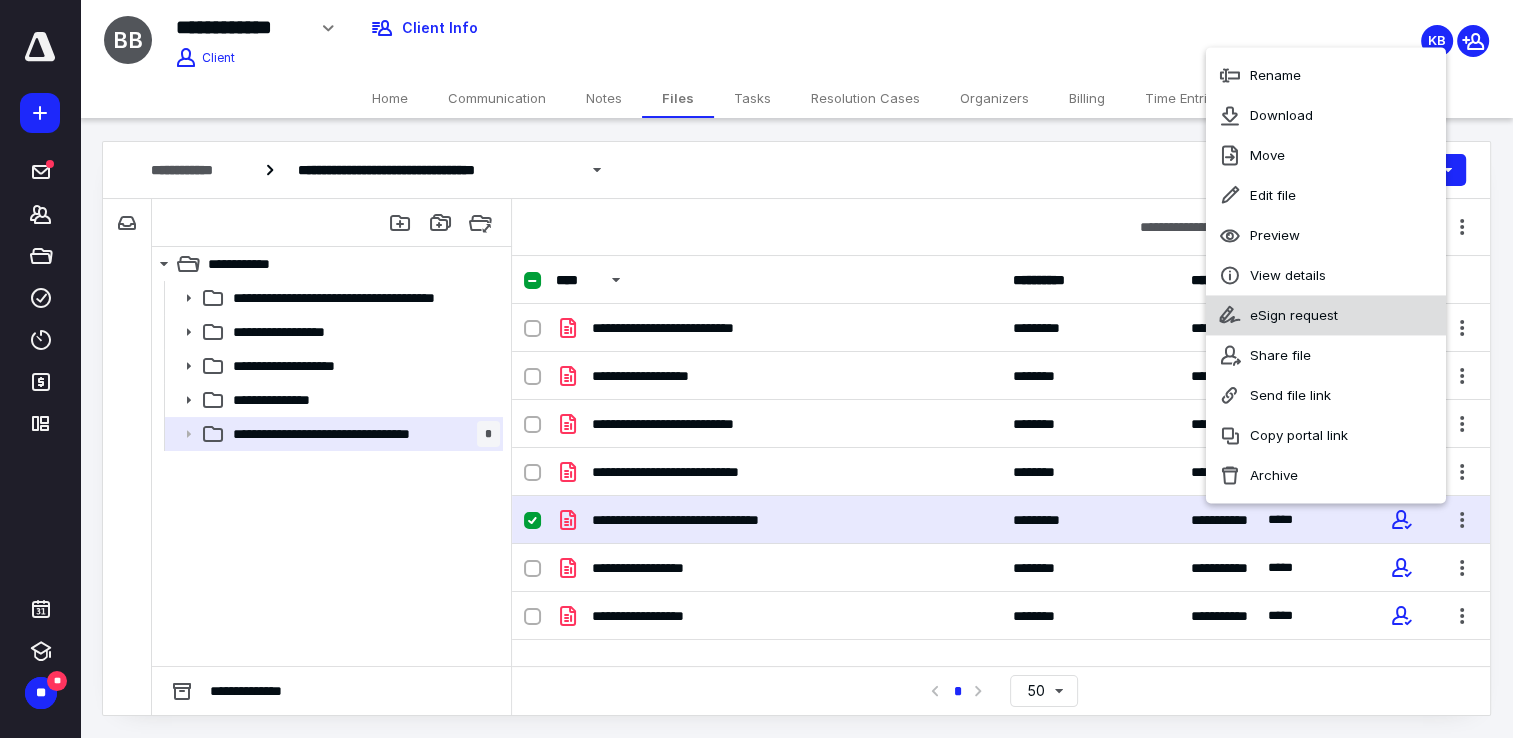 click on "eSign request" at bounding box center (1294, 315) 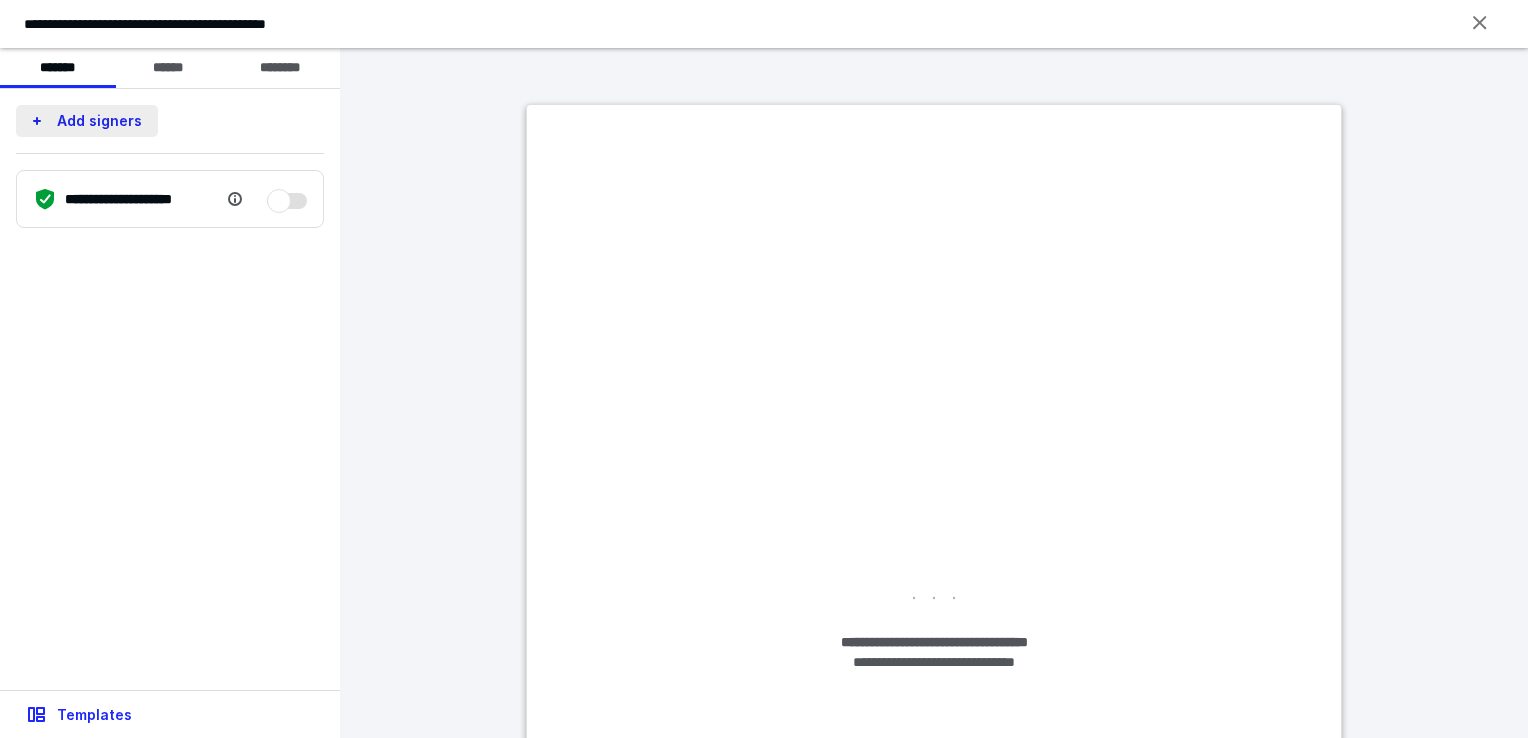 click on "Add signers" at bounding box center [87, 121] 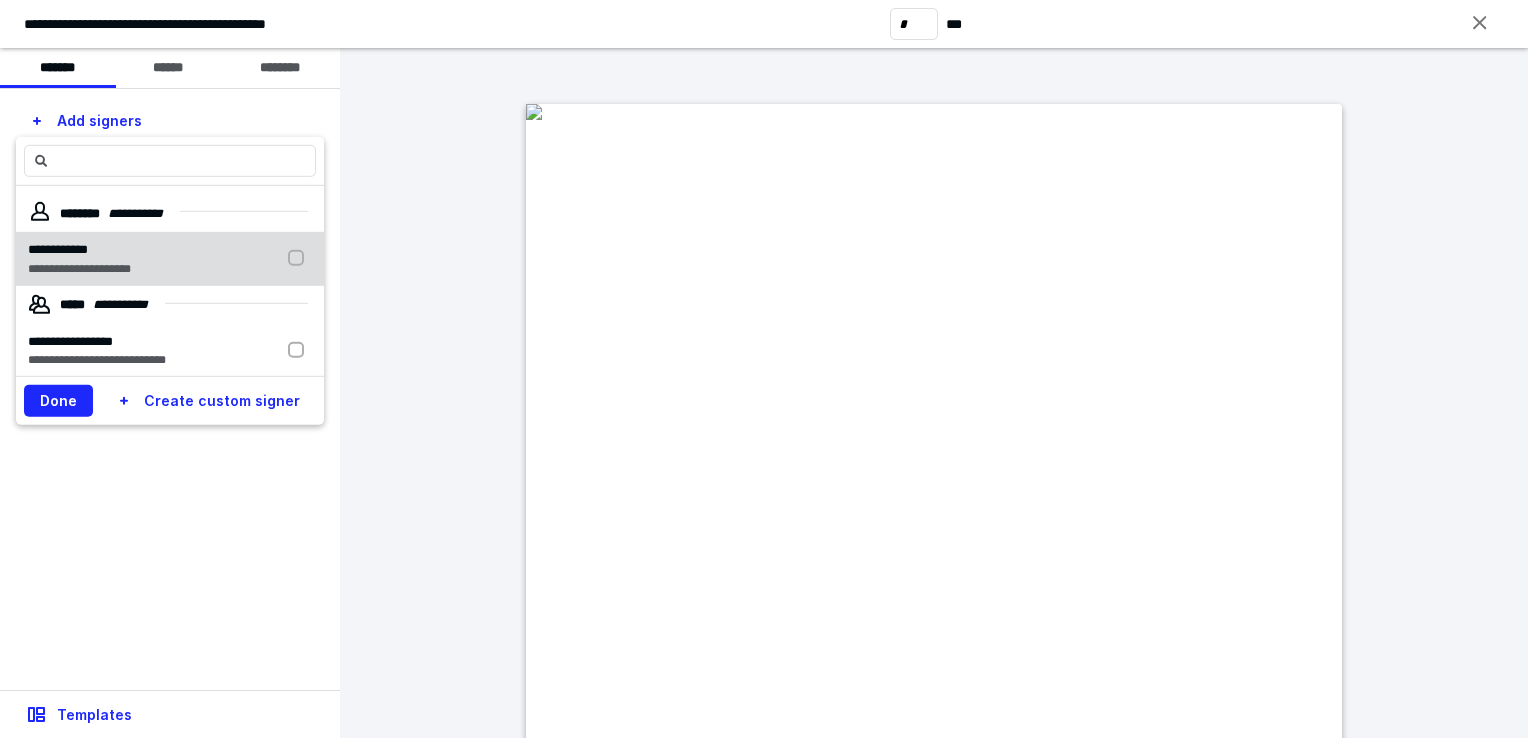 click on "**********" at bounding box center [58, 249] 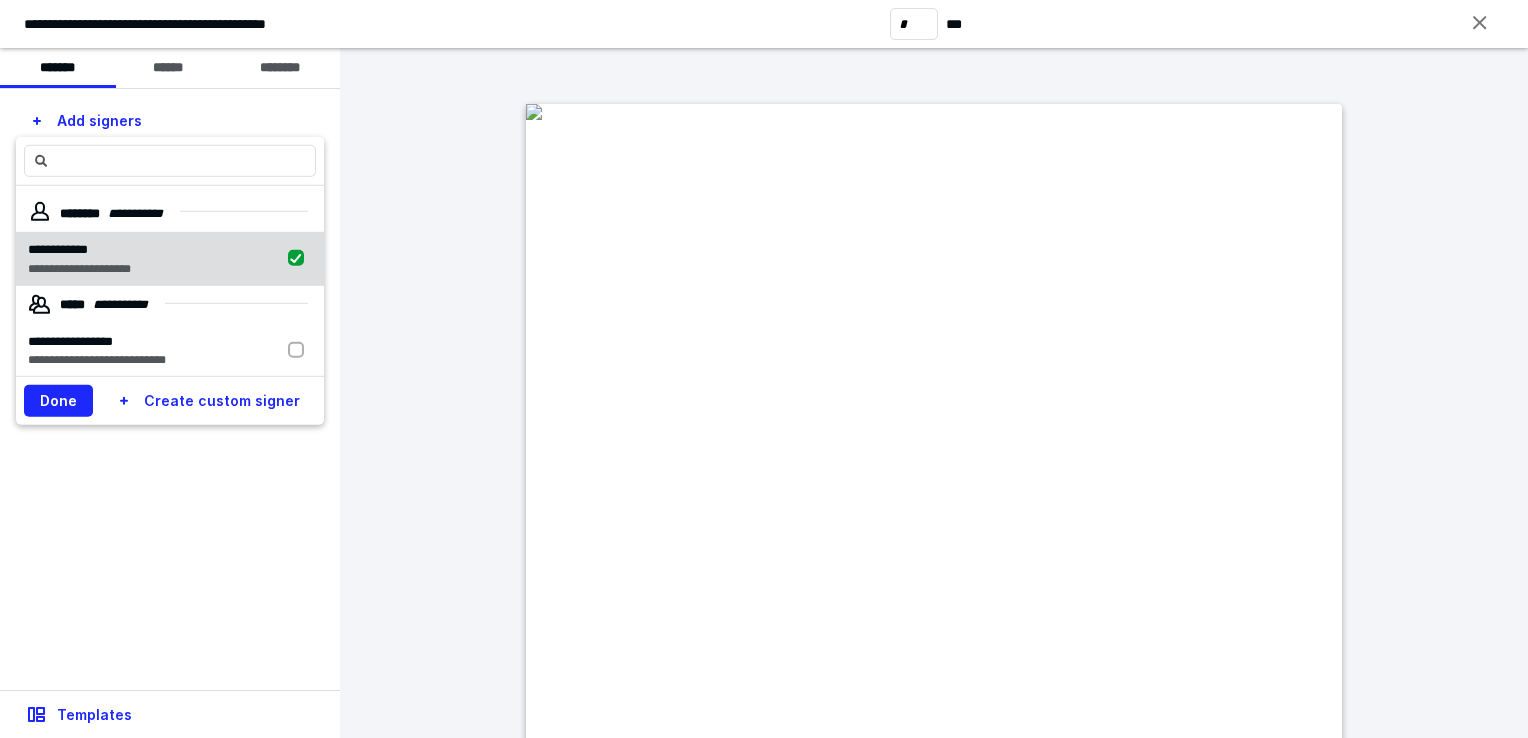 checkbox on "true" 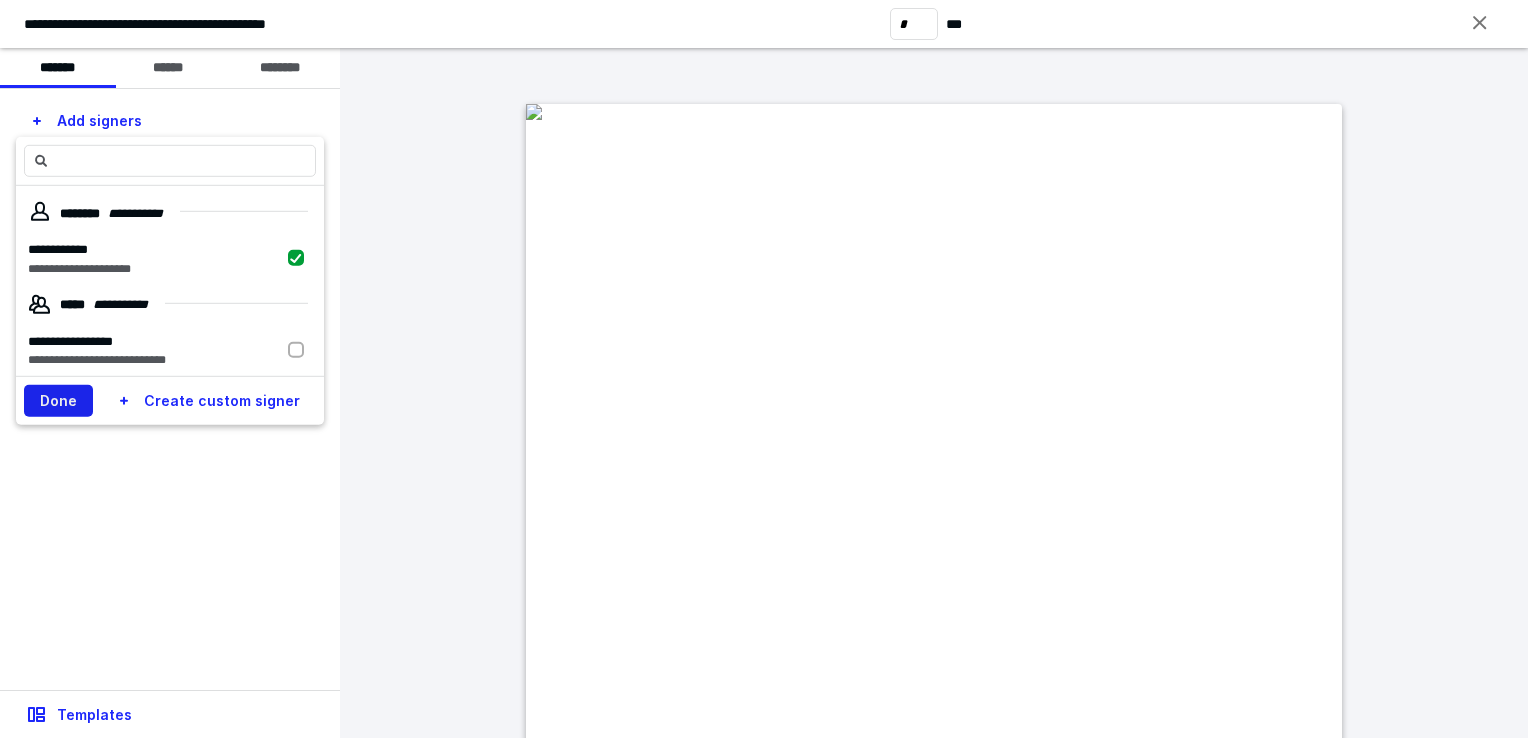 click on "Done" at bounding box center [58, 401] 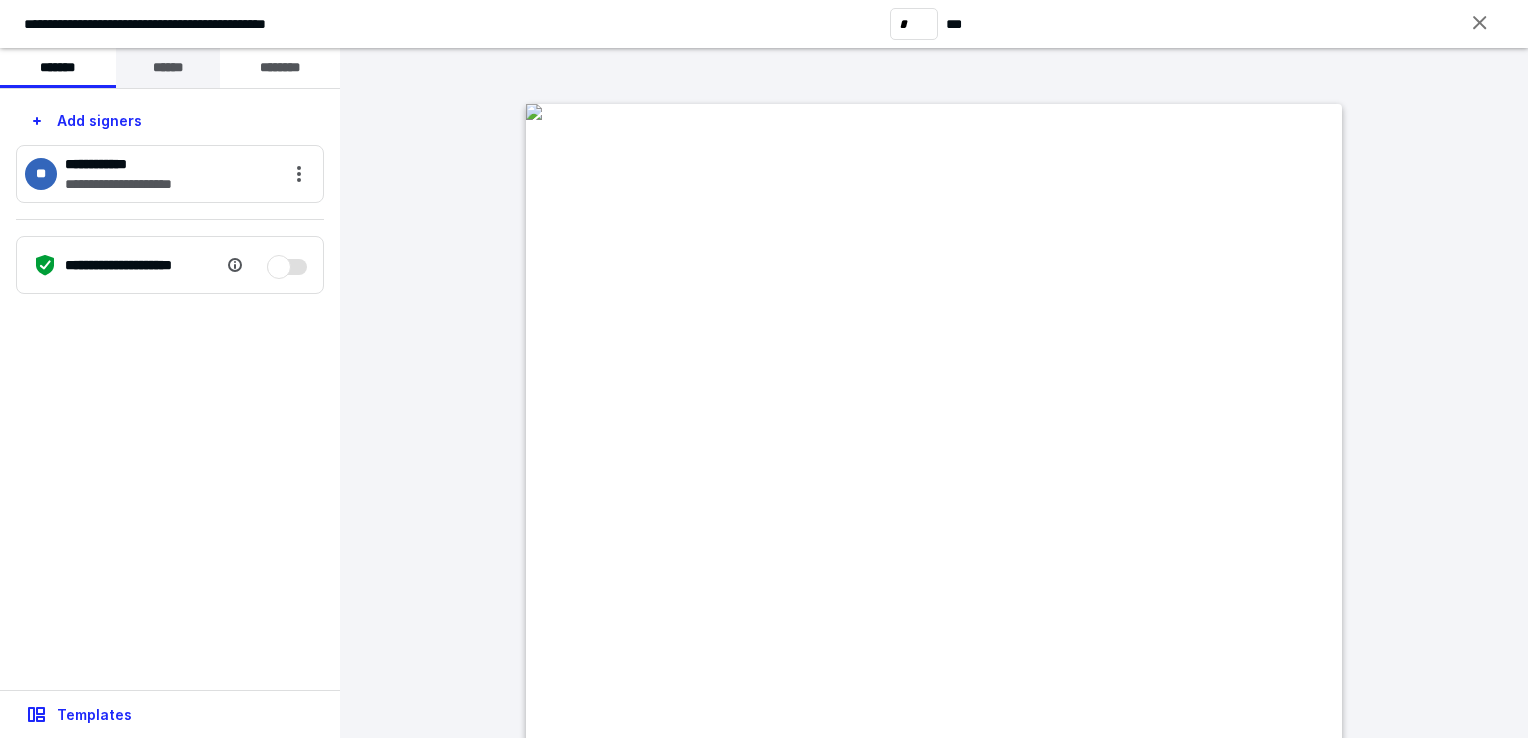 click on "******" at bounding box center (168, 68) 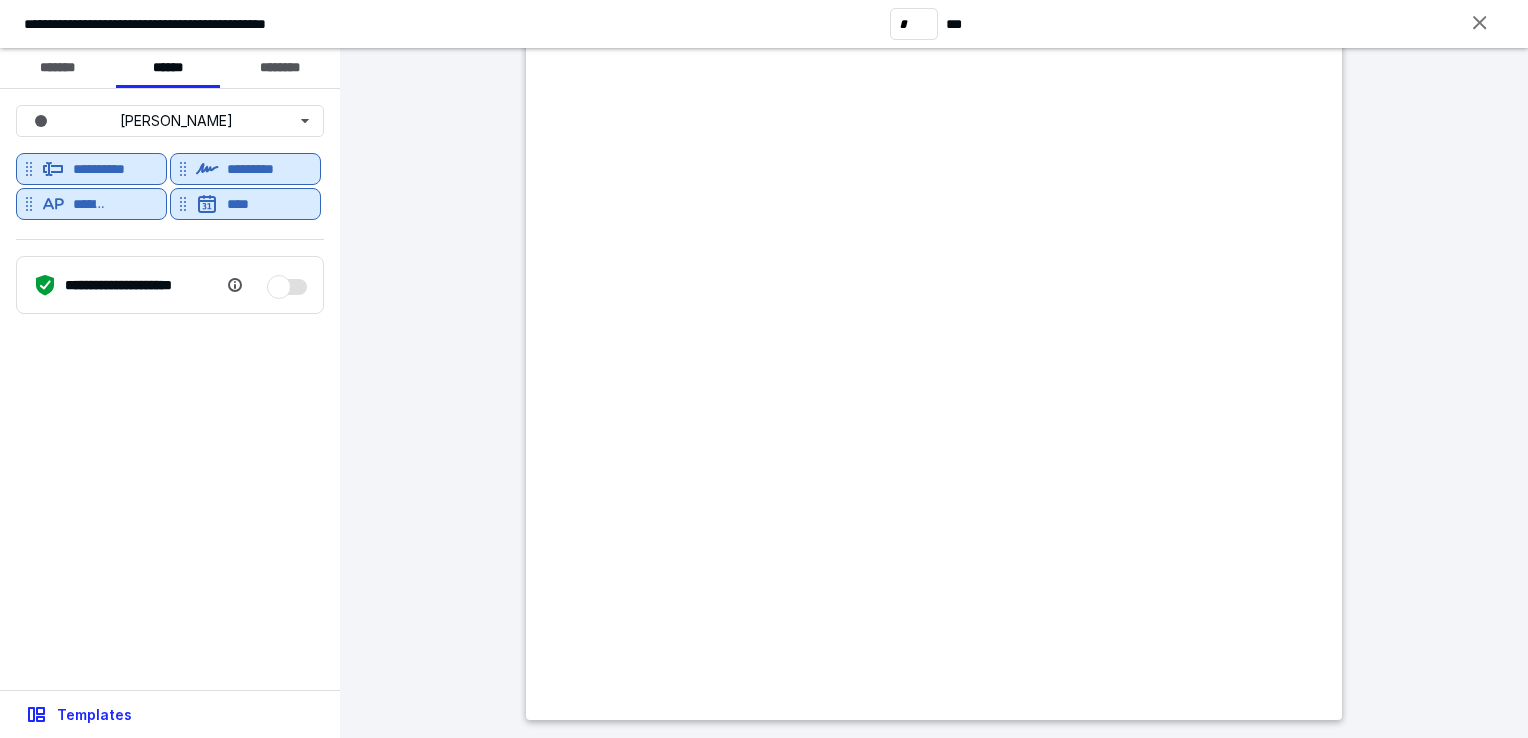 scroll, scrollTop: 5929, scrollLeft: 0, axis: vertical 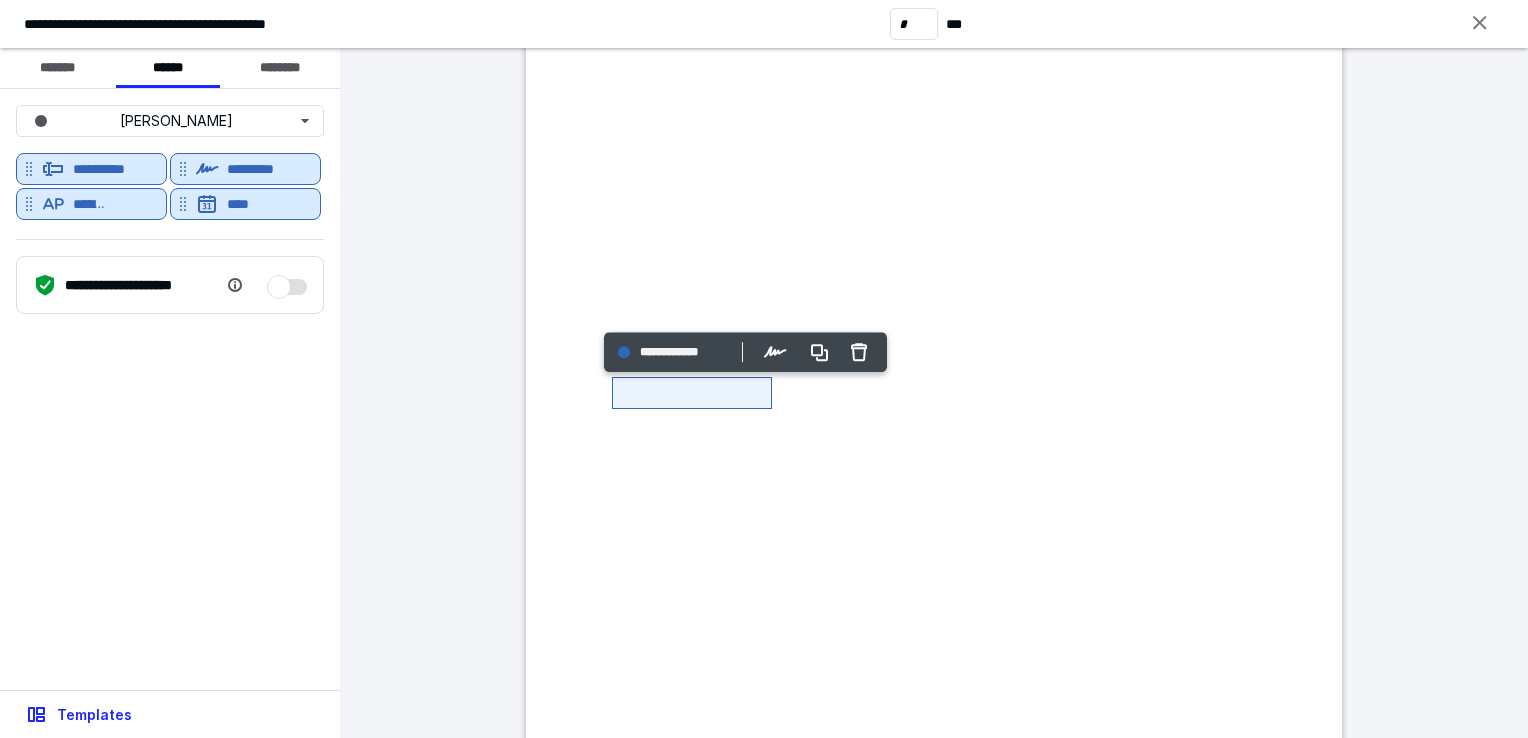 click at bounding box center [534, -257] 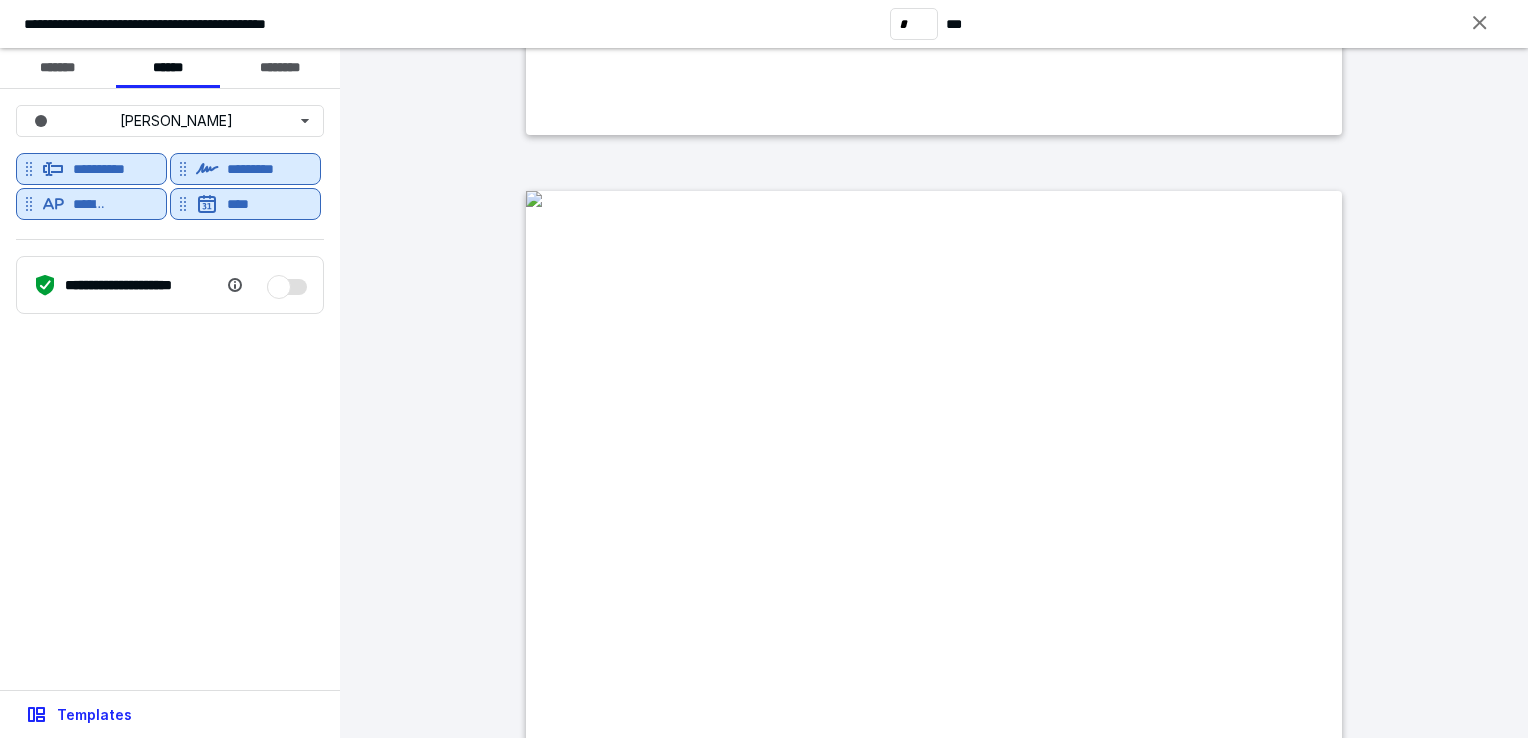 type on "*" 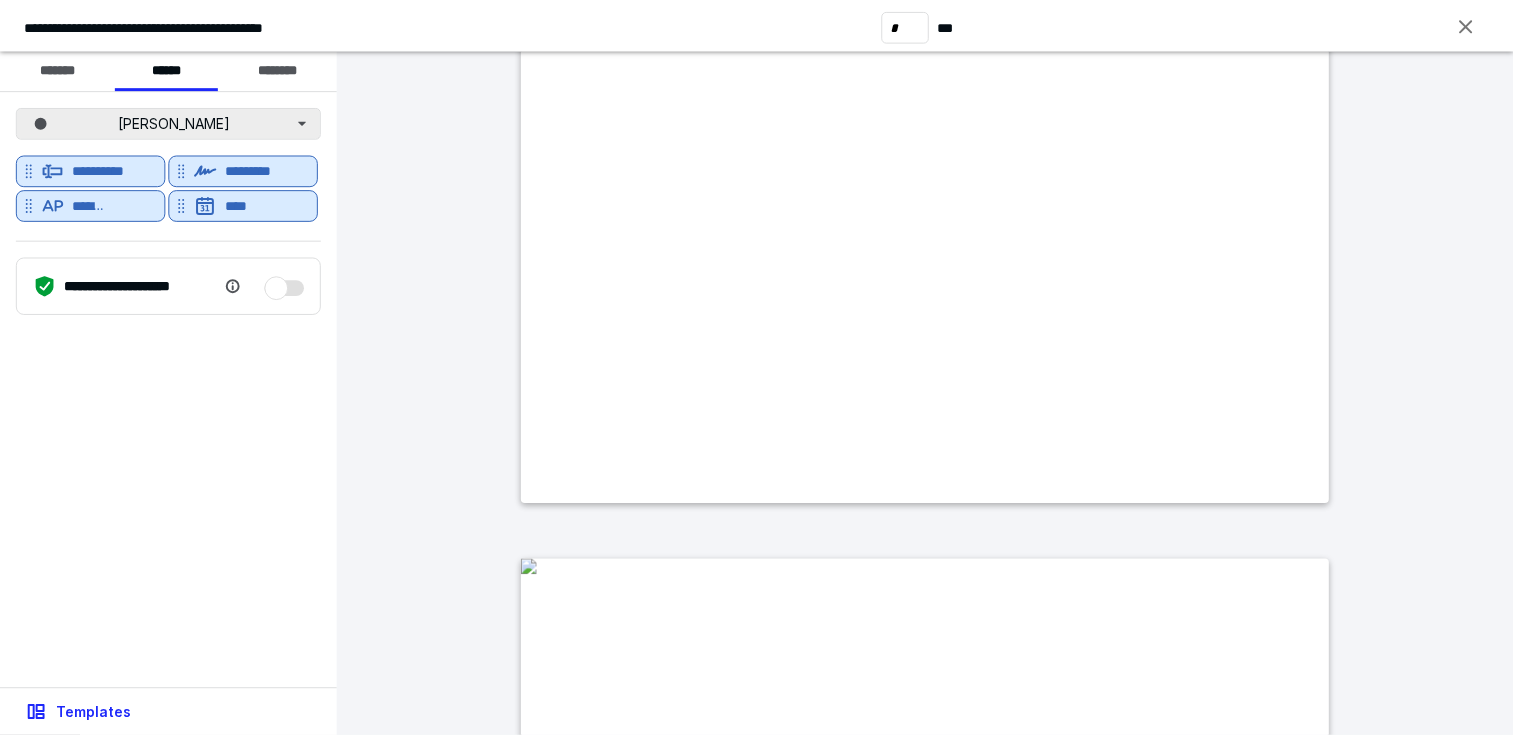 scroll, scrollTop: 3920, scrollLeft: 0, axis: vertical 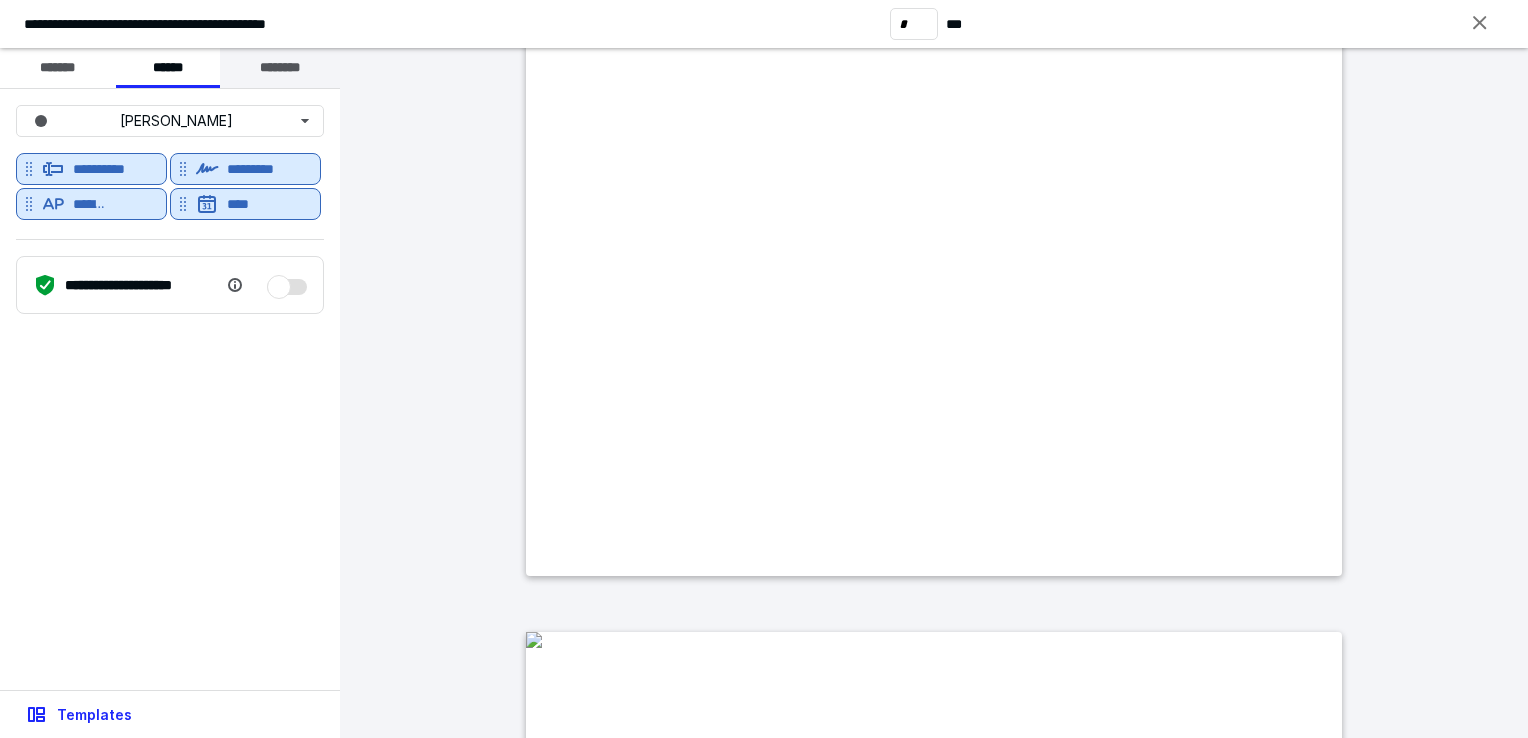 click on "********" at bounding box center (280, 68) 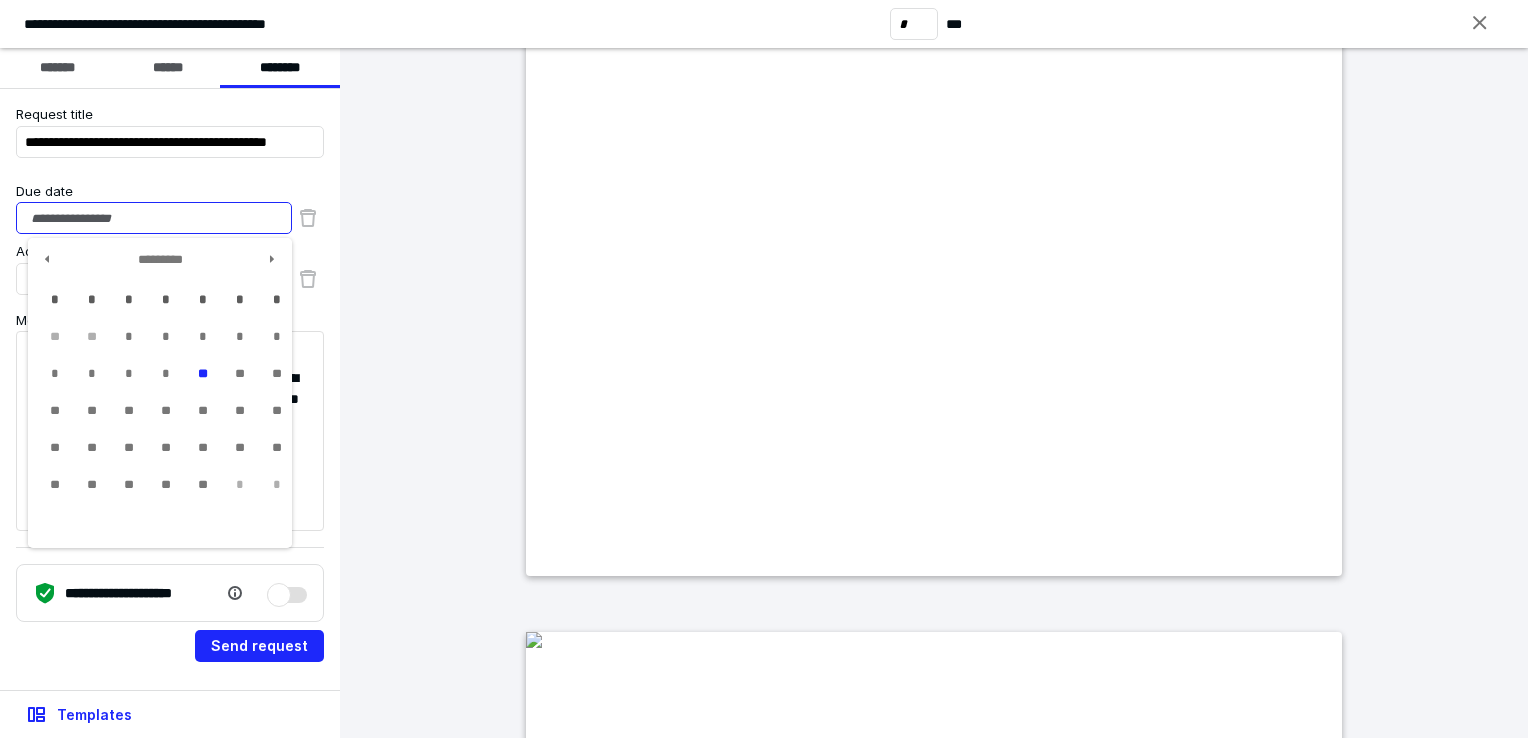 click on "Due date" at bounding box center (154, 218) 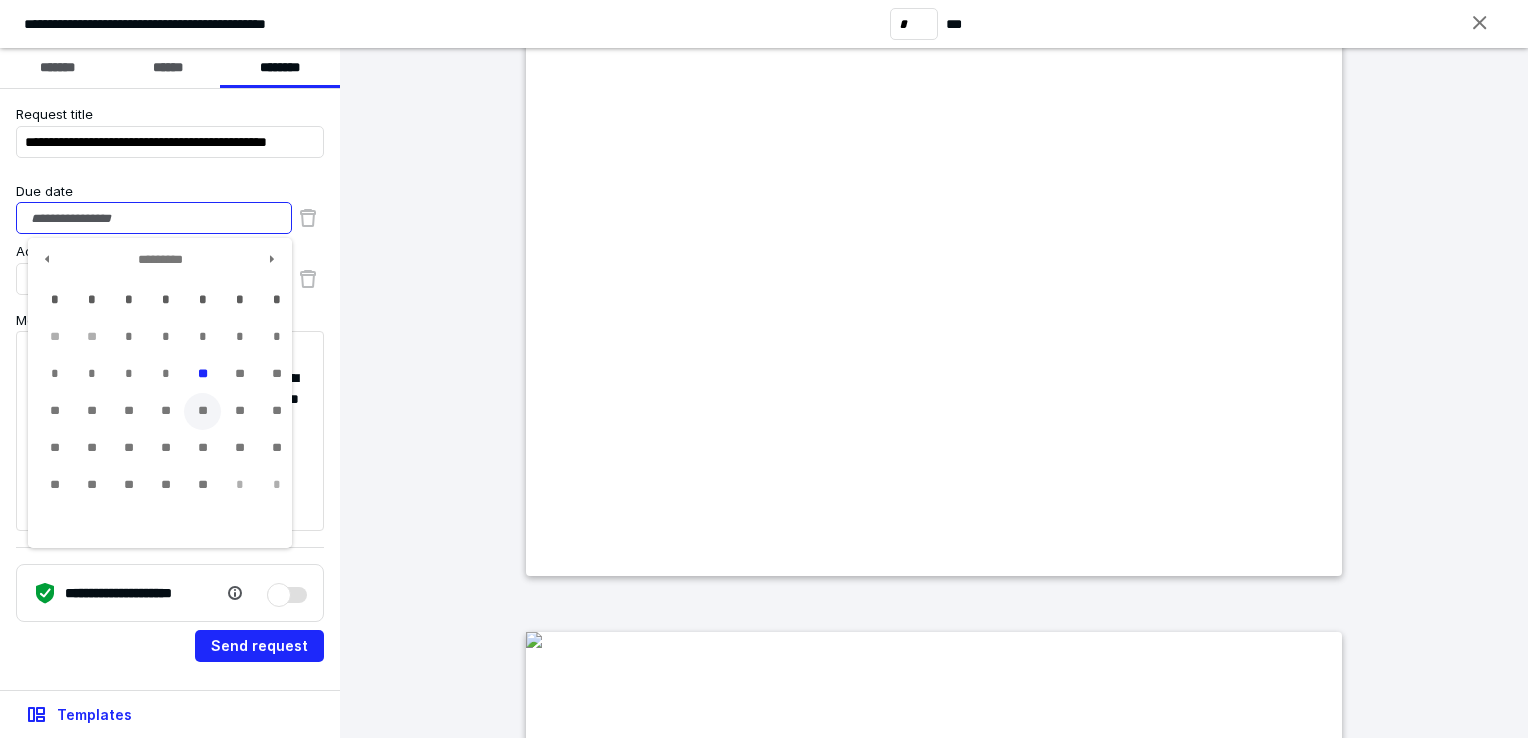 click on "**" at bounding box center [202, 411] 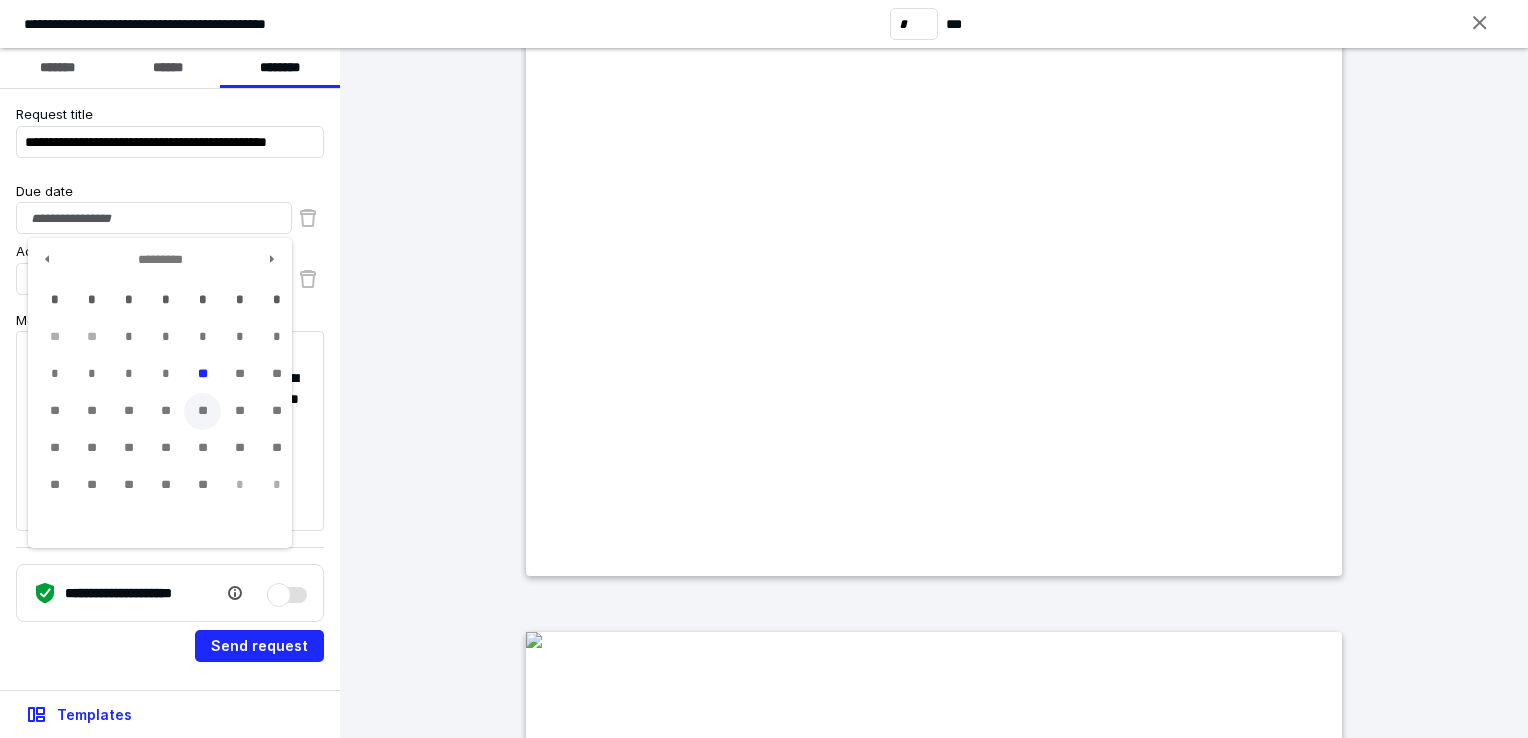 type on "**********" 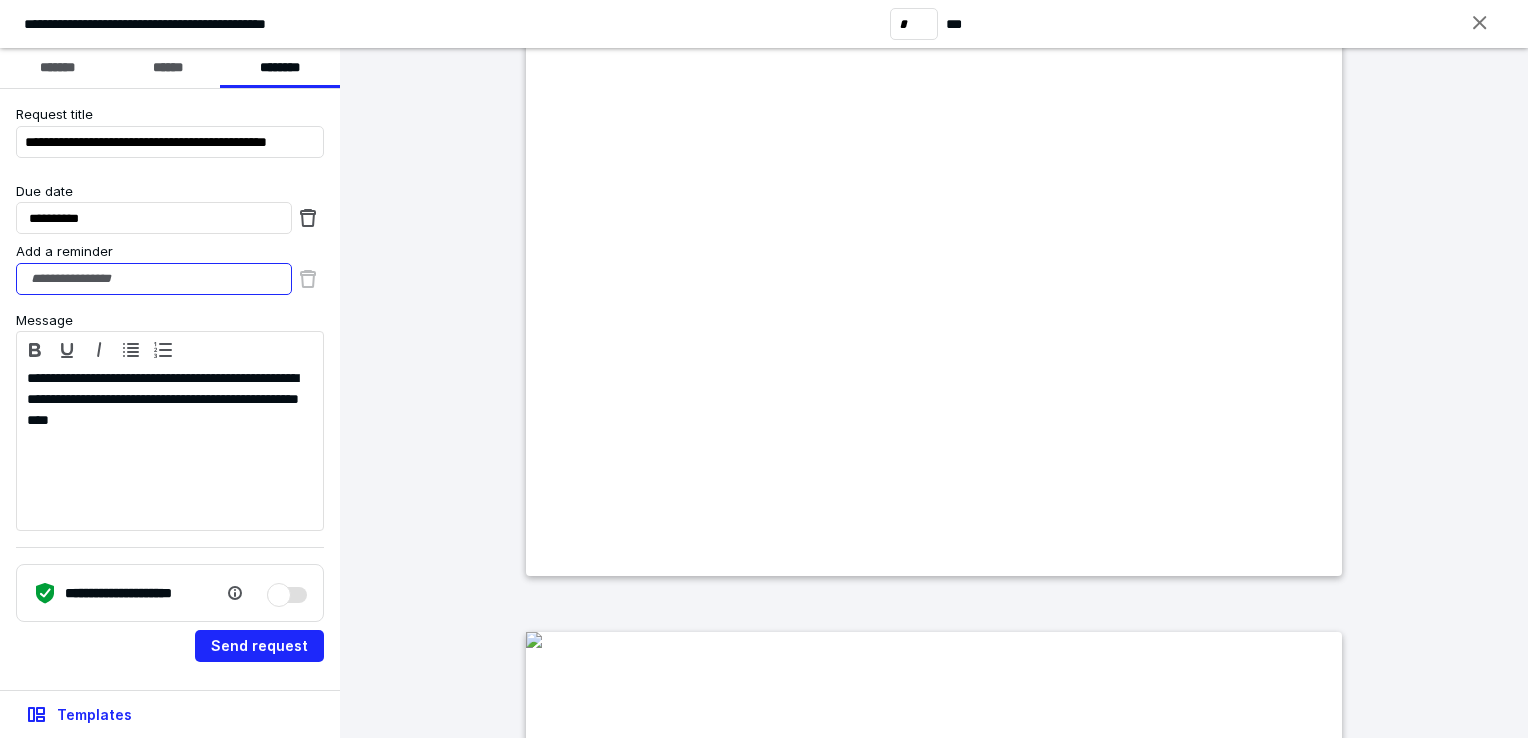 click on "Add a reminder" at bounding box center (154, 279) 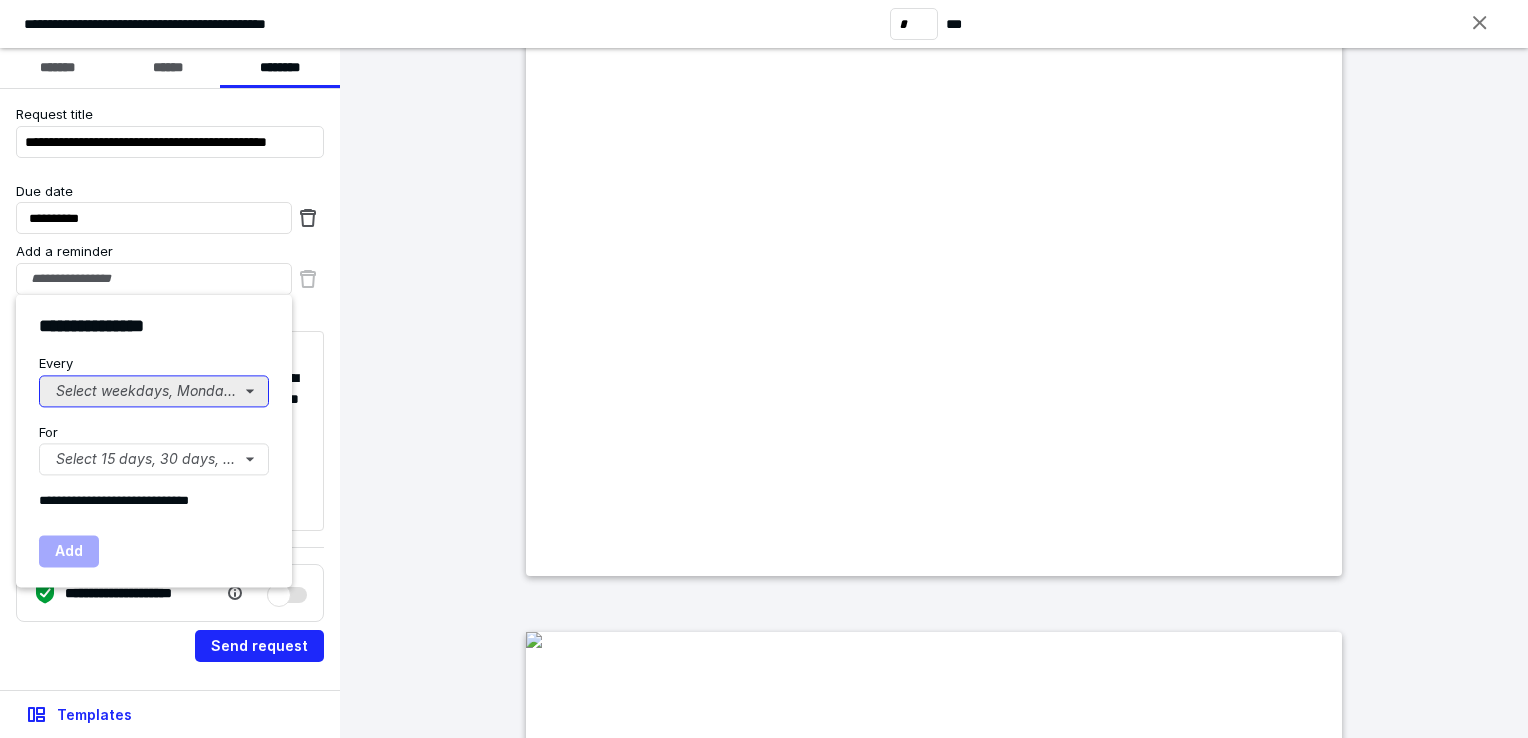 click on "Select weekdays, Mondays, or Tues..." at bounding box center (154, 391) 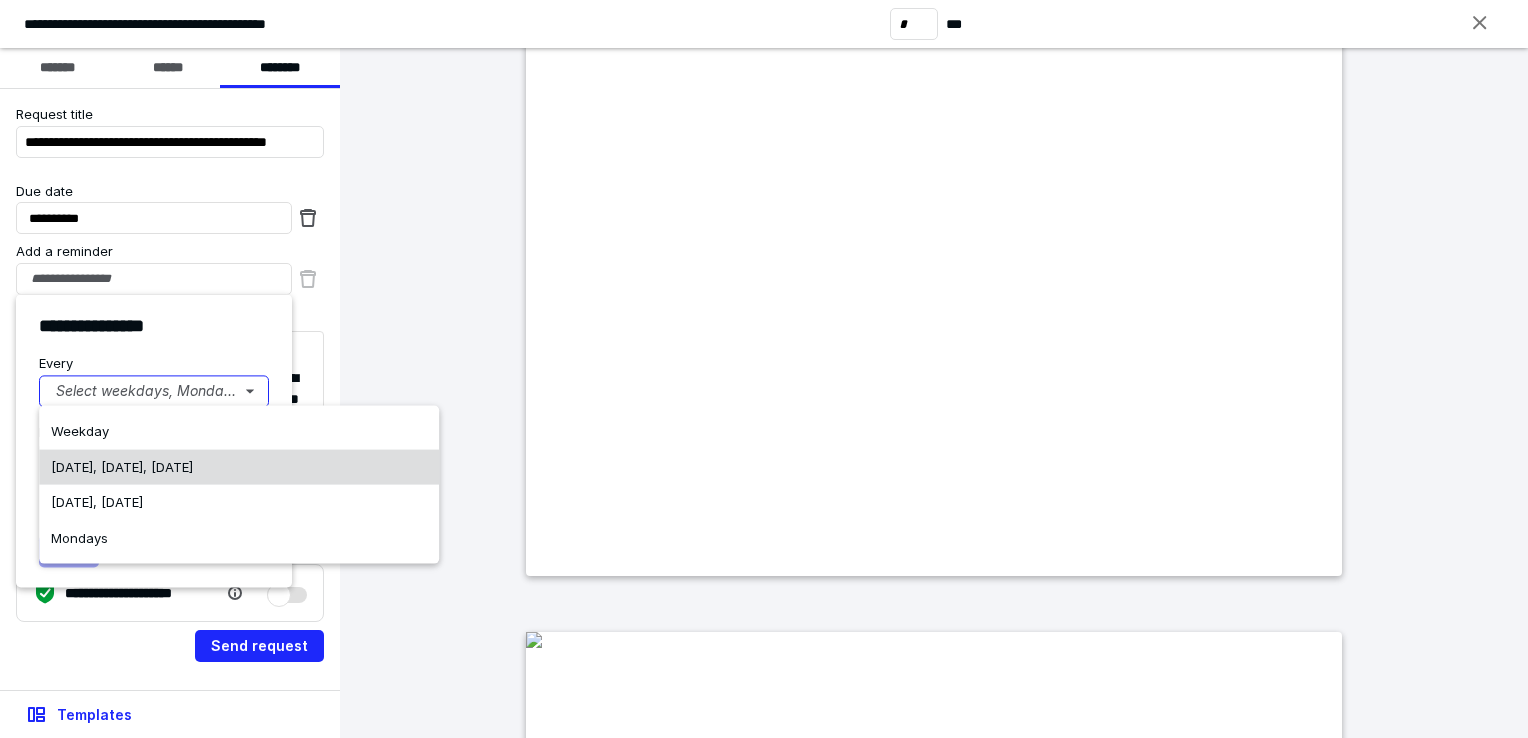 click on "[DATE], [DATE], [DATE]" at bounding box center (122, 466) 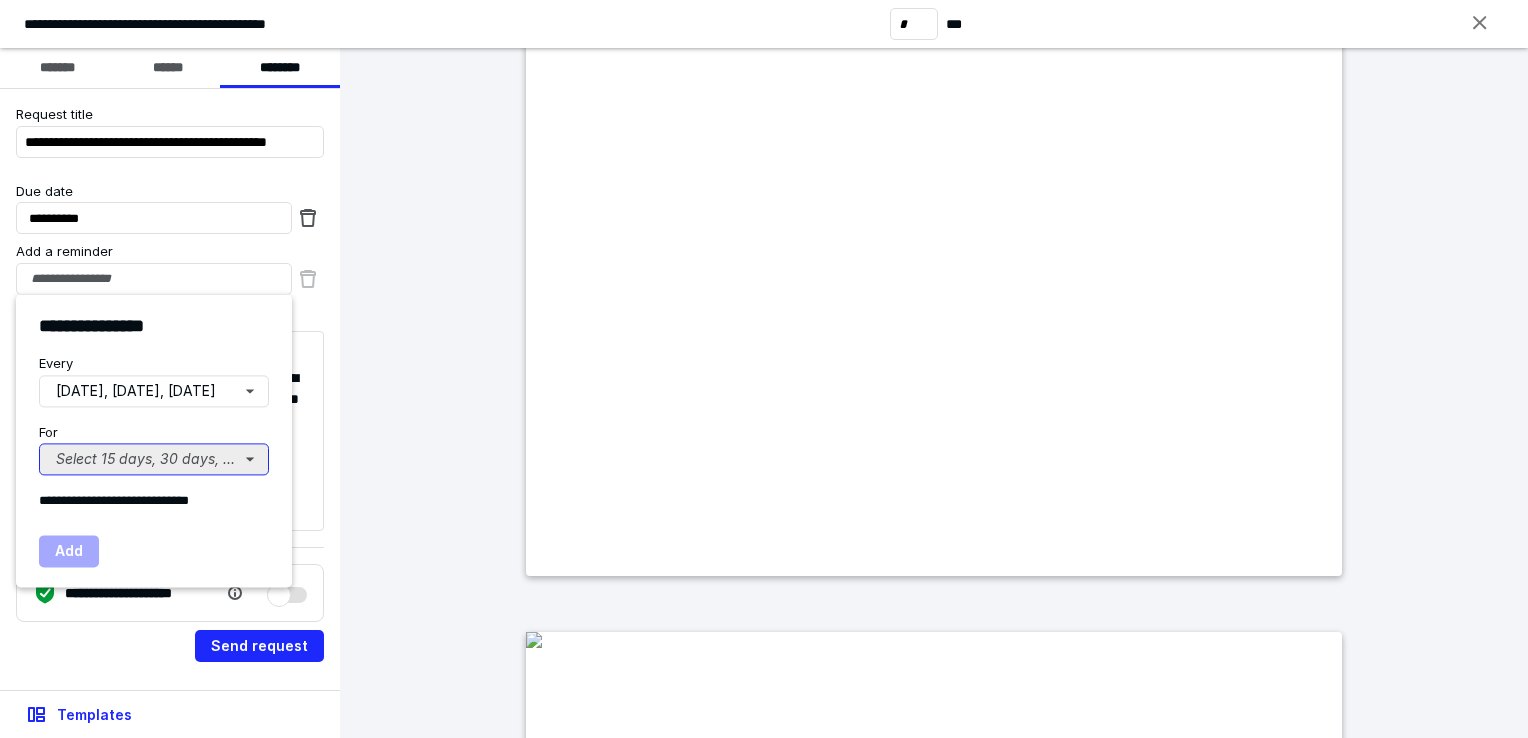 click on "Select 15 days, 30 days, or 45 days..." at bounding box center (154, 459) 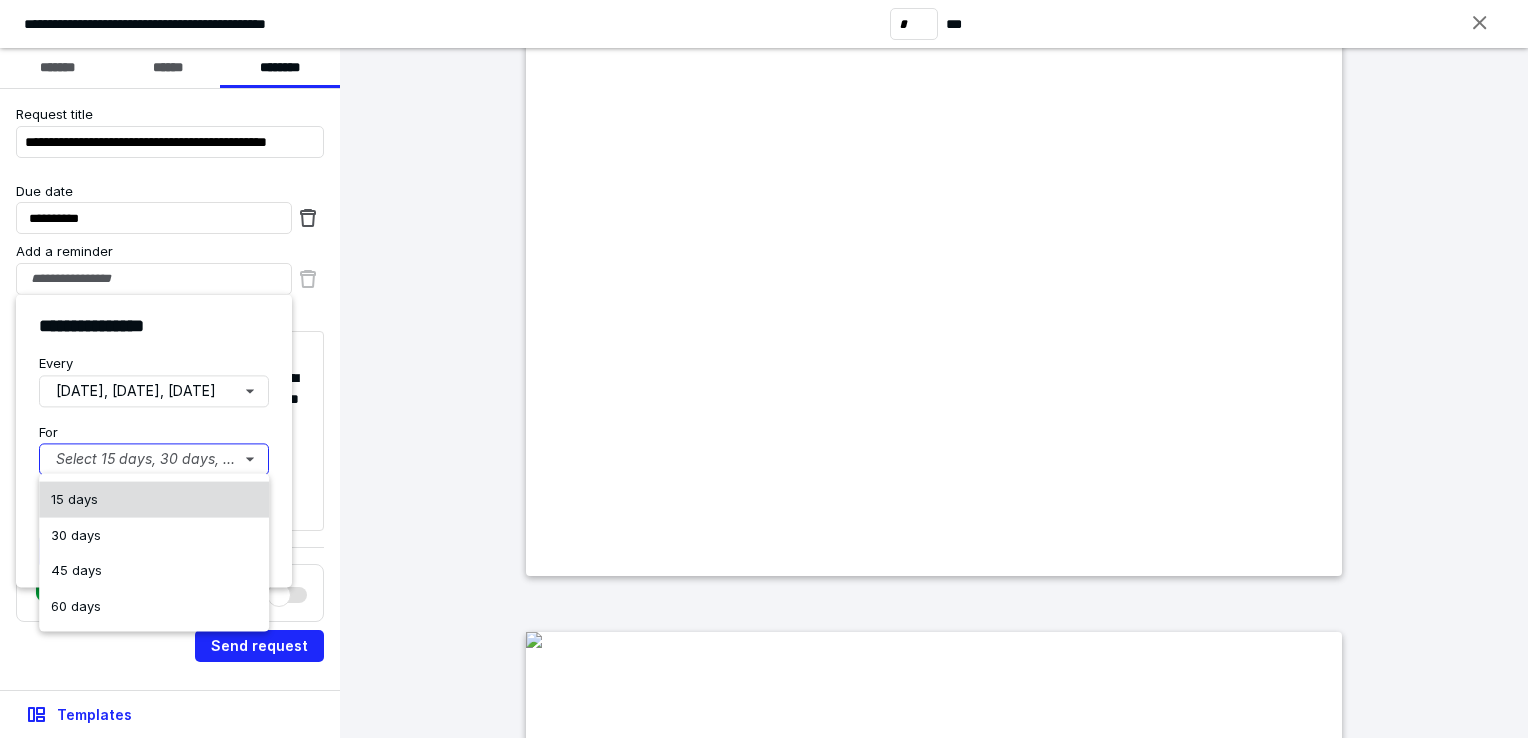 click on "15 days" at bounding box center [154, 500] 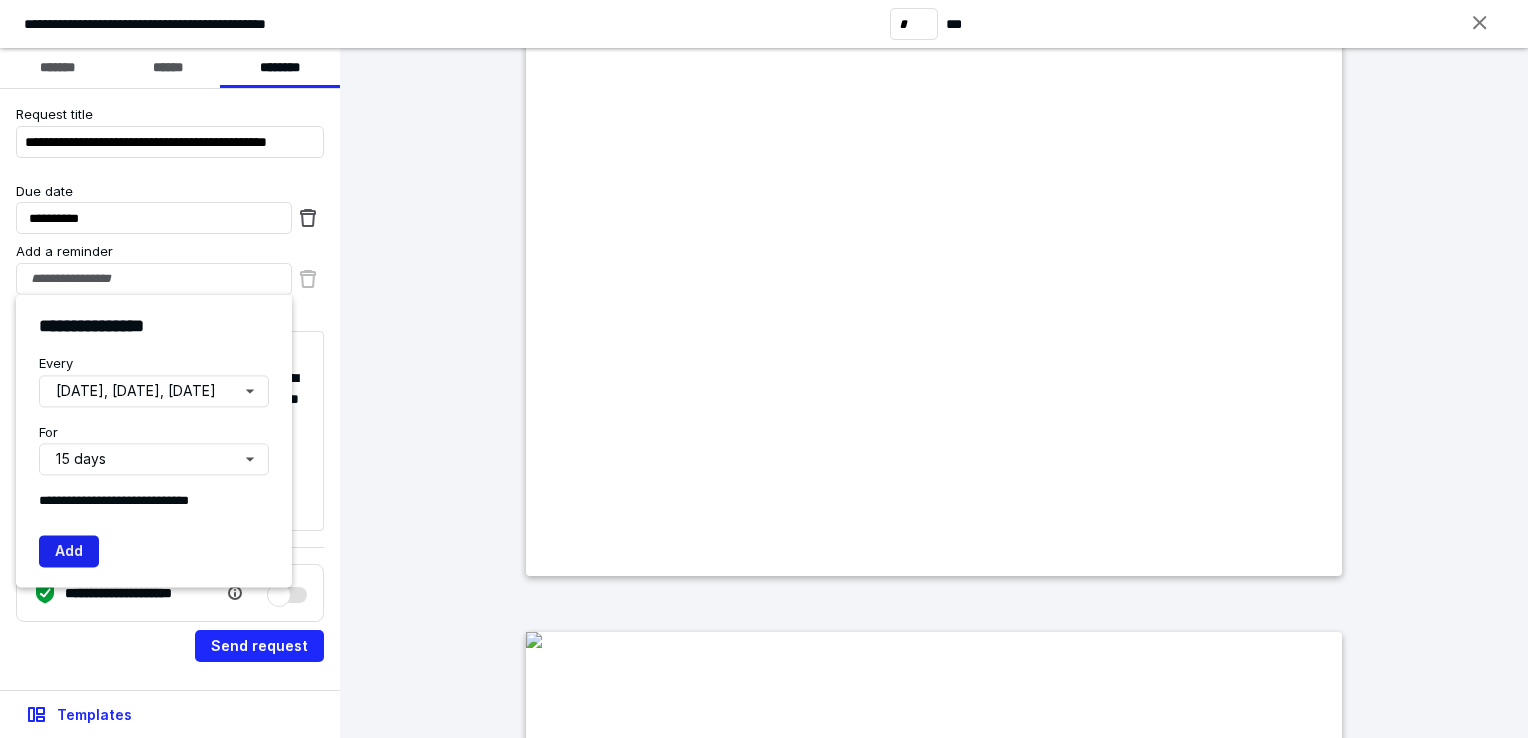 click on "Add" at bounding box center [69, 551] 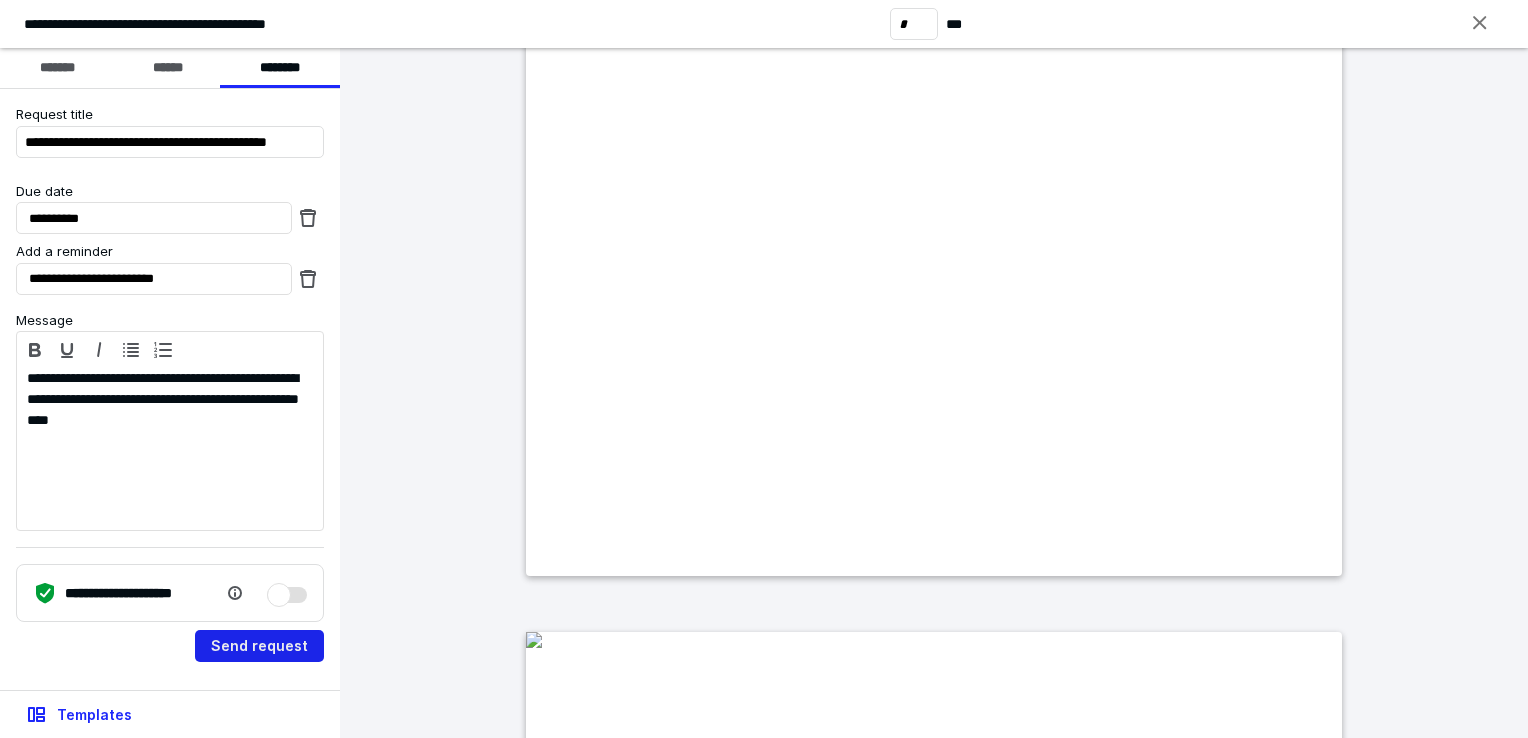 click on "Send request" at bounding box center (259, 646) 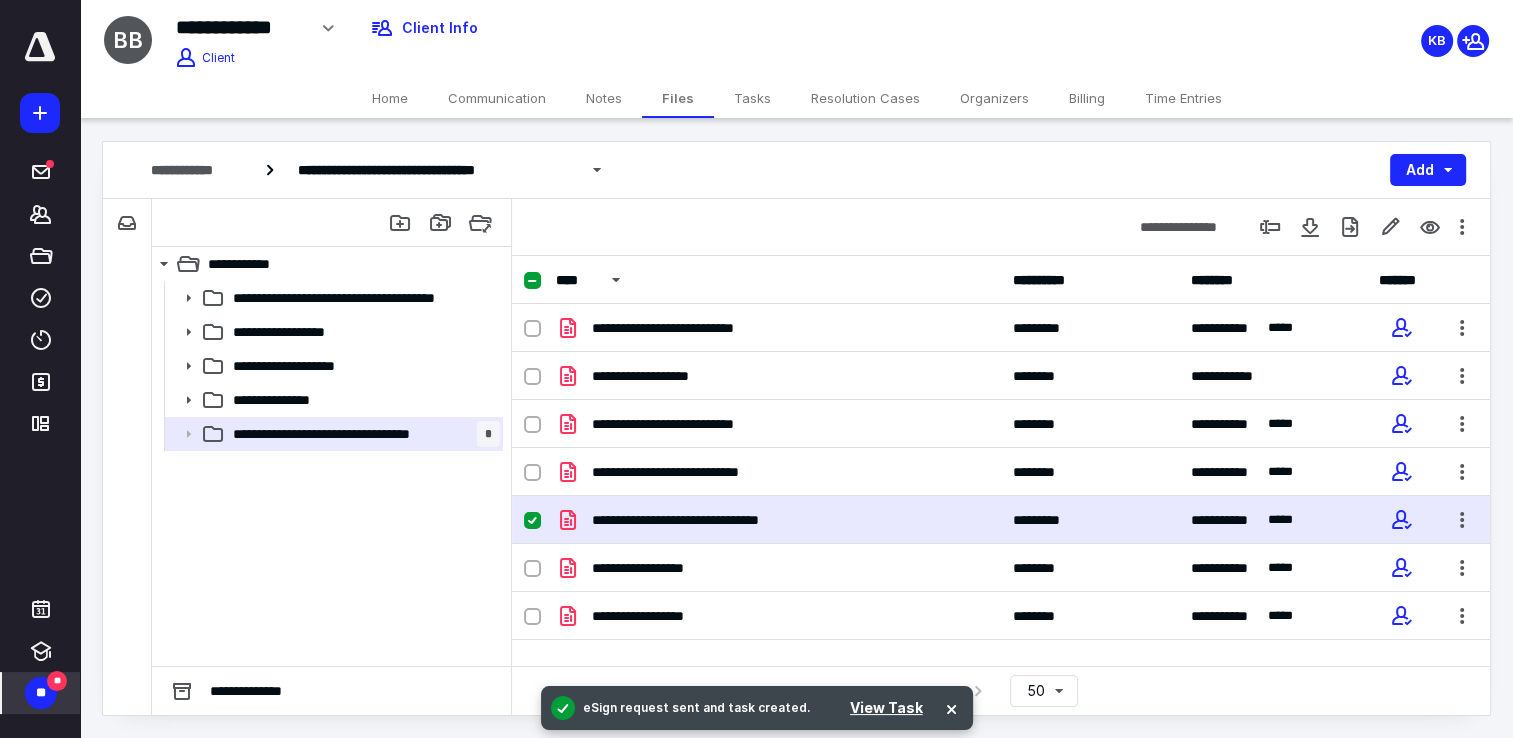 click on "**" at bounding box center [57, 681] 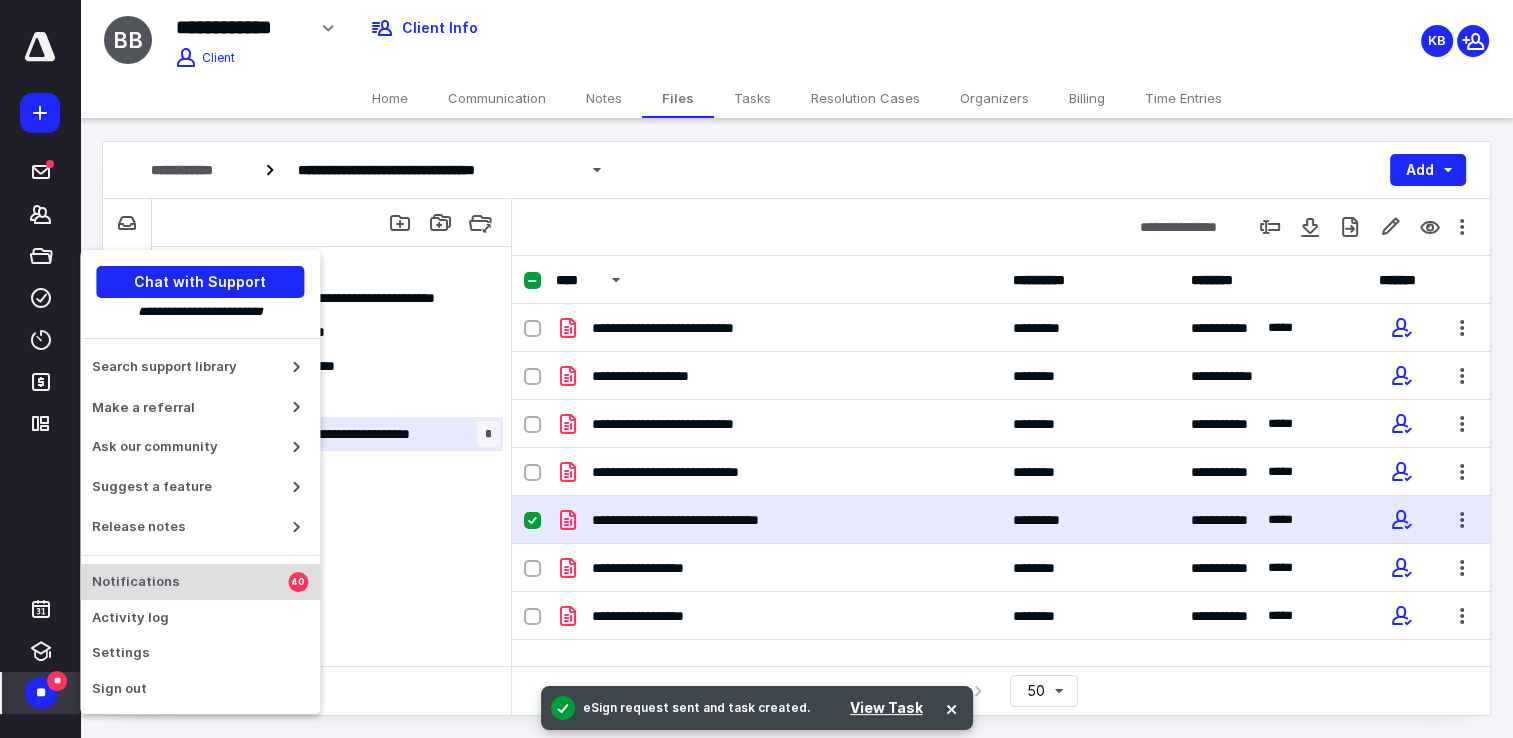click on "Notifications" at bounding box center [190, 582] 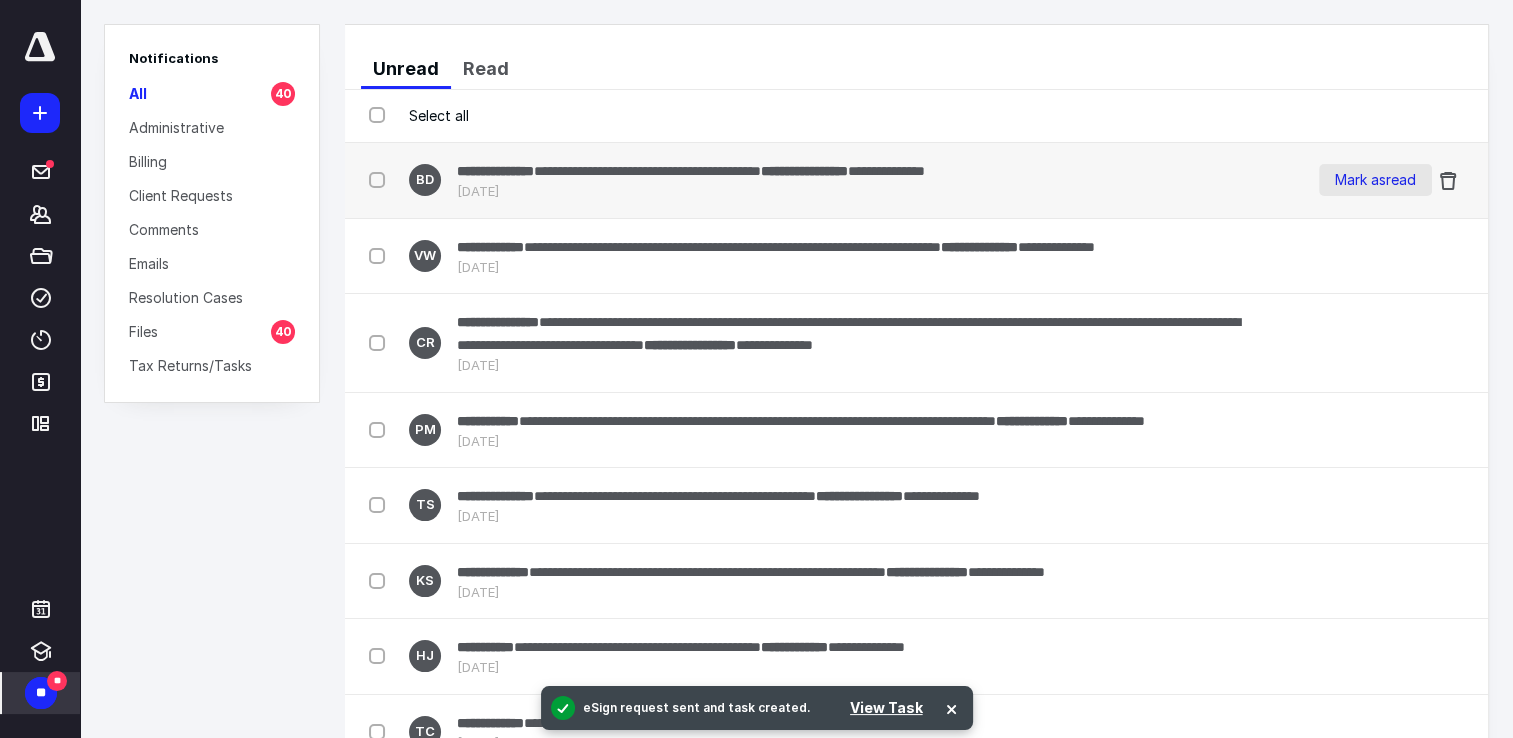 click on "Mark as  read" at bounding box center [1375, 180] 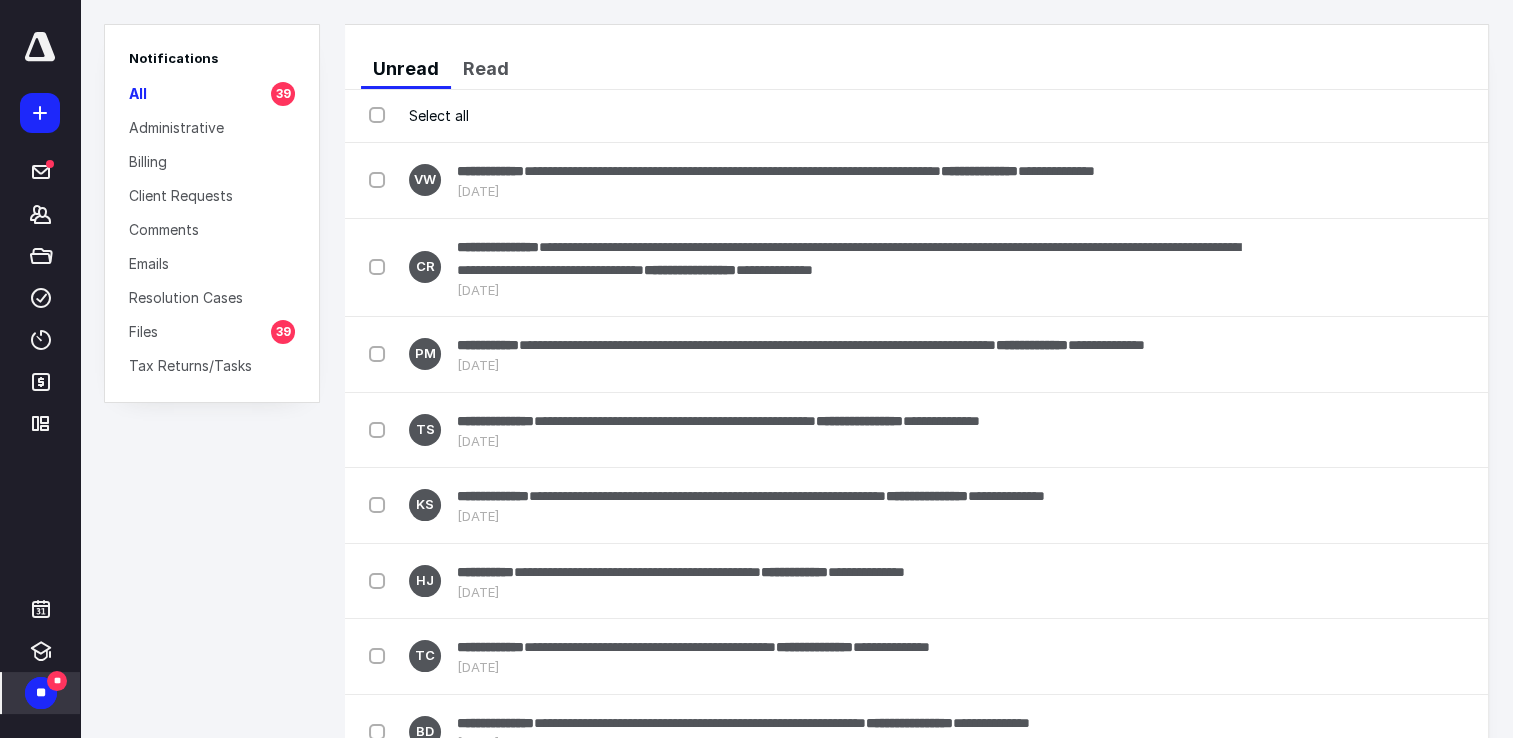 click on "Mark as  read" at bounding box center (1375, 180) 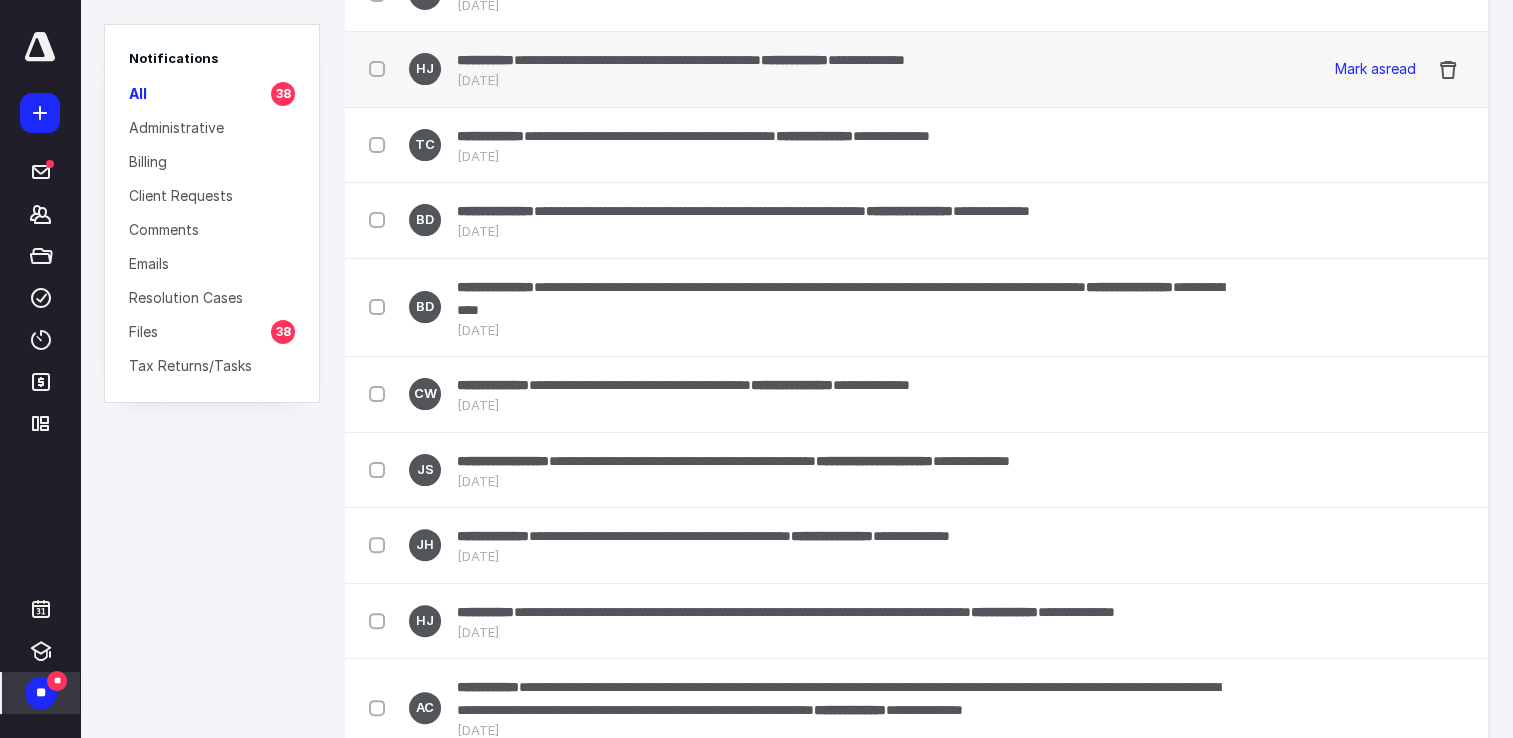 scroll, scrollTop: 439, scrollLeft: 0, axis: vertical 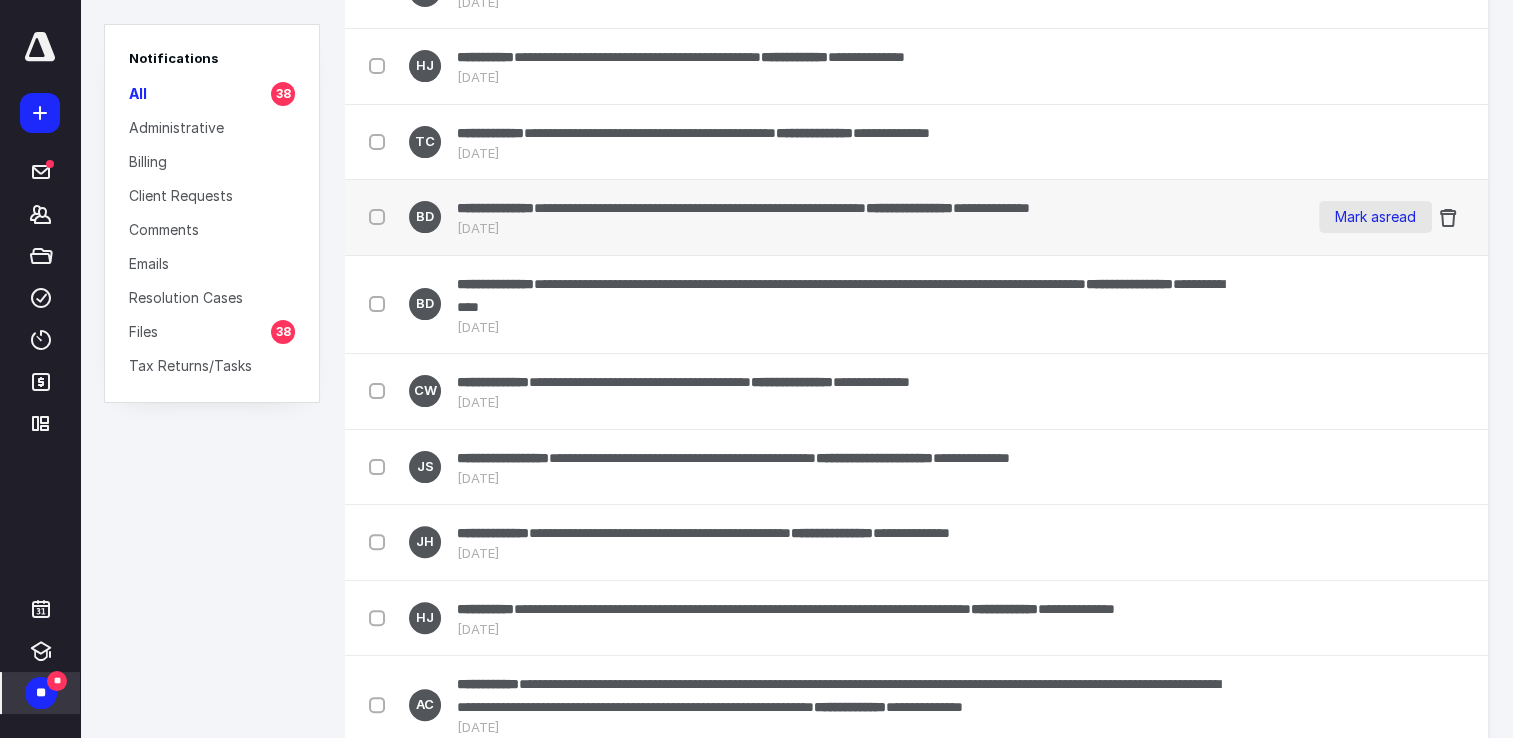 click on "Mark as  read" at bounding box center [1375, 217] 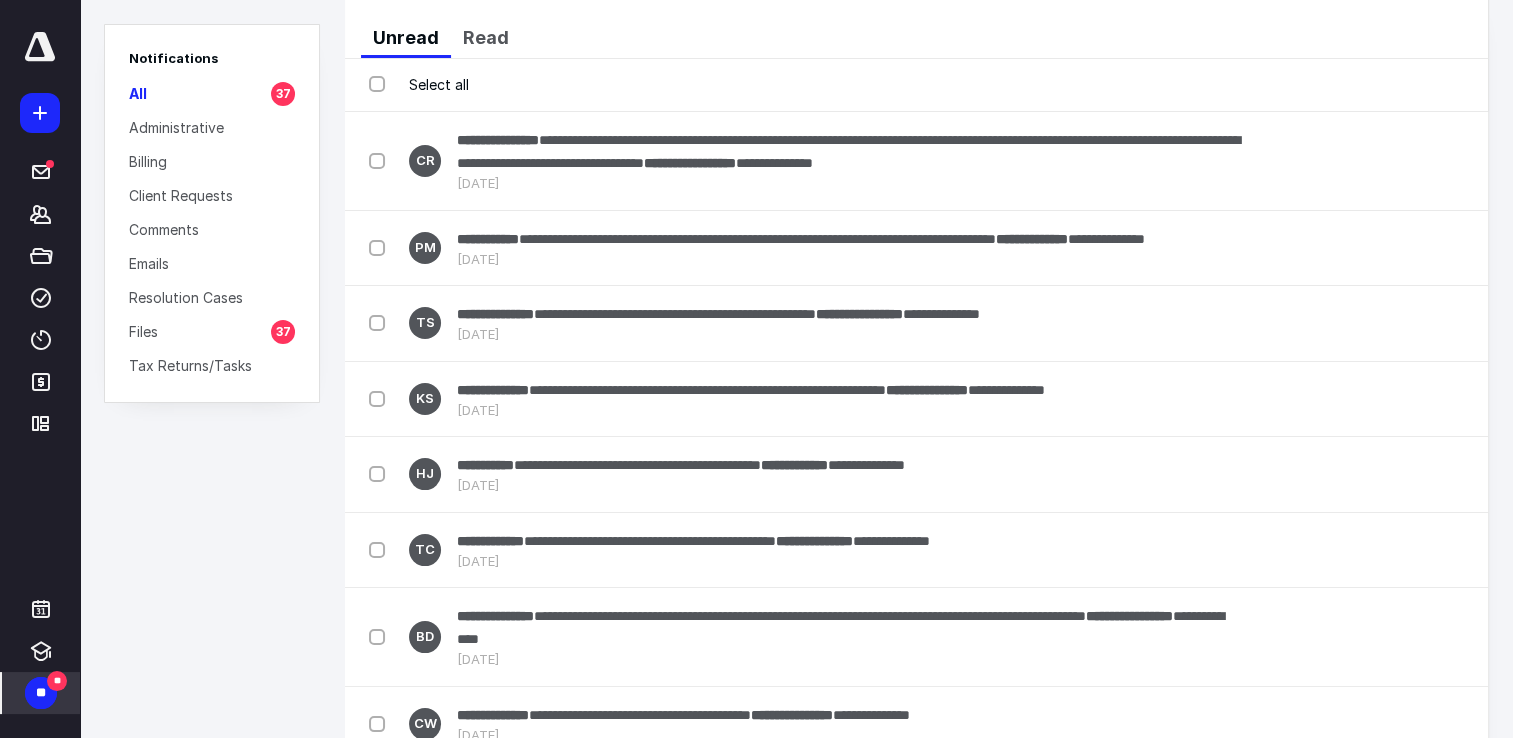 scroll, scrollTop: 0, scrollLeft: 0, axis: both 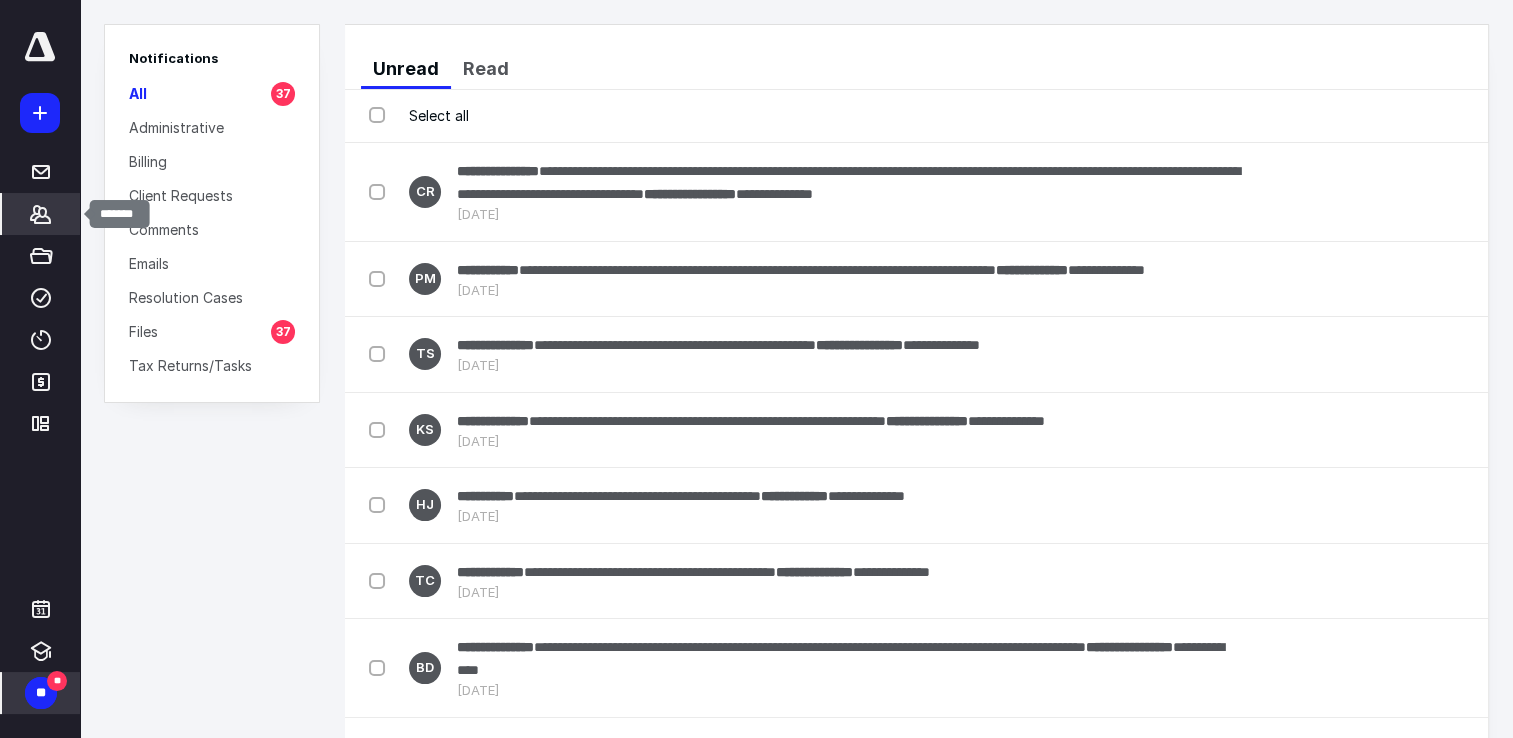 click 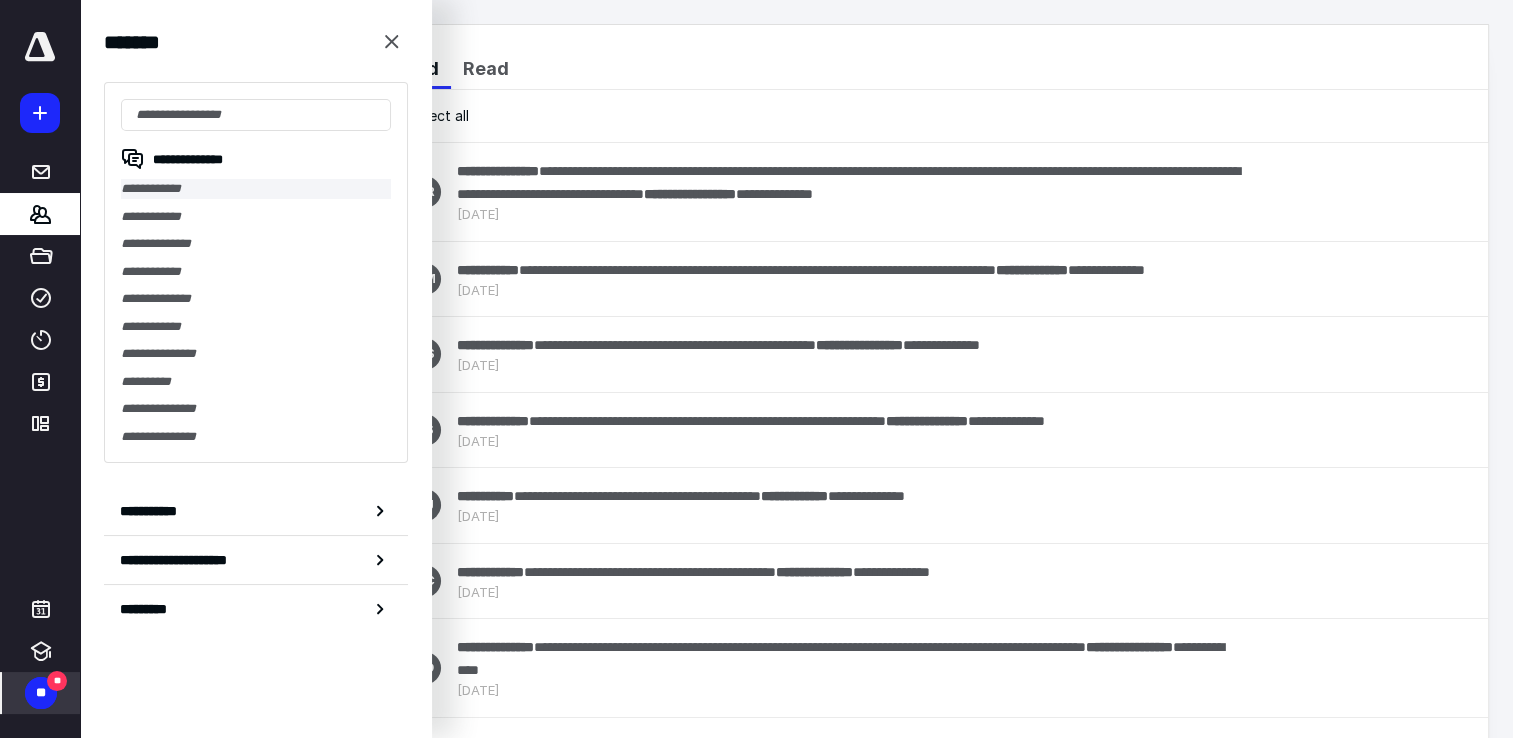 click on "**********" at bounding box center (256, 189) 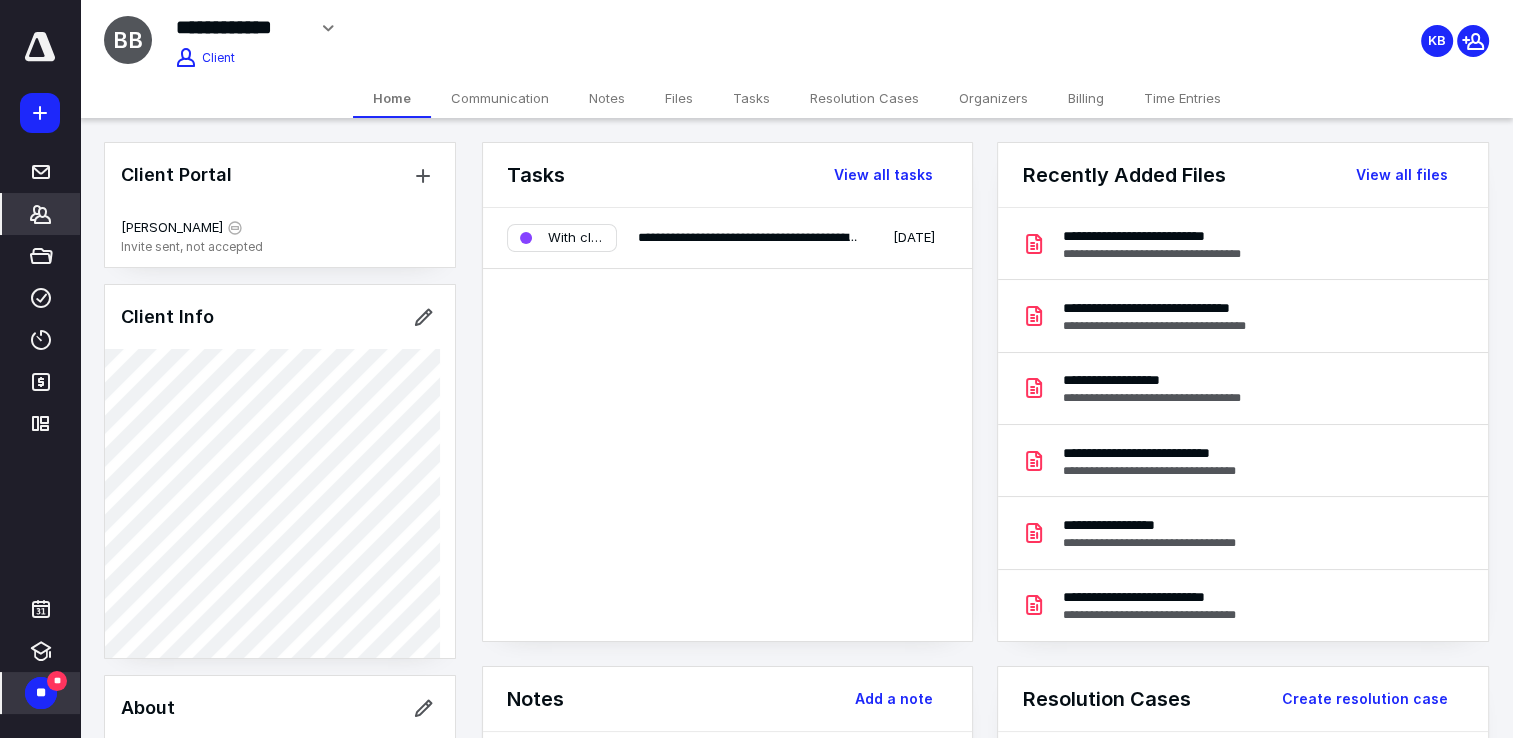 click on "**" at bounding box center (41, 693) 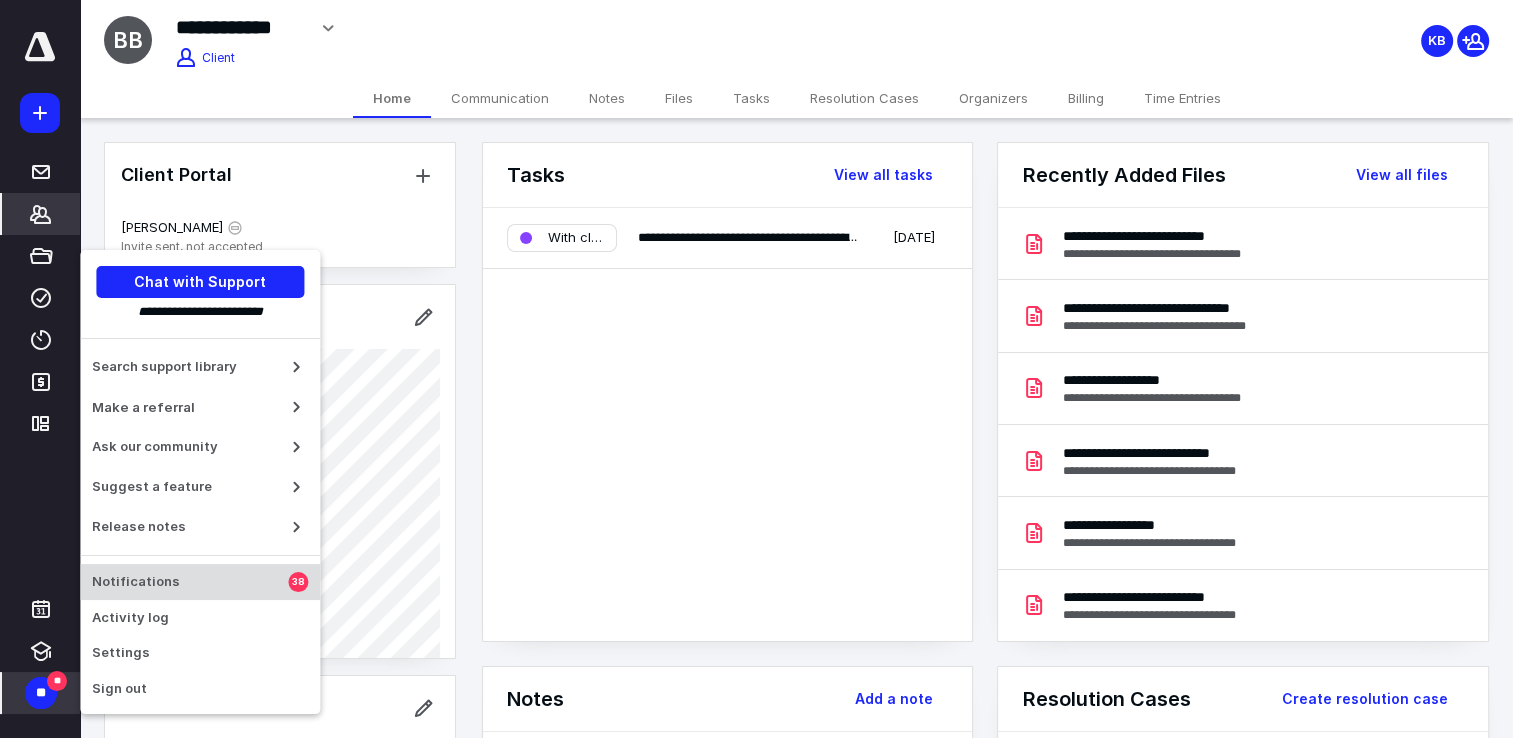 click on "Notifications" at bounding box center (190, 582) 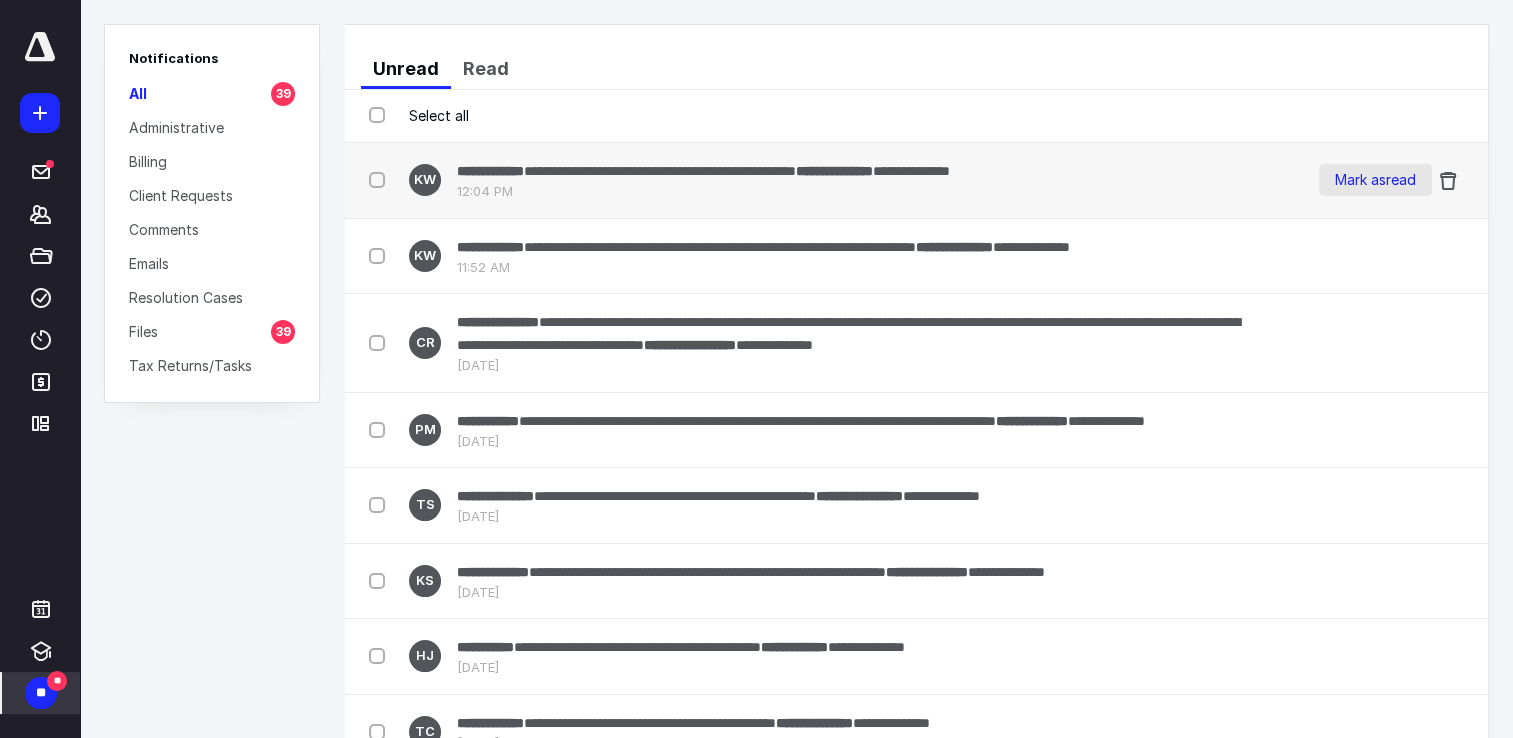 click on "Mark as  read" at bounding box center [1375, 180] 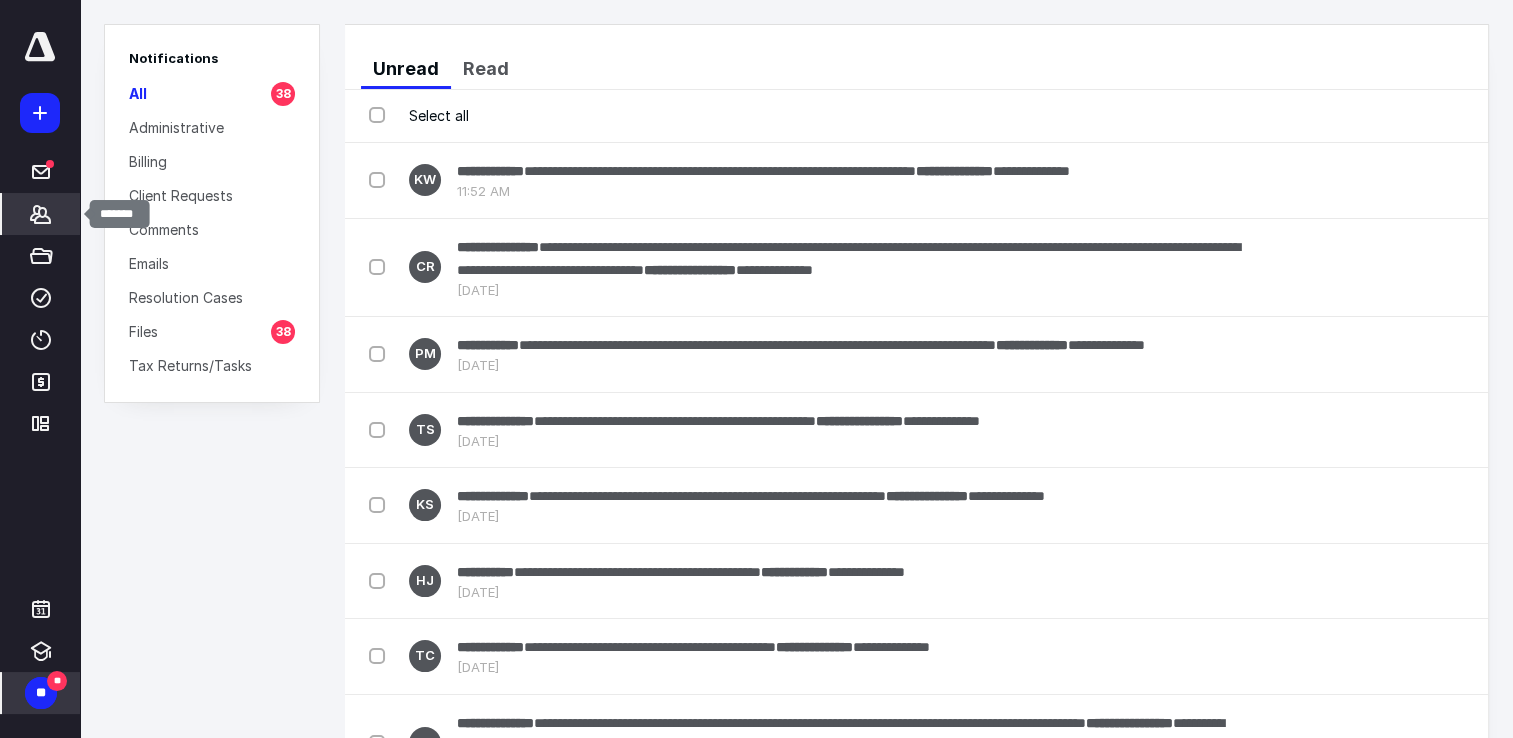 click 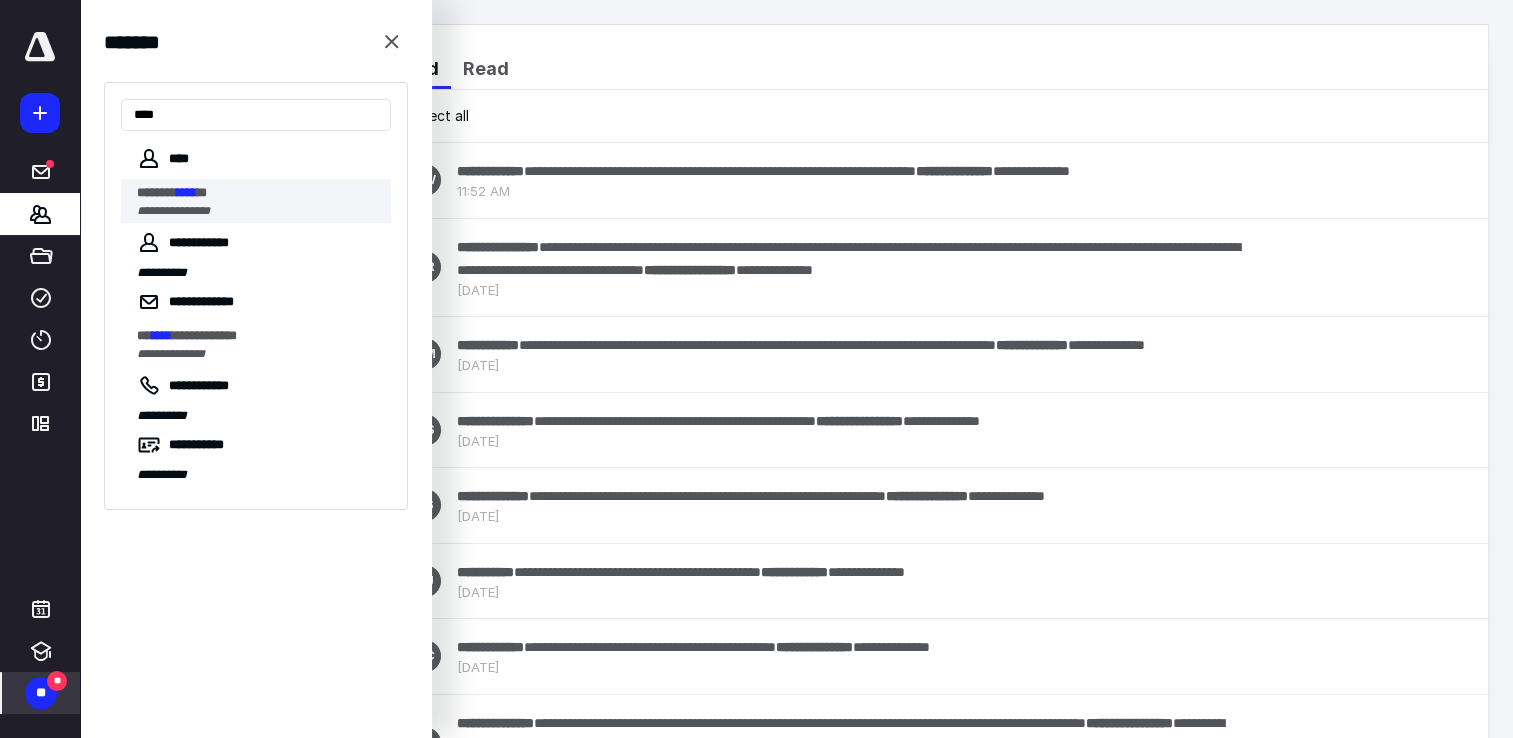 type on "****" 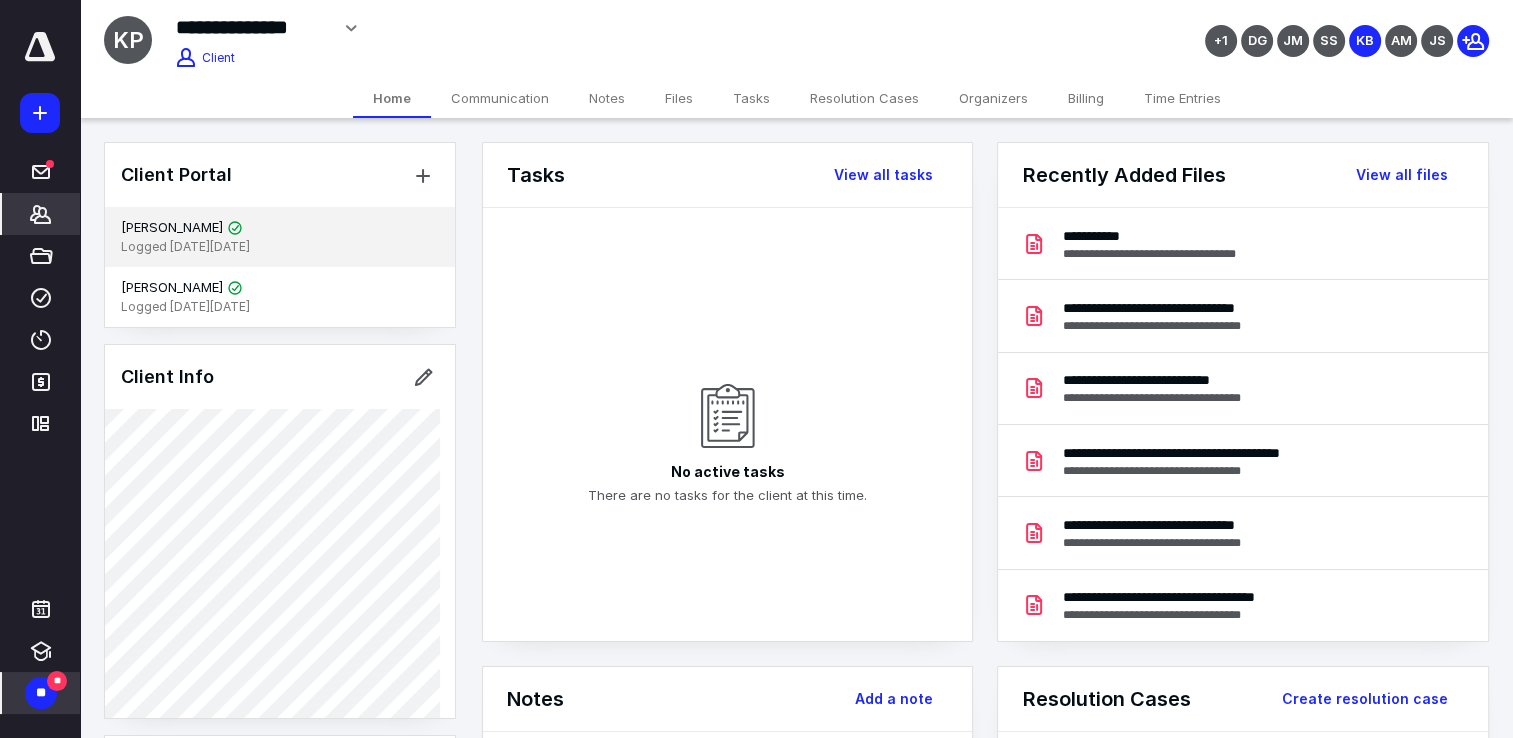 click on "[PERSON_NAME]" at bounding box center [172, 228] 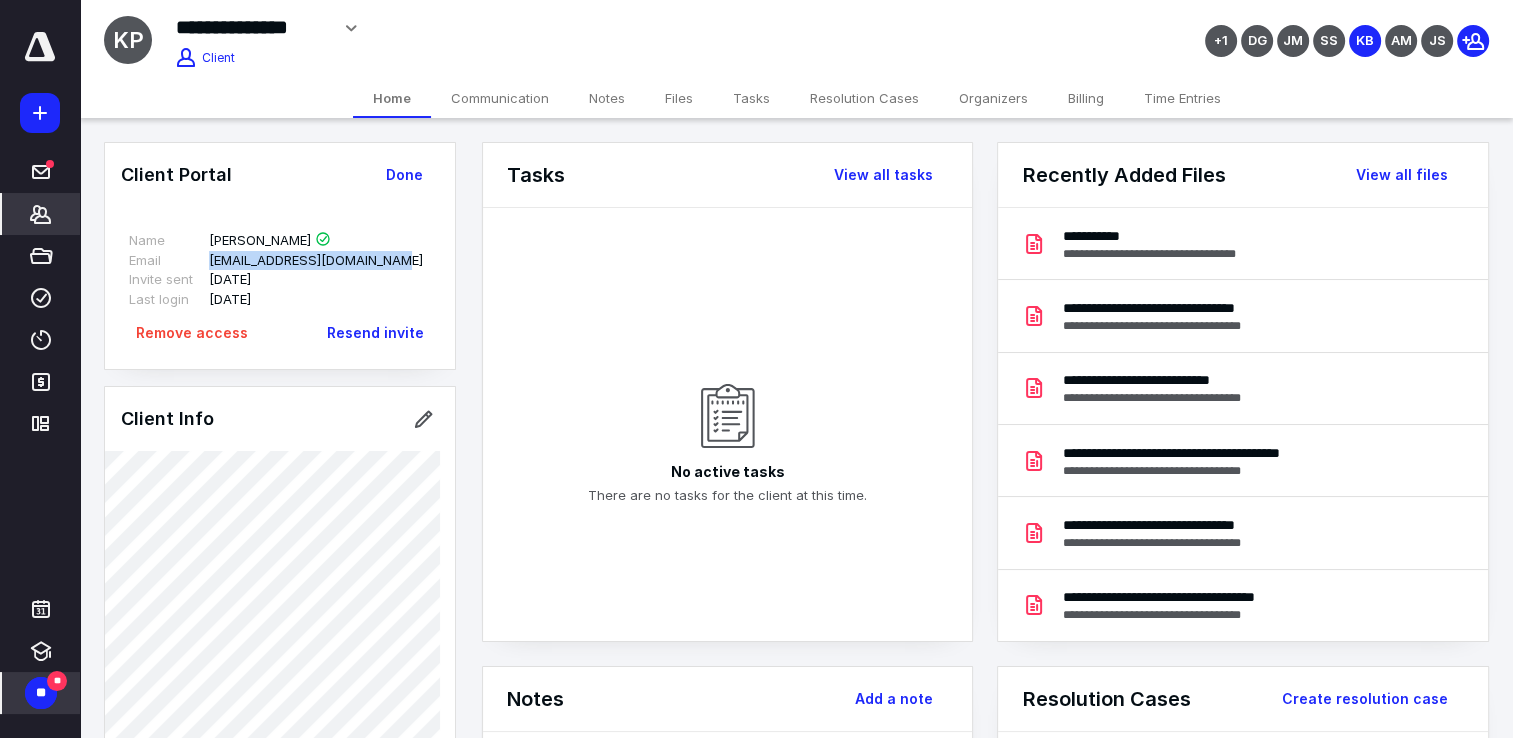 drag, startPoint x: 211, startPoint y: 261, endPoint x: 392, endPoint y: 264, distance: 181.02486 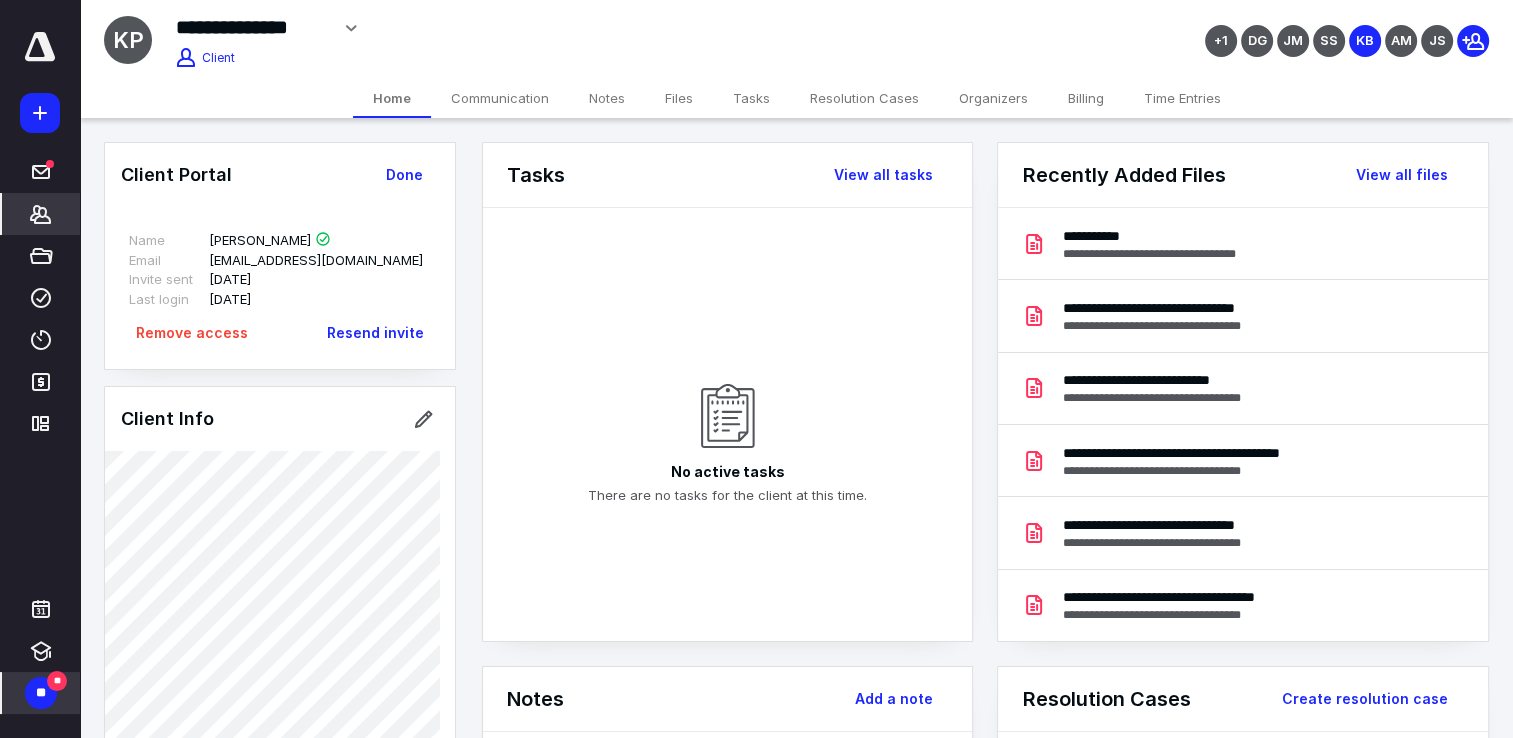 click on "**" at bounding box center (41, 693) 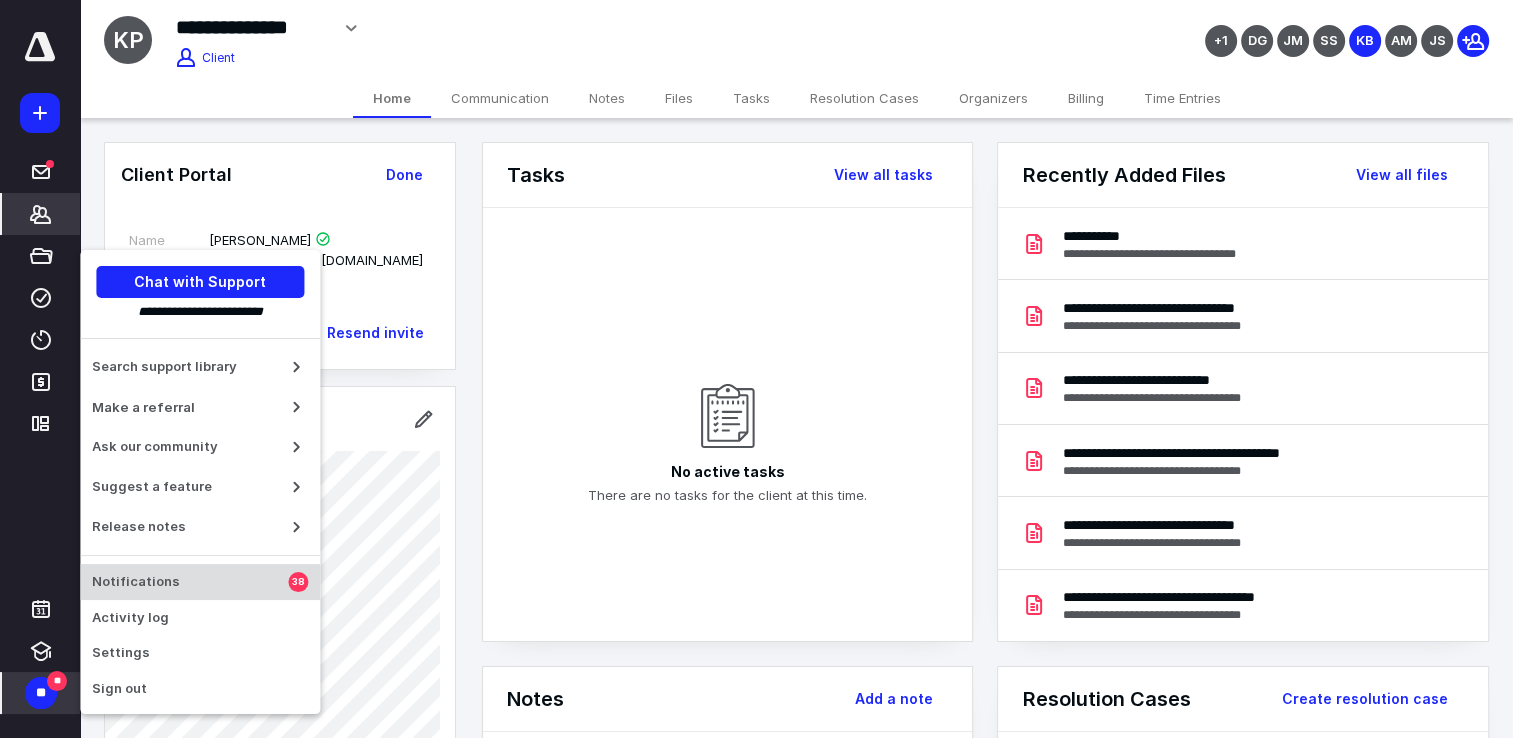 click on "Notifications" at bounding box center [190, 582] 